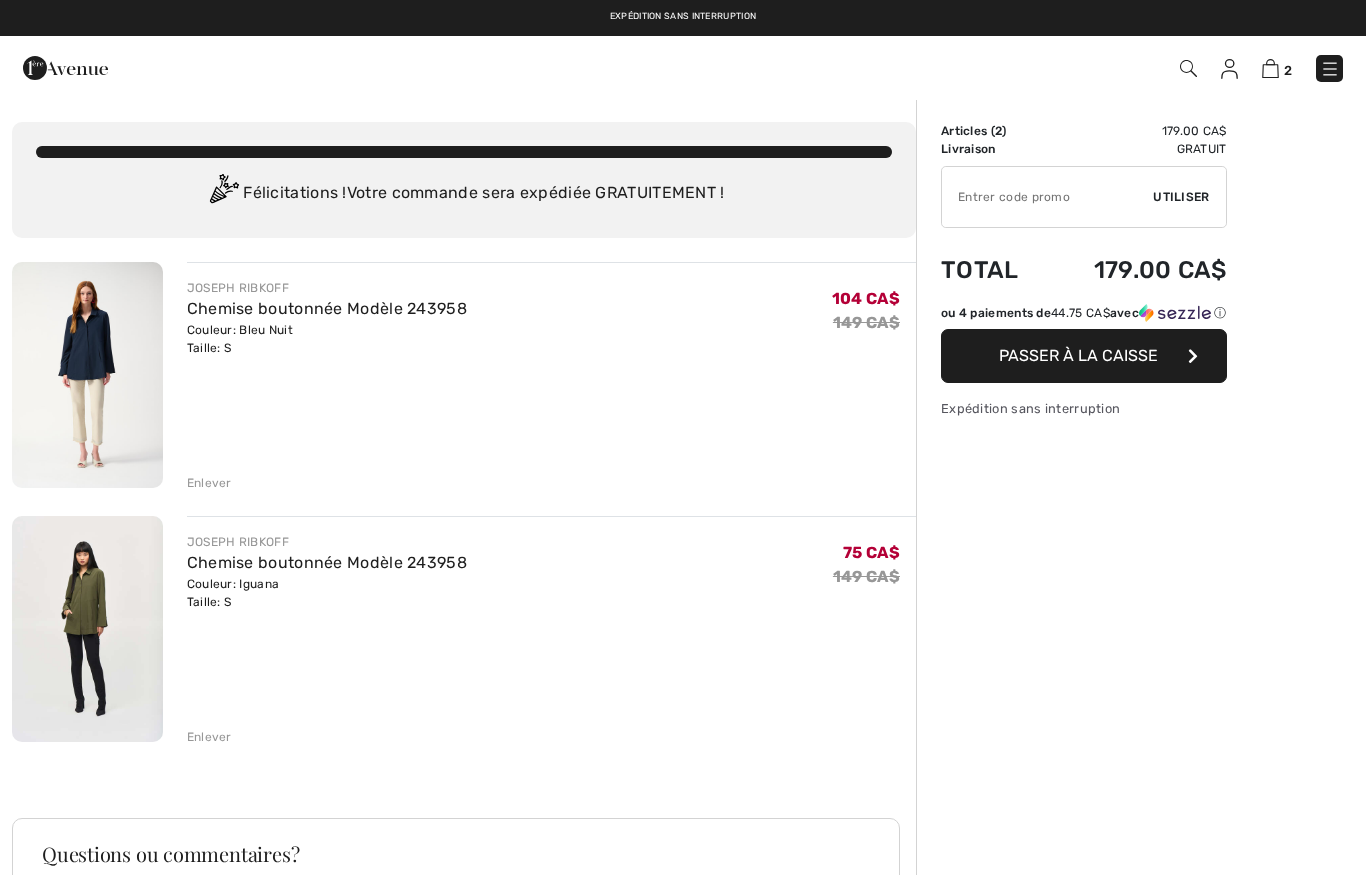 scroll, scrollTop: 0, scrollLeft: 0, axis: both 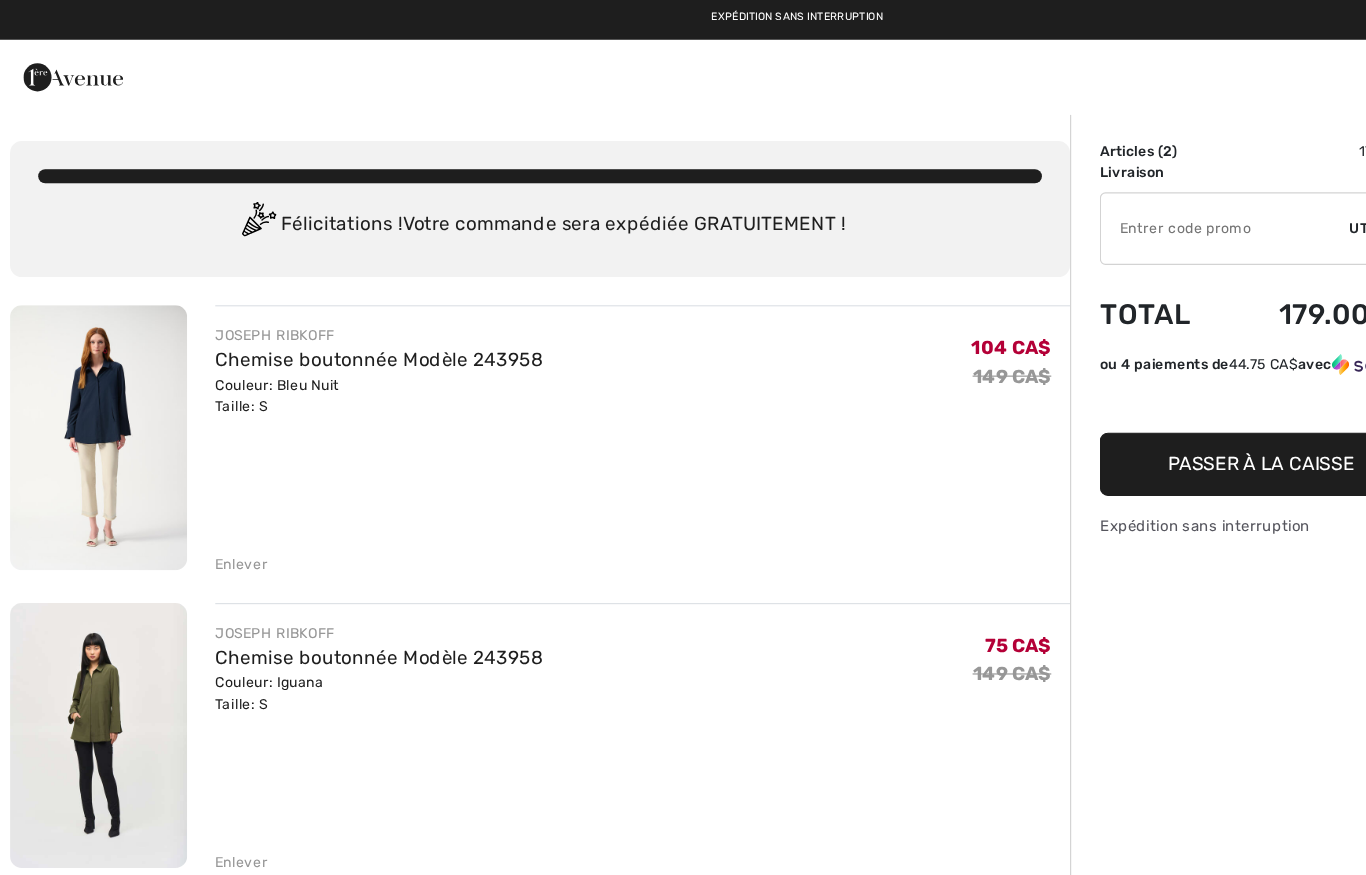 click on "Enlever" at bounding box center [209, 483] 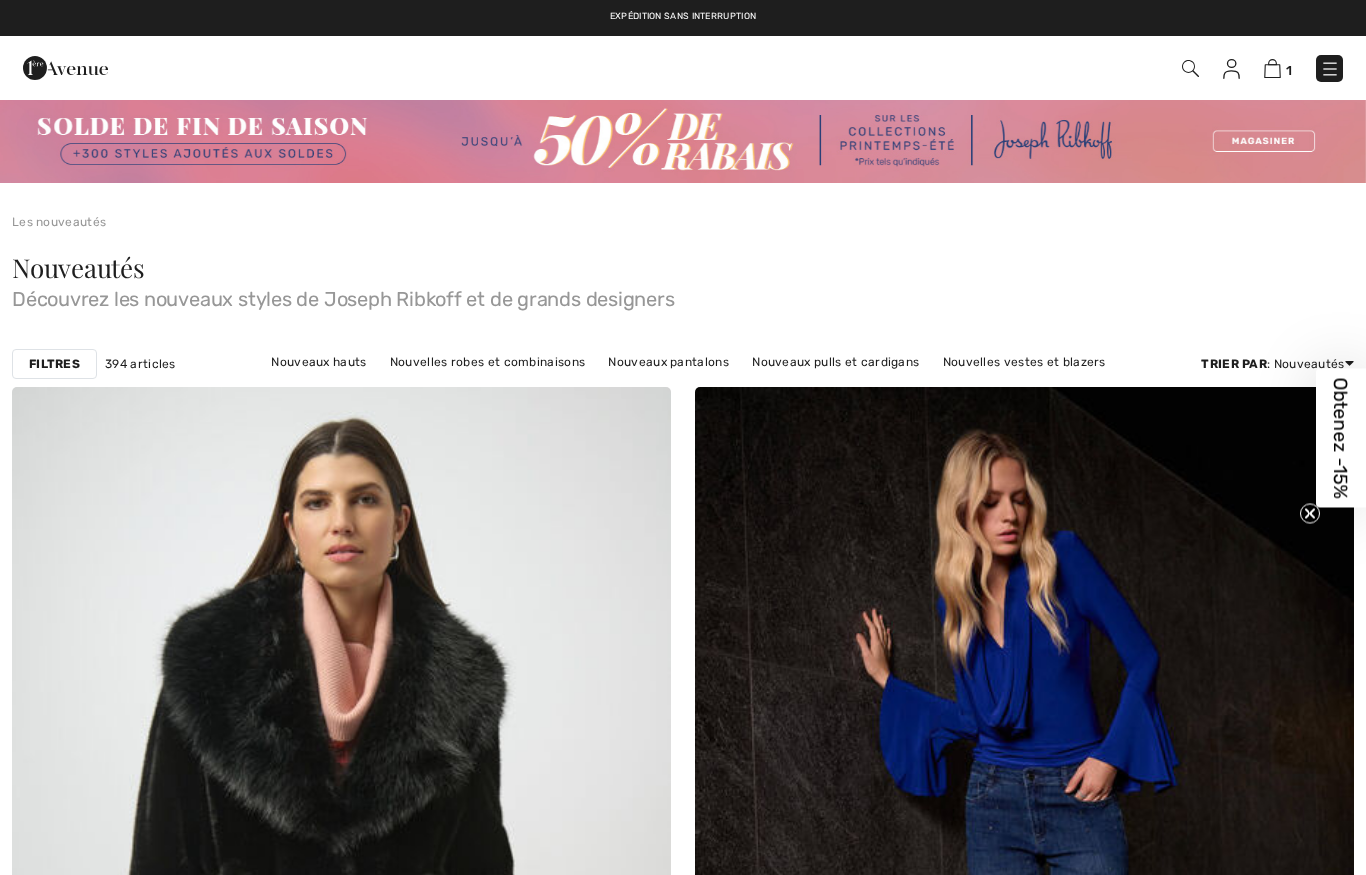 scroll, scrollTop: 2884, scrollLeft: 0, axis: vertical 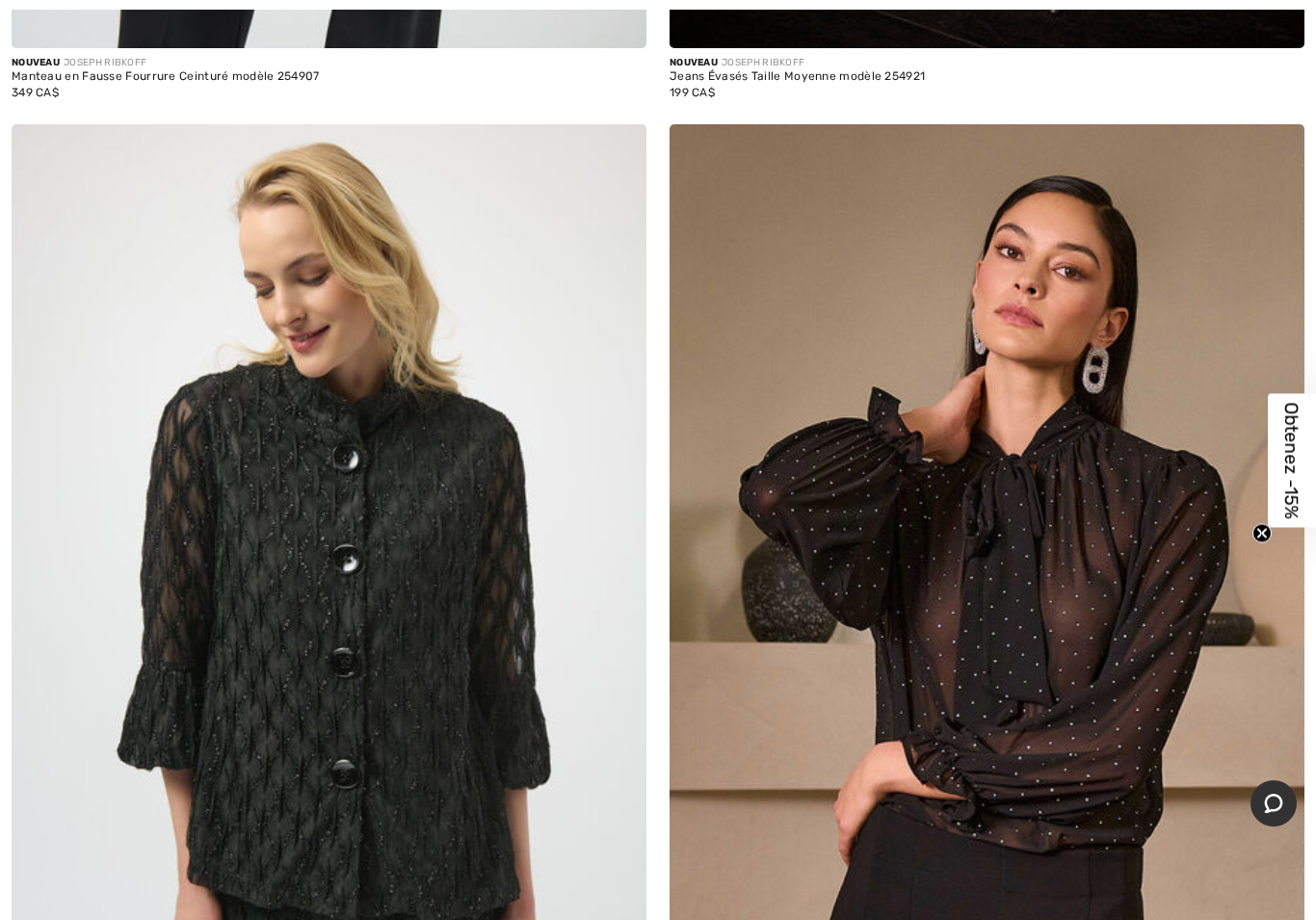 click at bounding box center [987, 600] 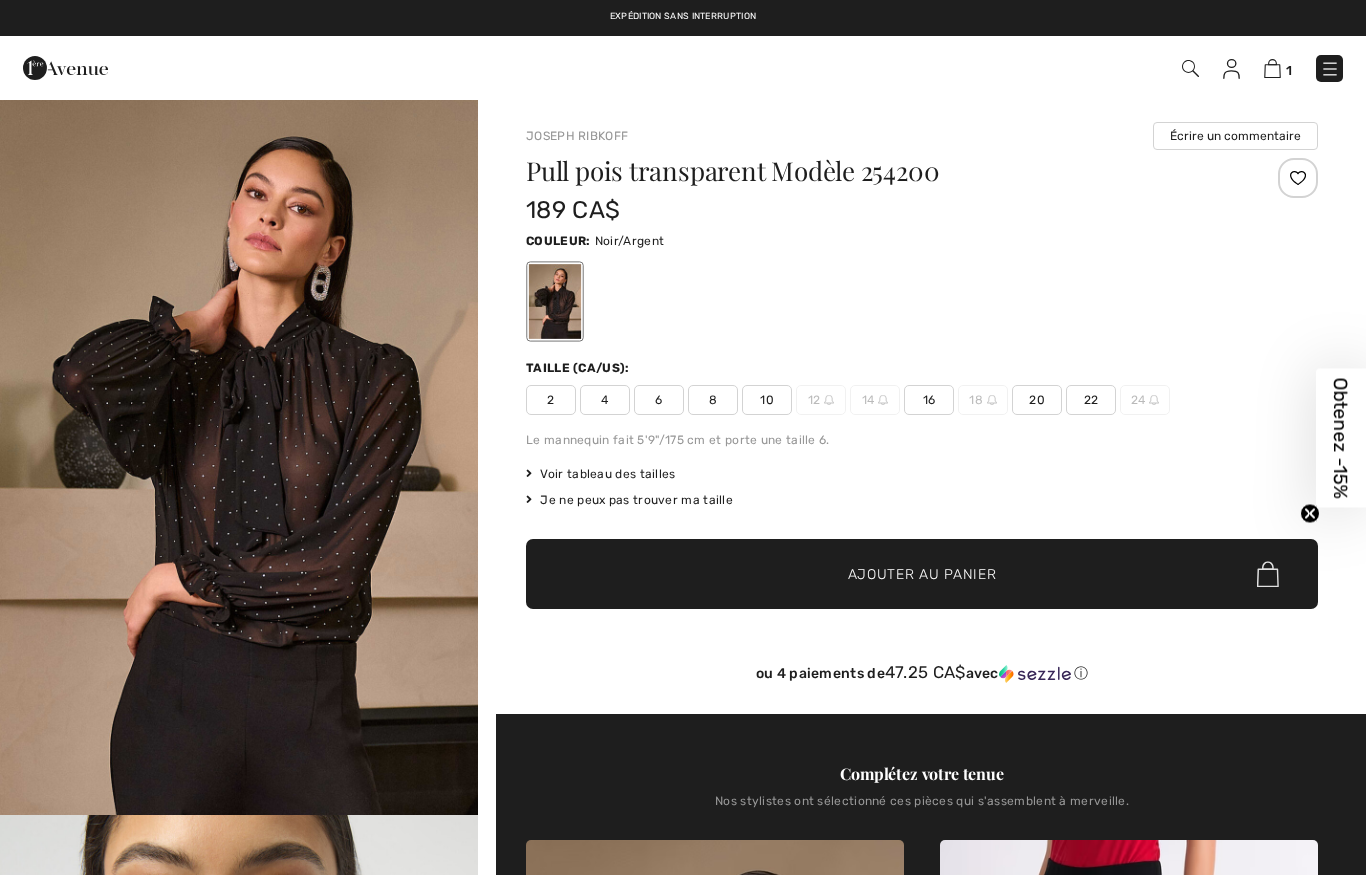 scroll, scrollTop: 0, scrollLeft: 0, axis: both 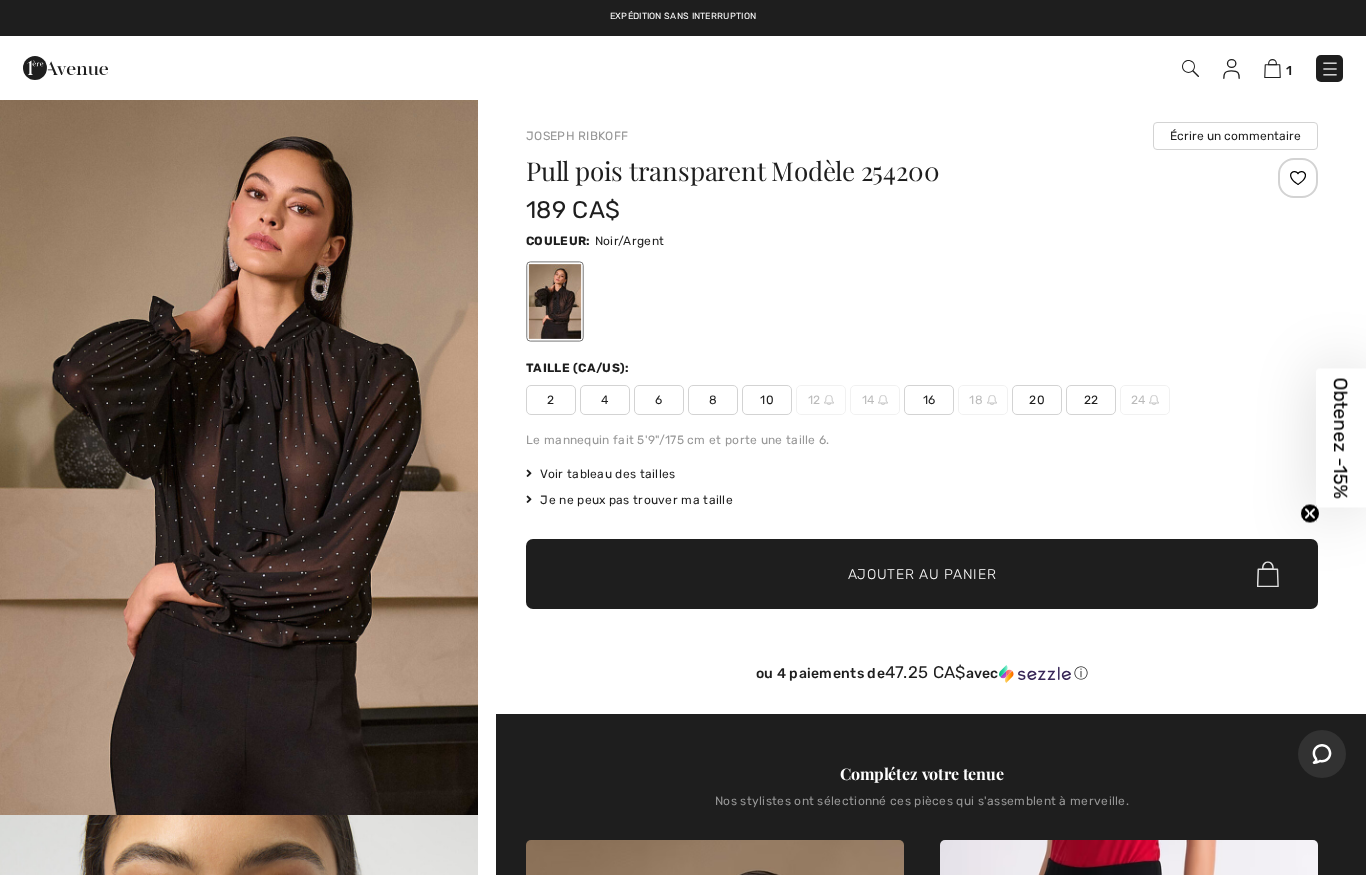 click on "6" at bounding box center (659, 400) 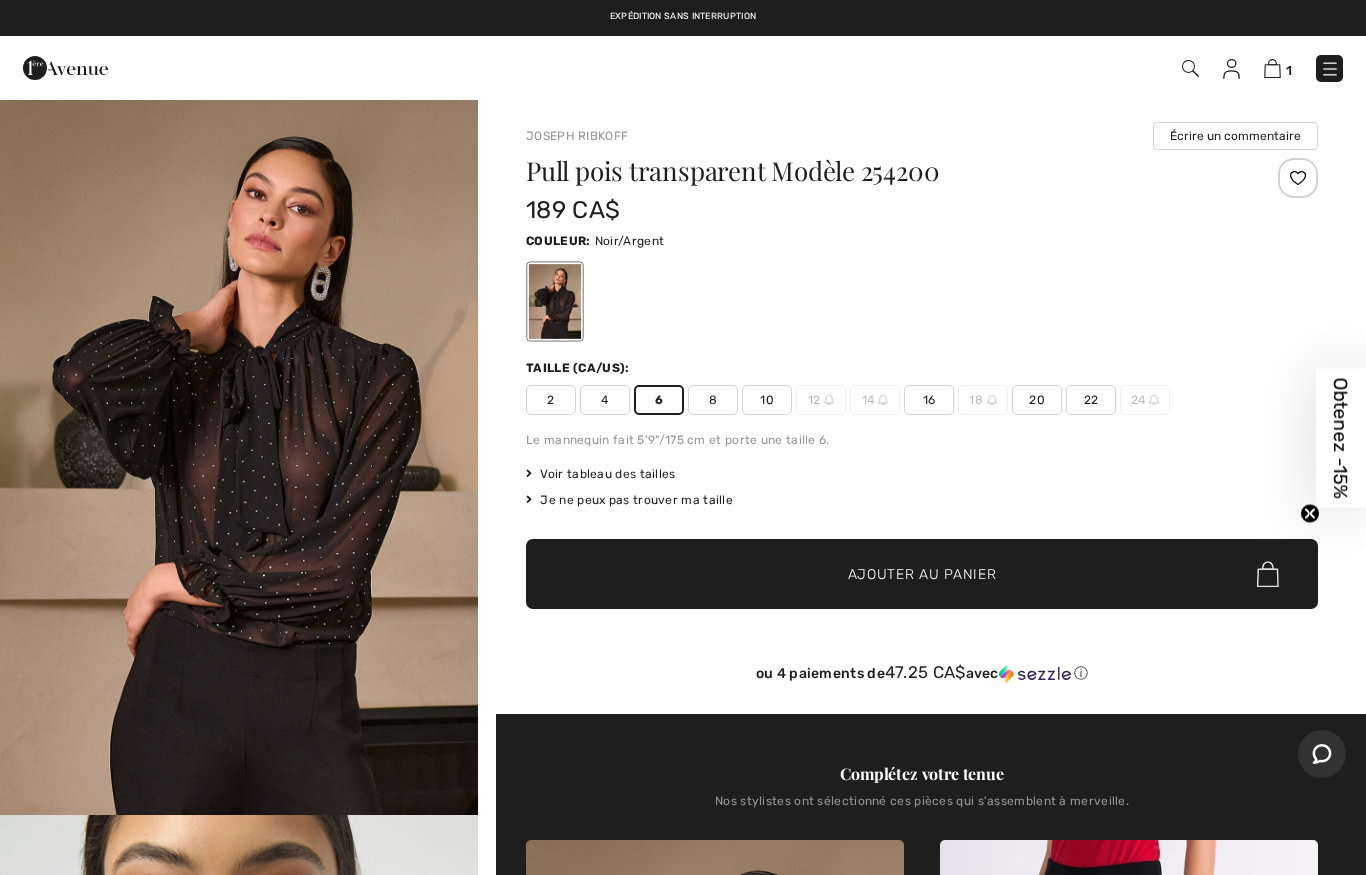 click on "Ajouter au panier" at bounding box center (922, 574) 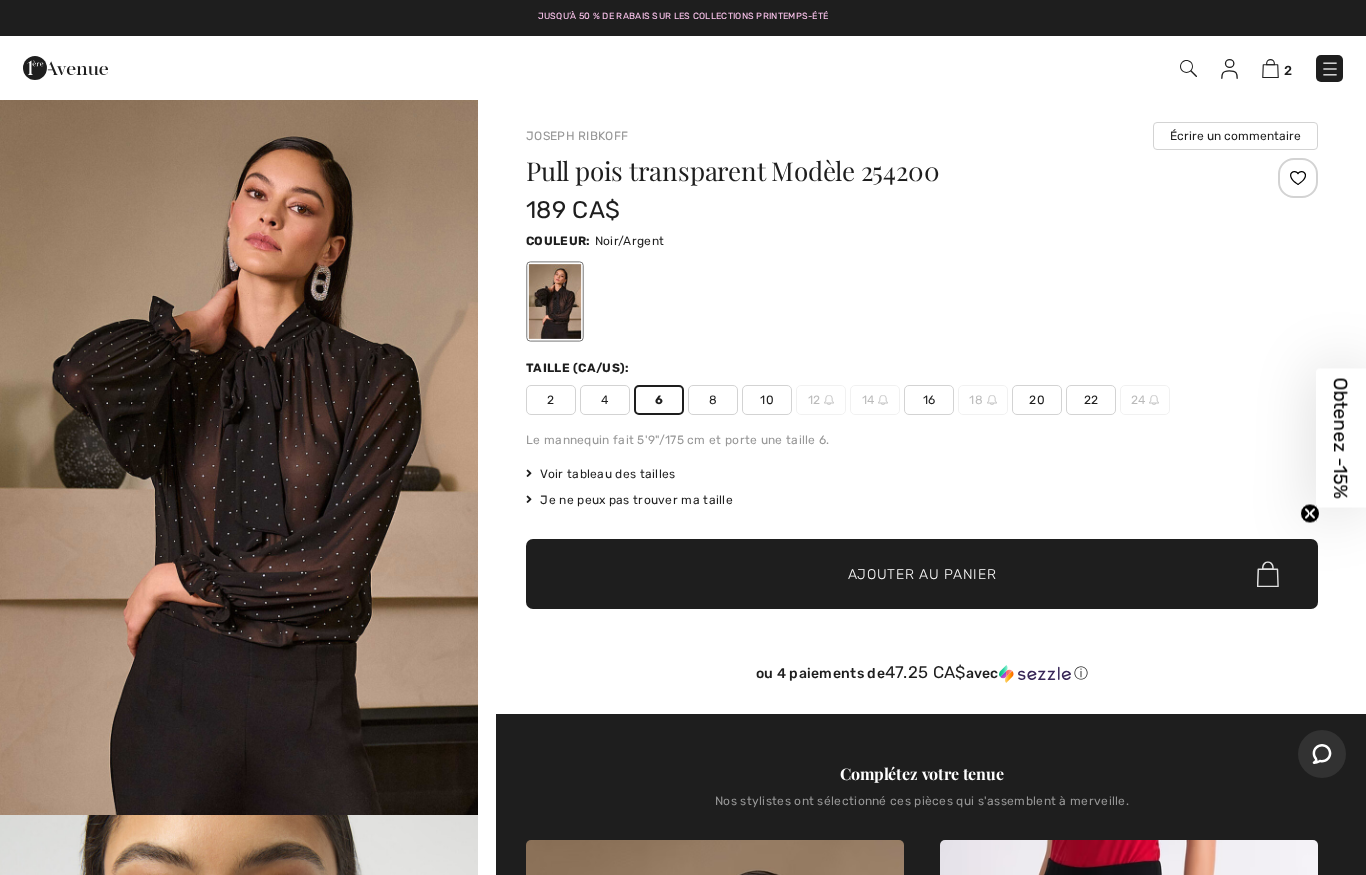 click at bounding box center [1270, 68] 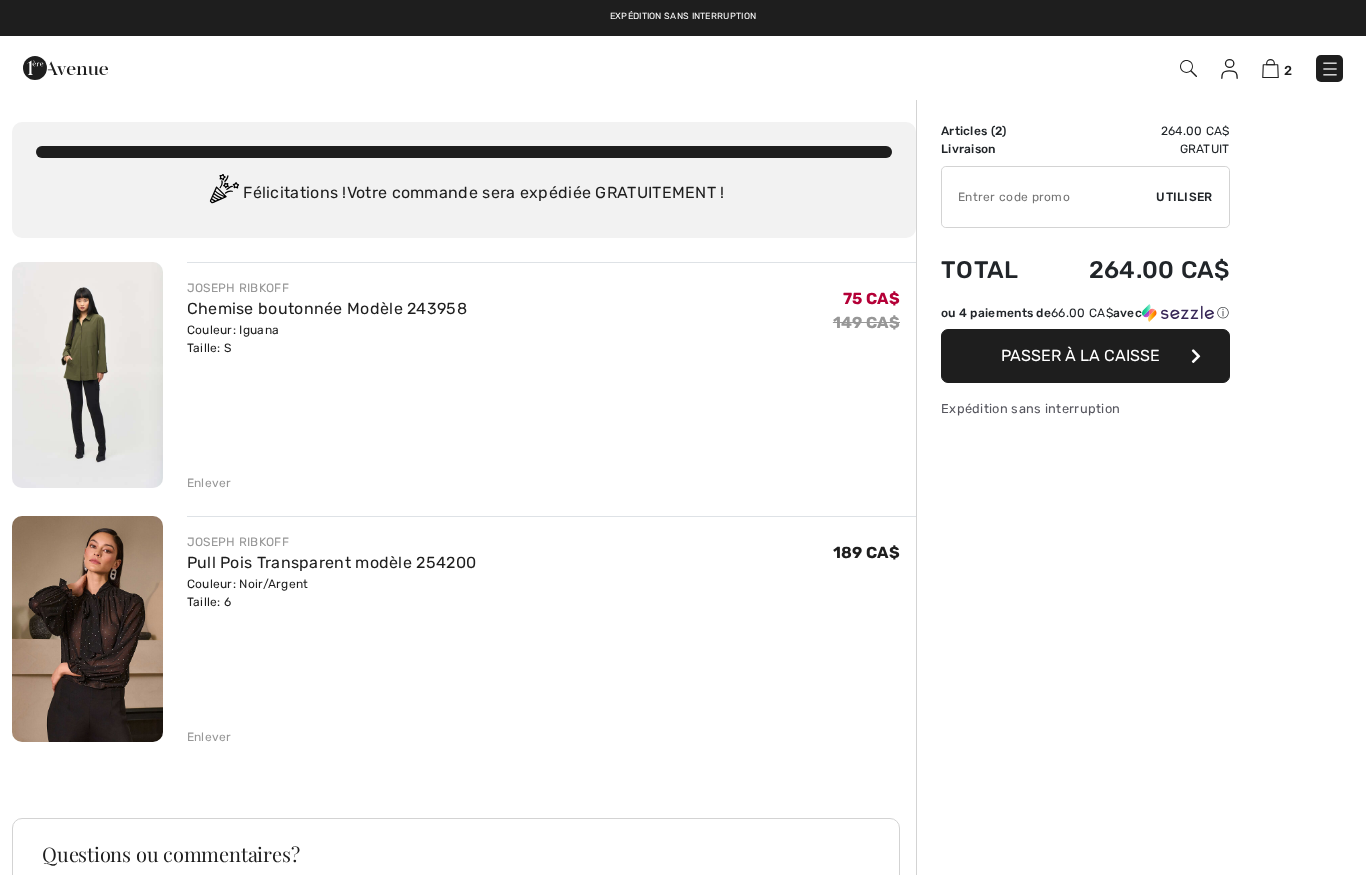 scroll, scrollTop: 0, scrollLeft: 0, axis: both 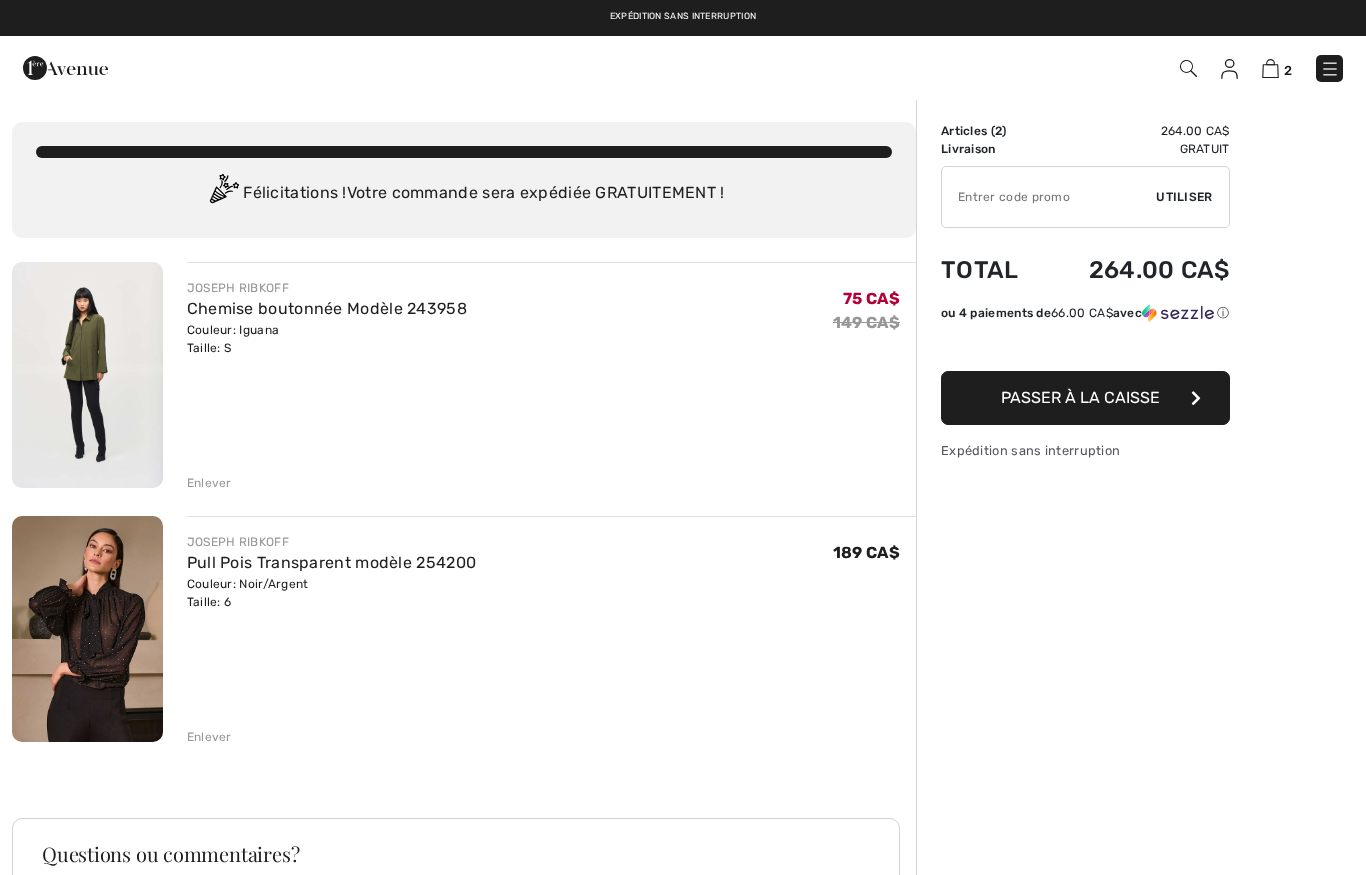 click on "Enlever" at bounding box center [209, 737] 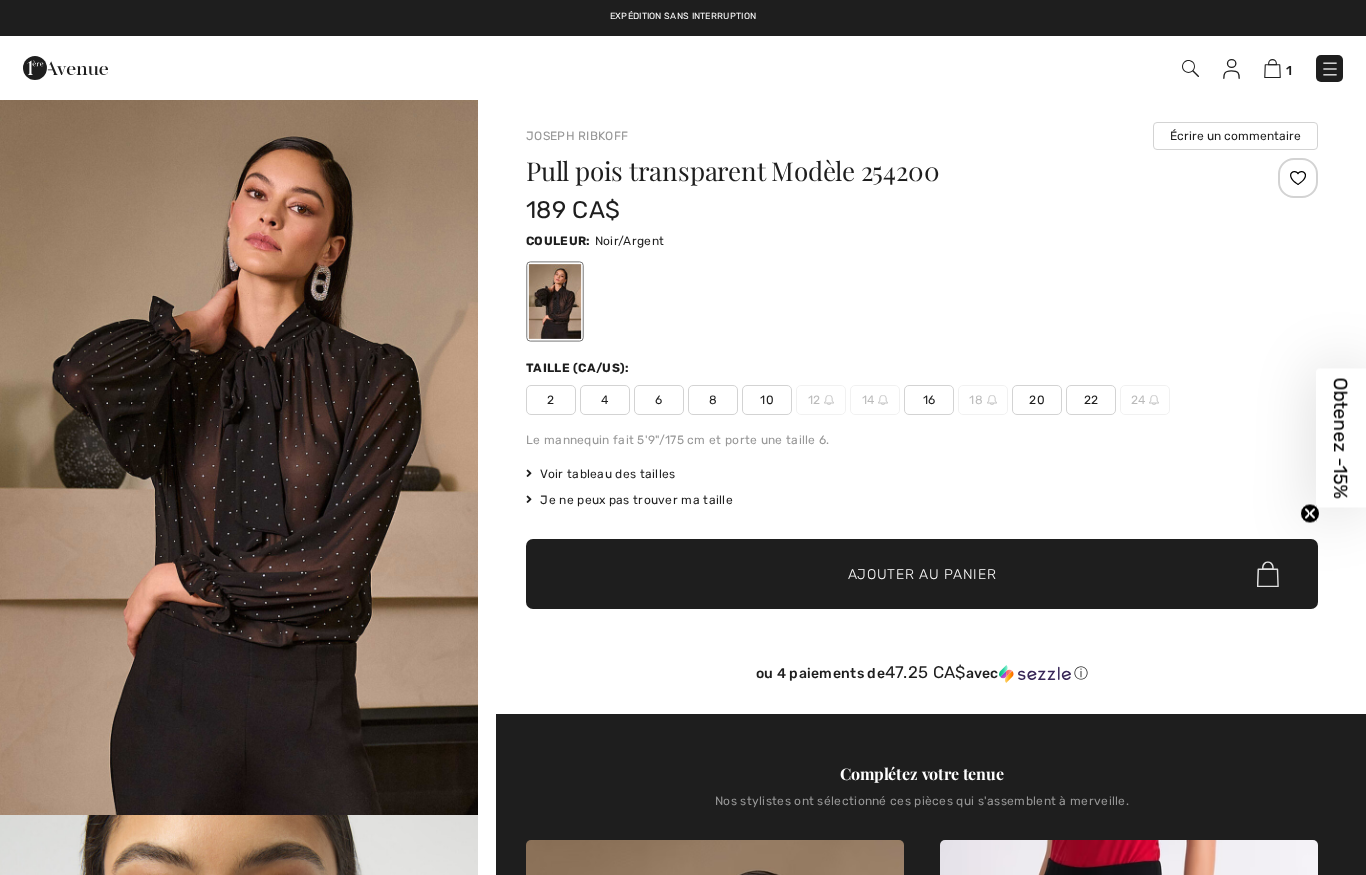 scroll, scrollTop: 0, scrollLeft: 0, axis: both 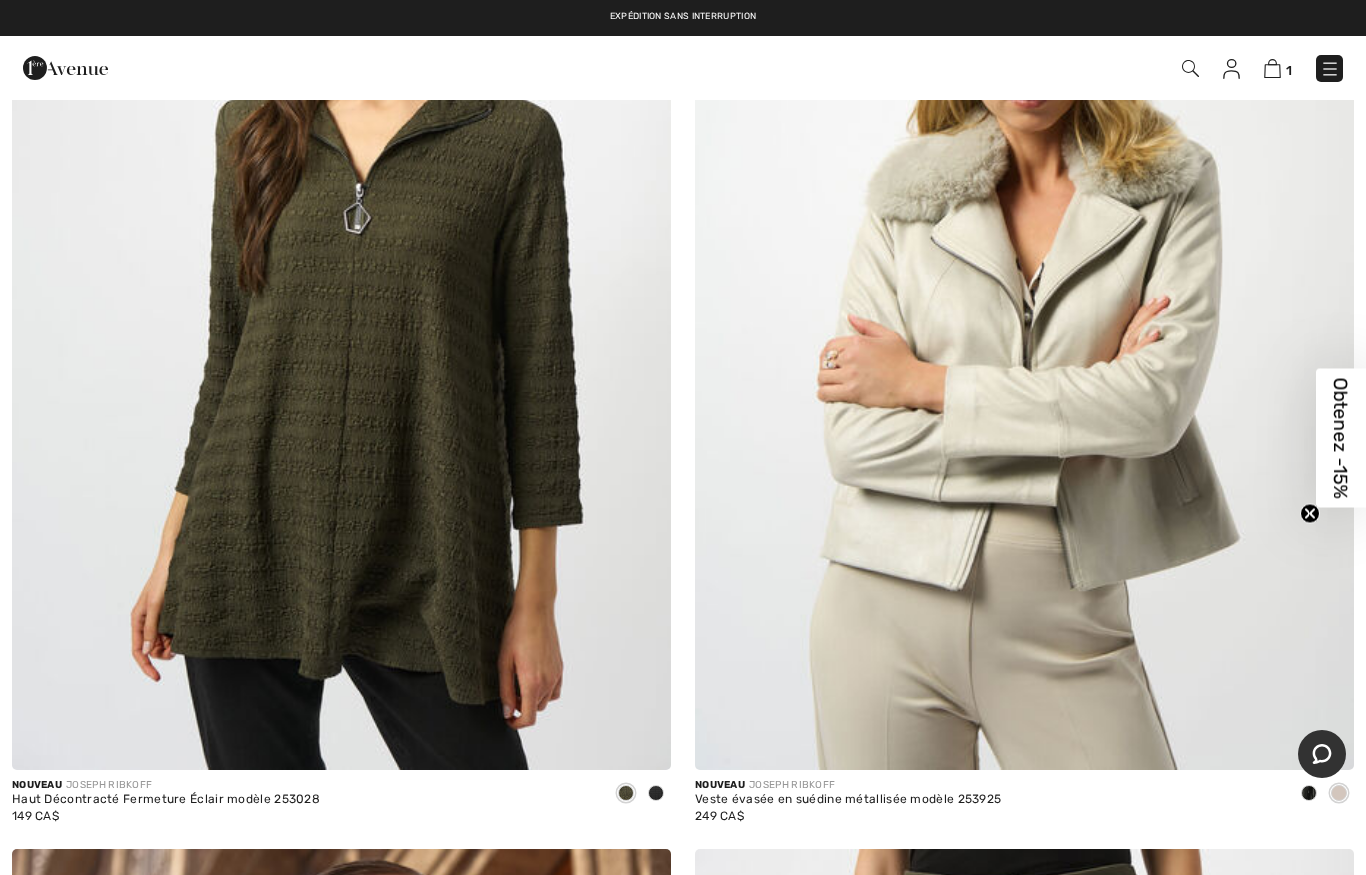 click at bounding box center (341, 276) 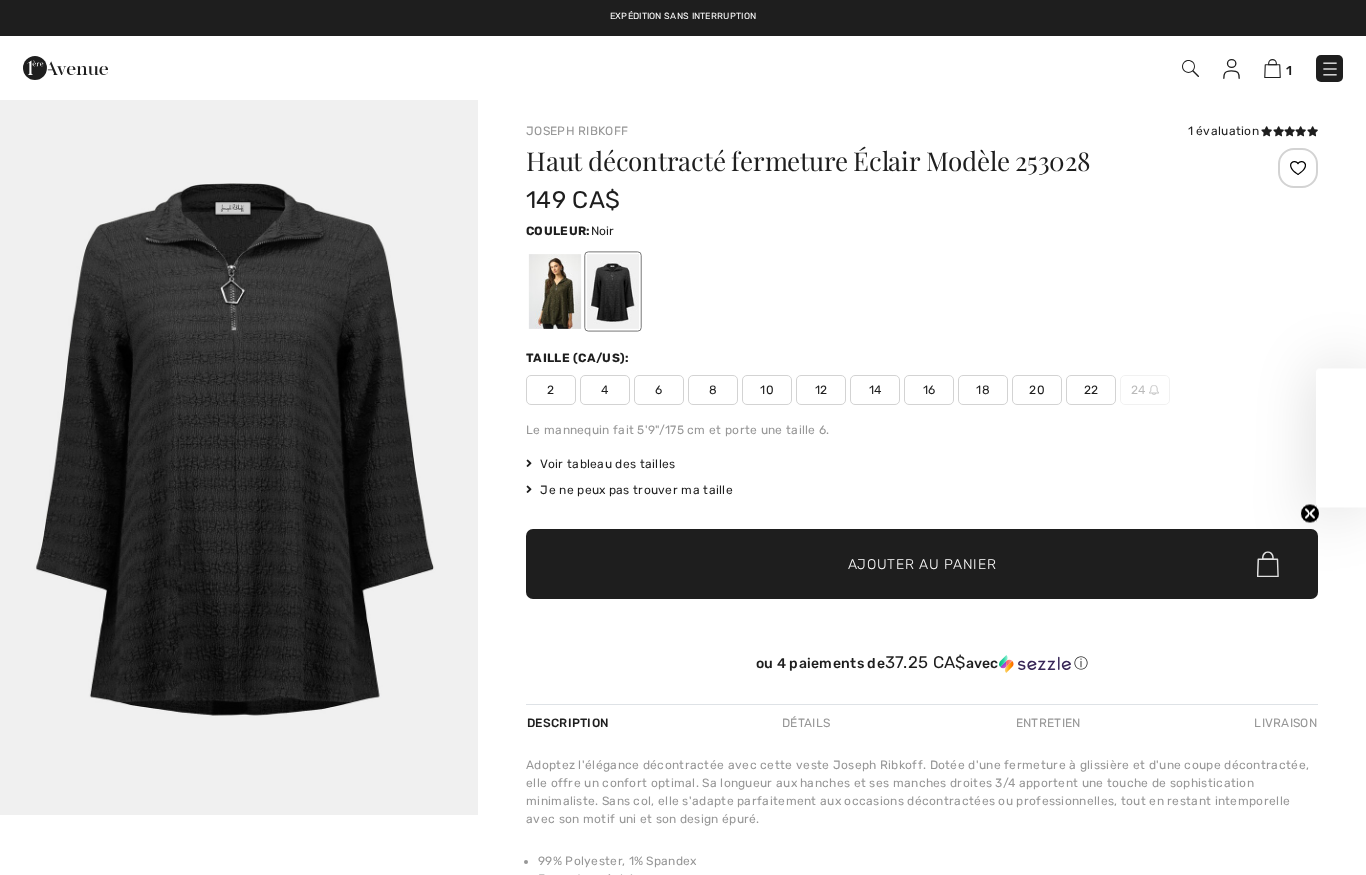 scroll, scrollTop: 0, scrollLeft: 0, axis: both 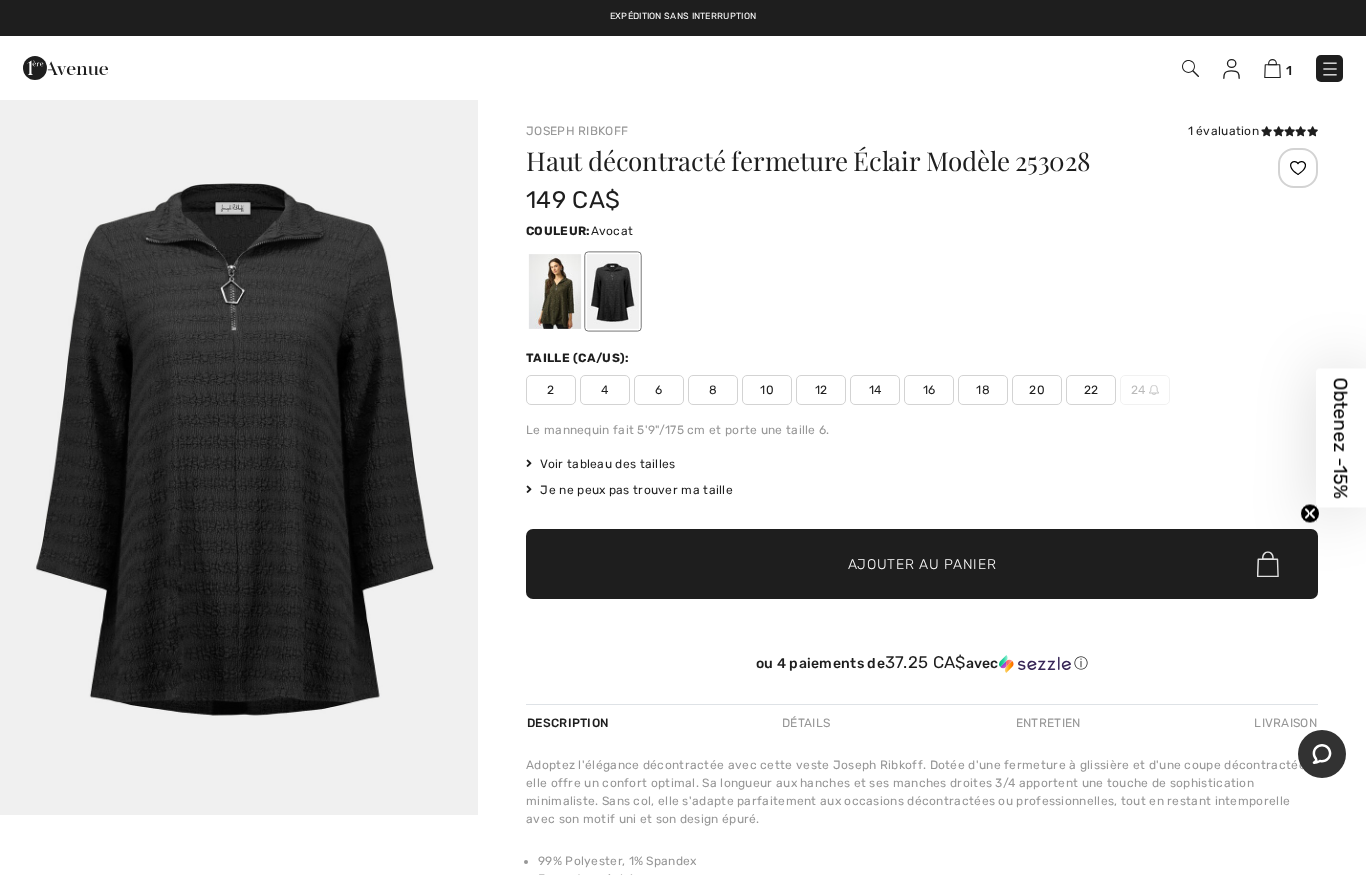 click at bounding box center [555, 291] 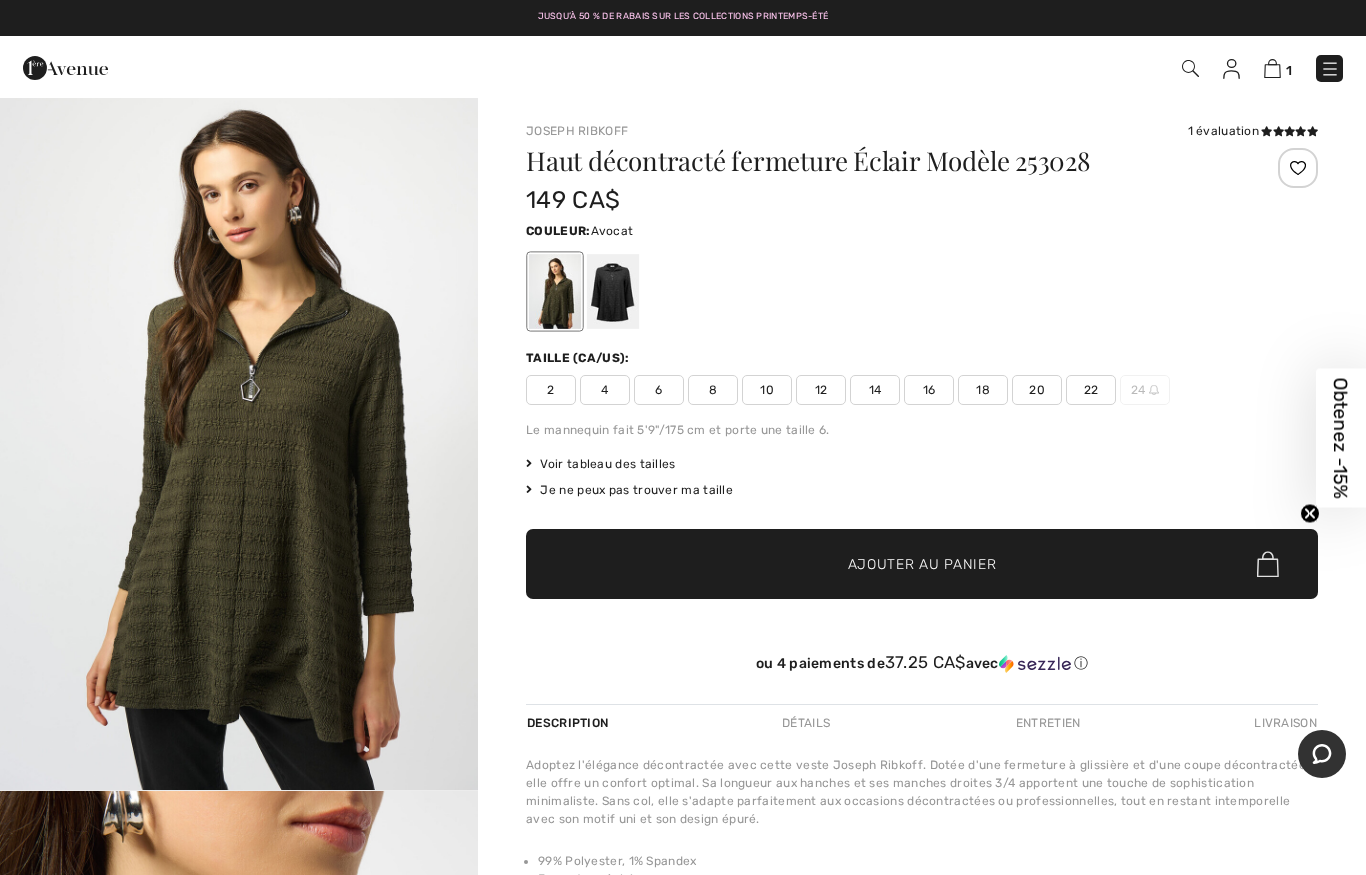 scroll, scrollTop: 0, scrollLeft: 0, axis: both 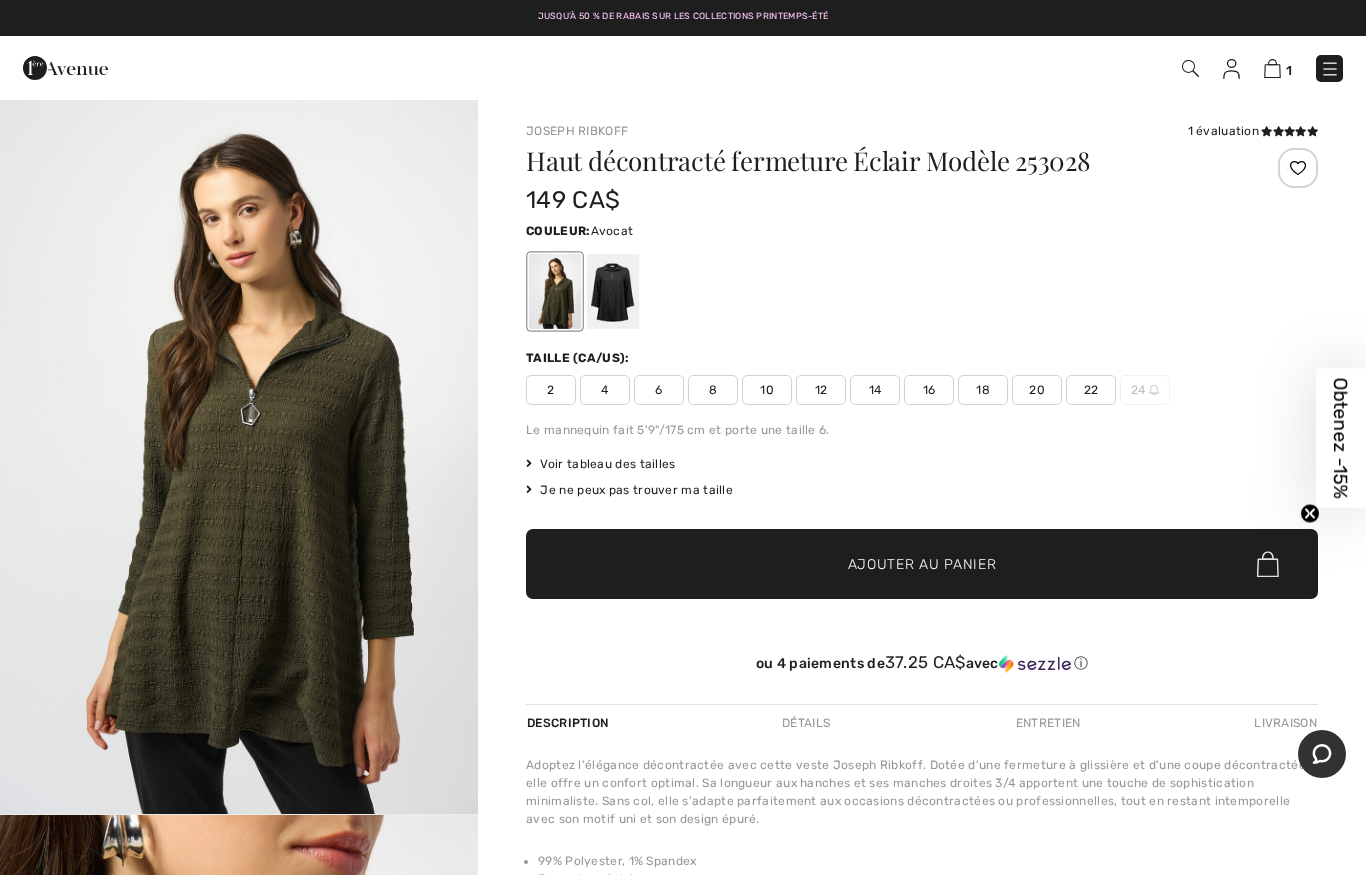 click on "6" at bounding box center [659, 390] 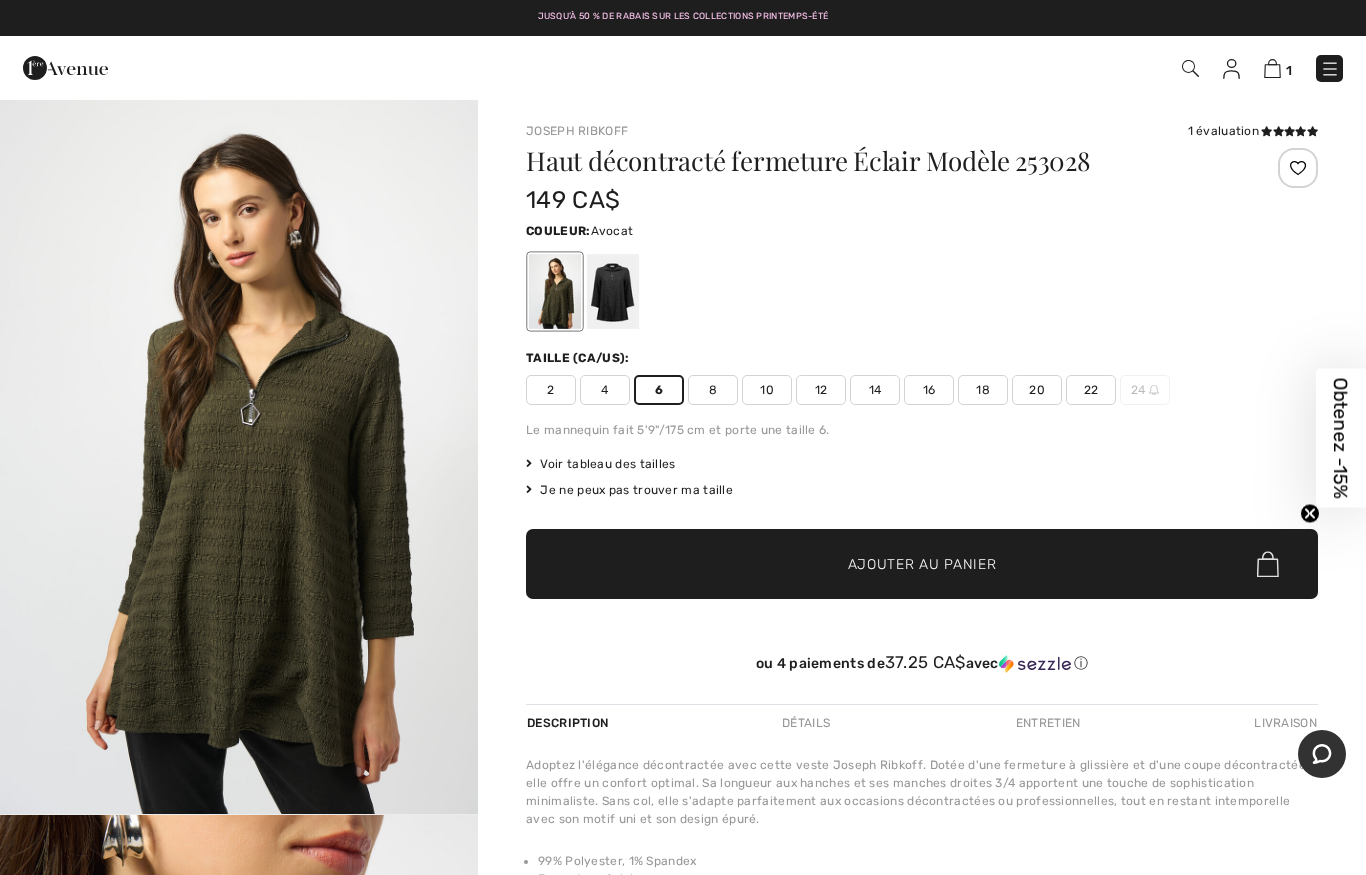 click on "Ajouter au panier" at bounding box center [922, 564] 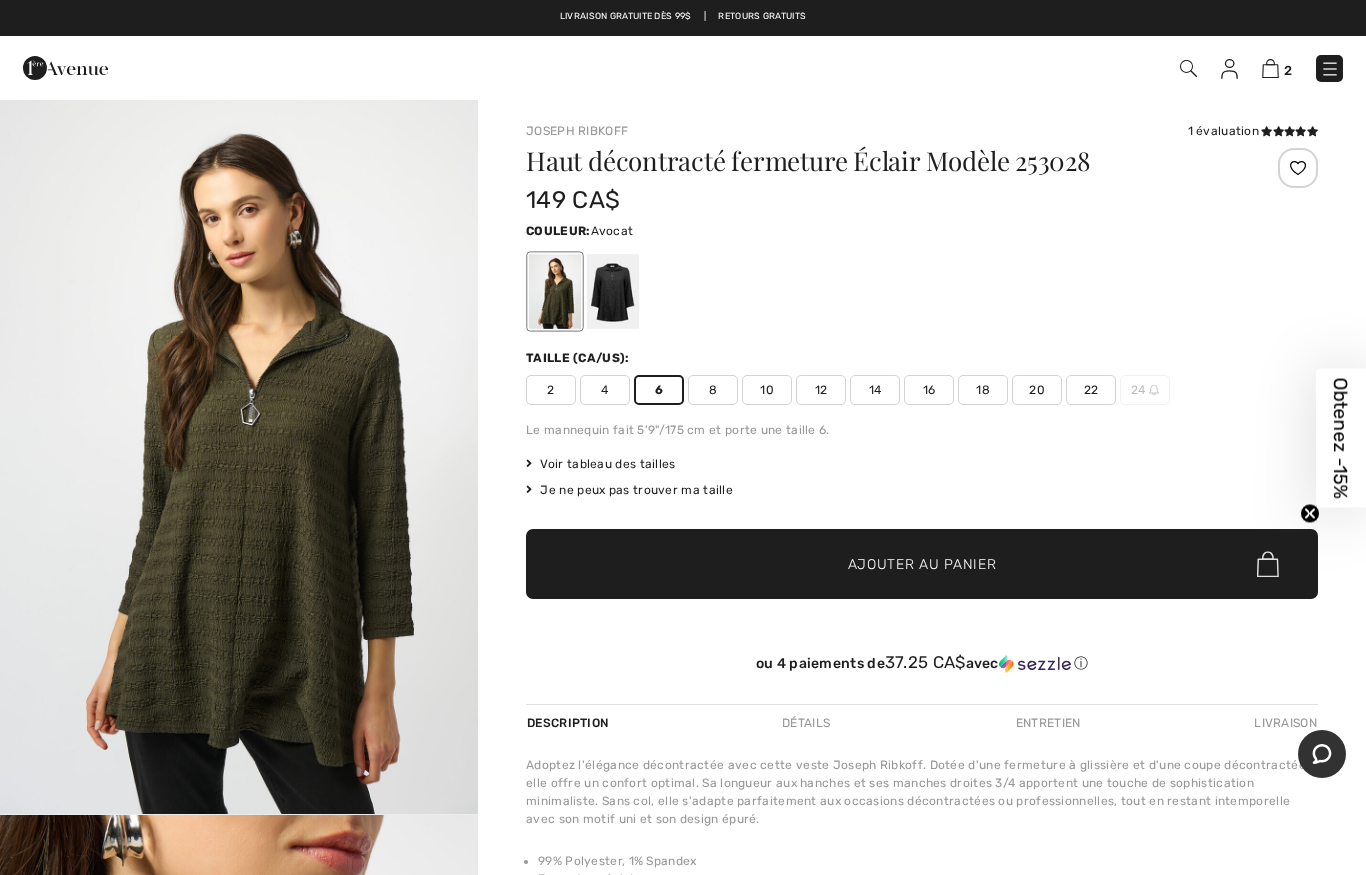 click on "Obtenez -15%" at bounding box center (1341, 437) 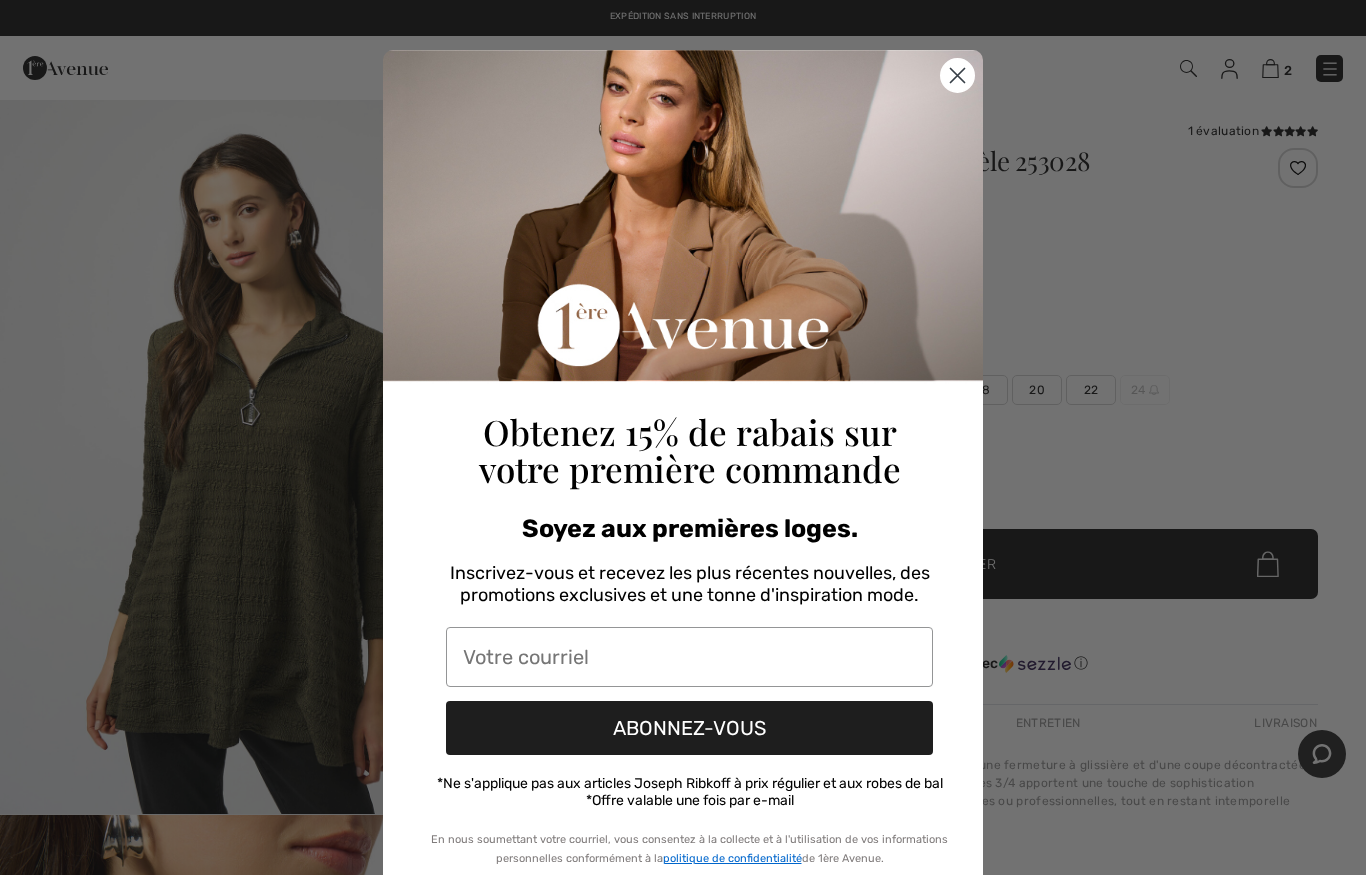 click at bounding box center (689, 657) 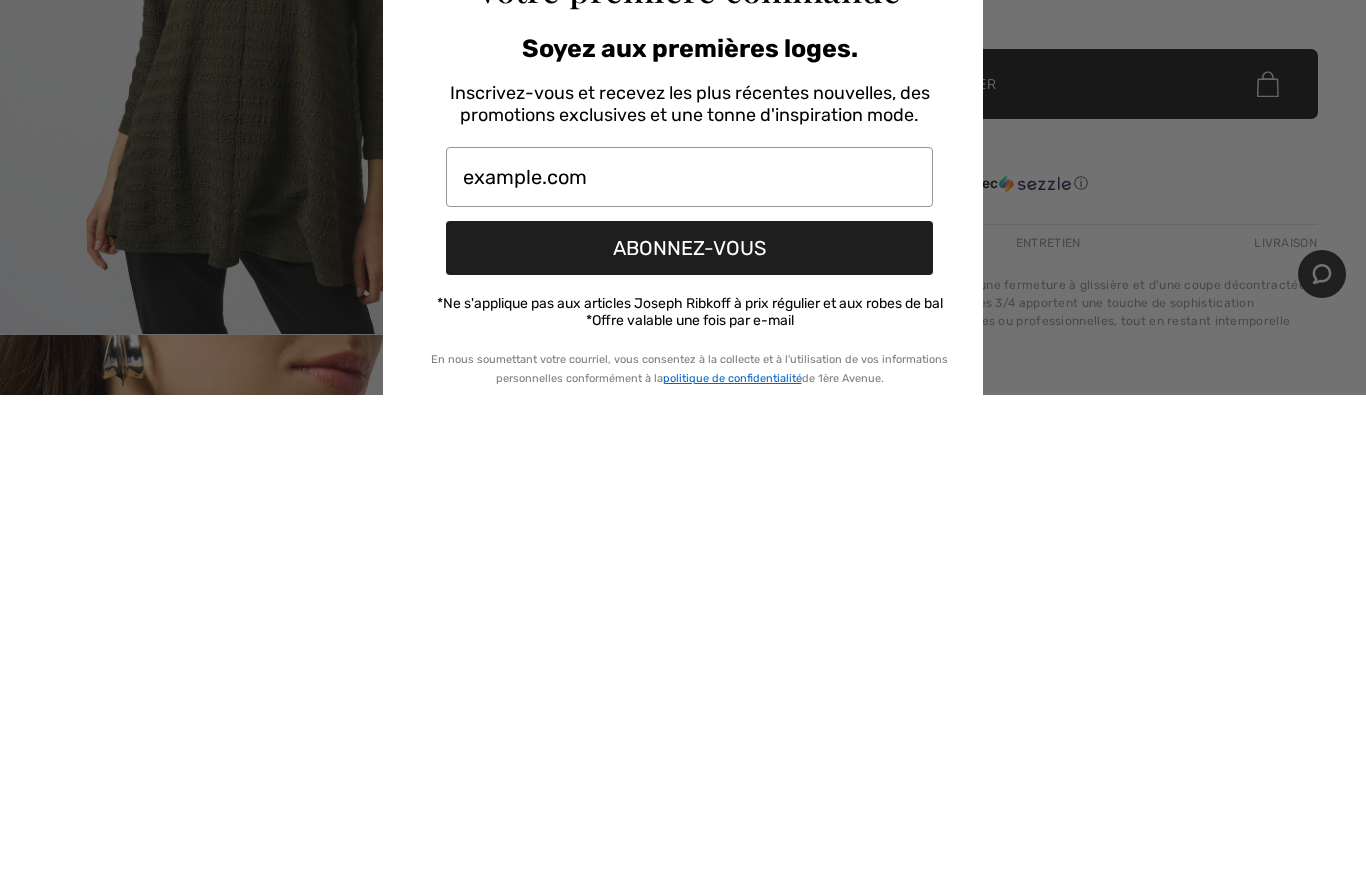 type on "lantinj.1@gmail.com" 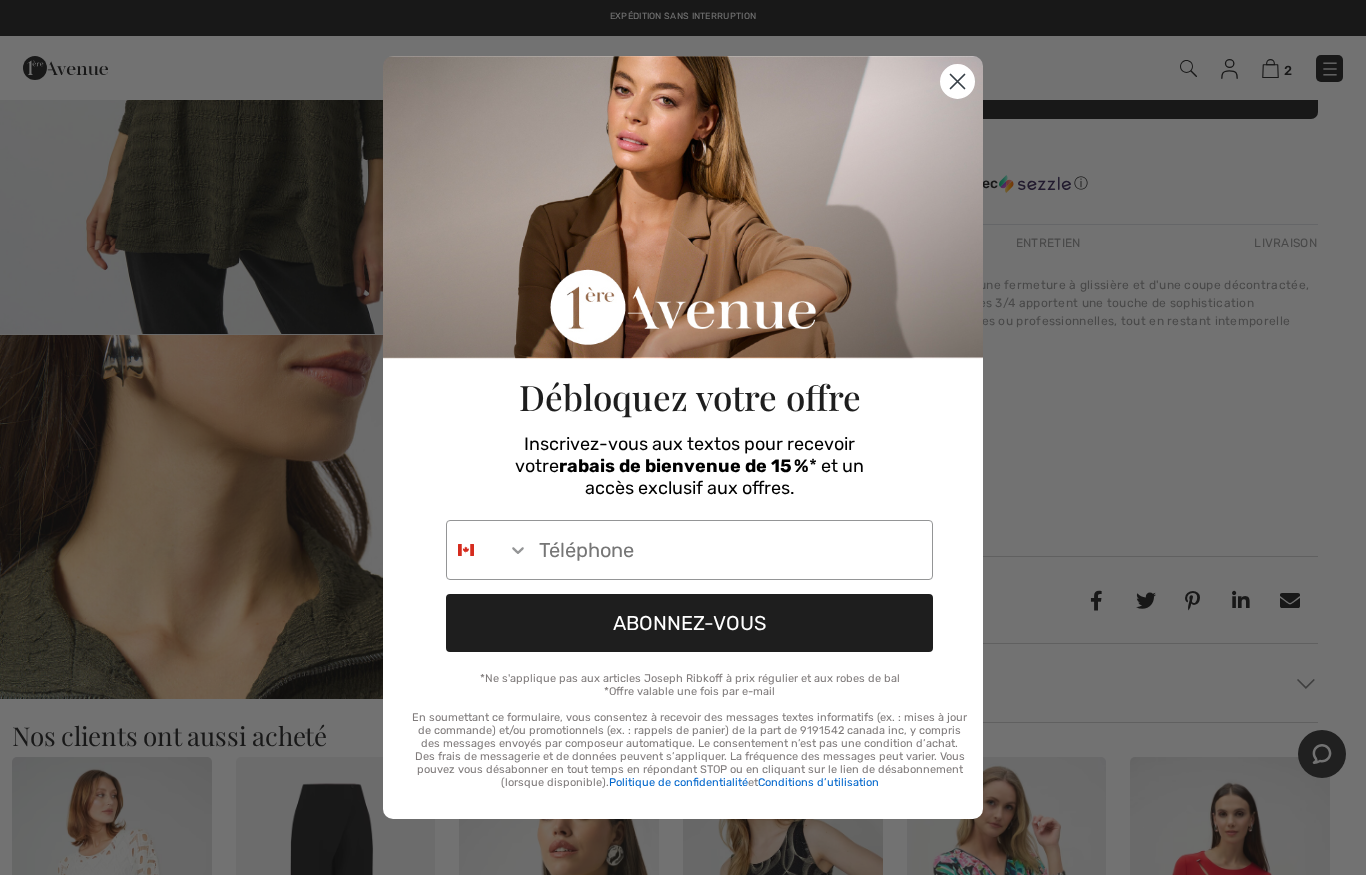 click on "Phone Number" at bounding box center (730, 550) 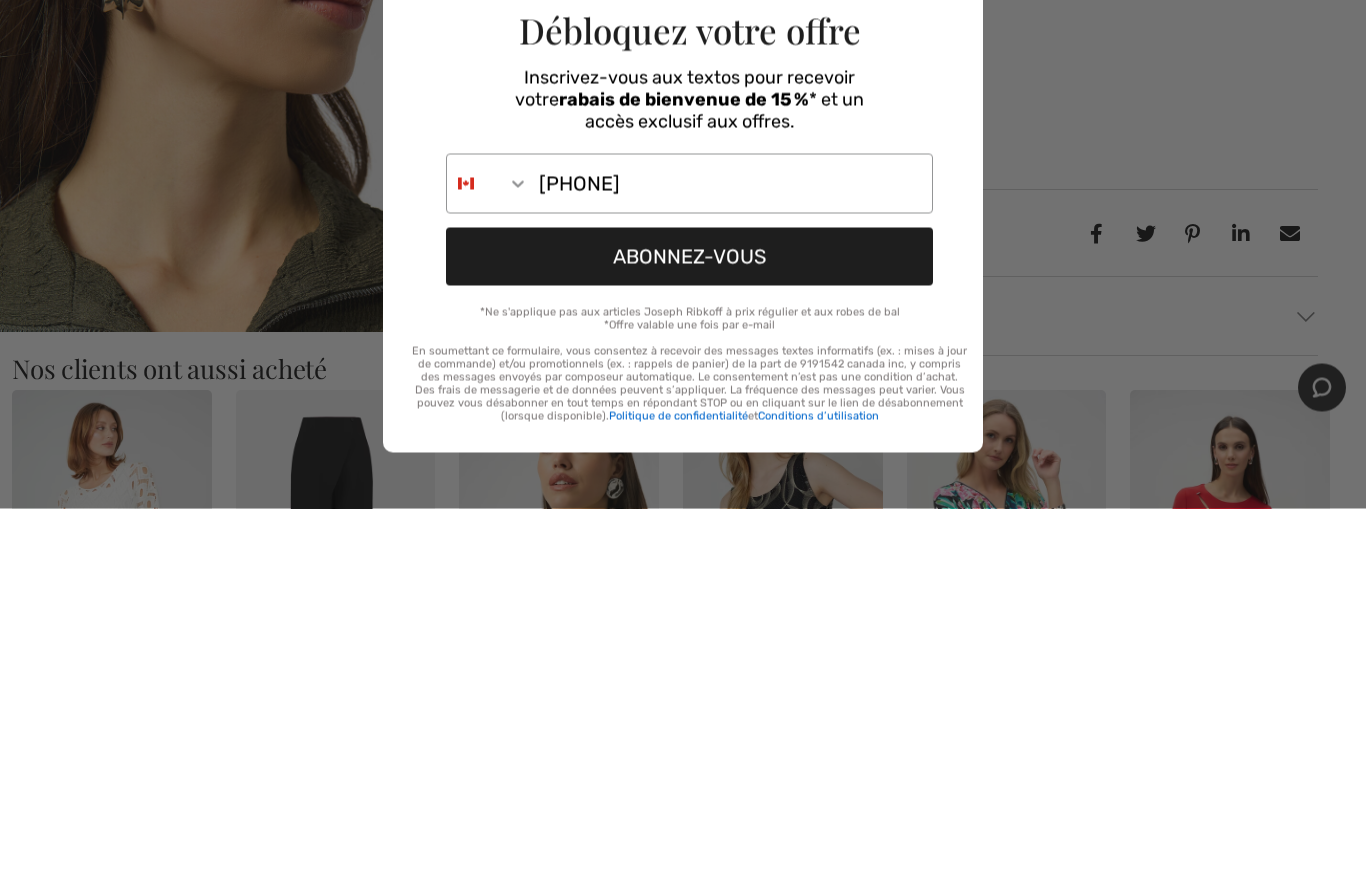 scroll, scrollTop: 847, scrollLeft: 0, axis: vertical 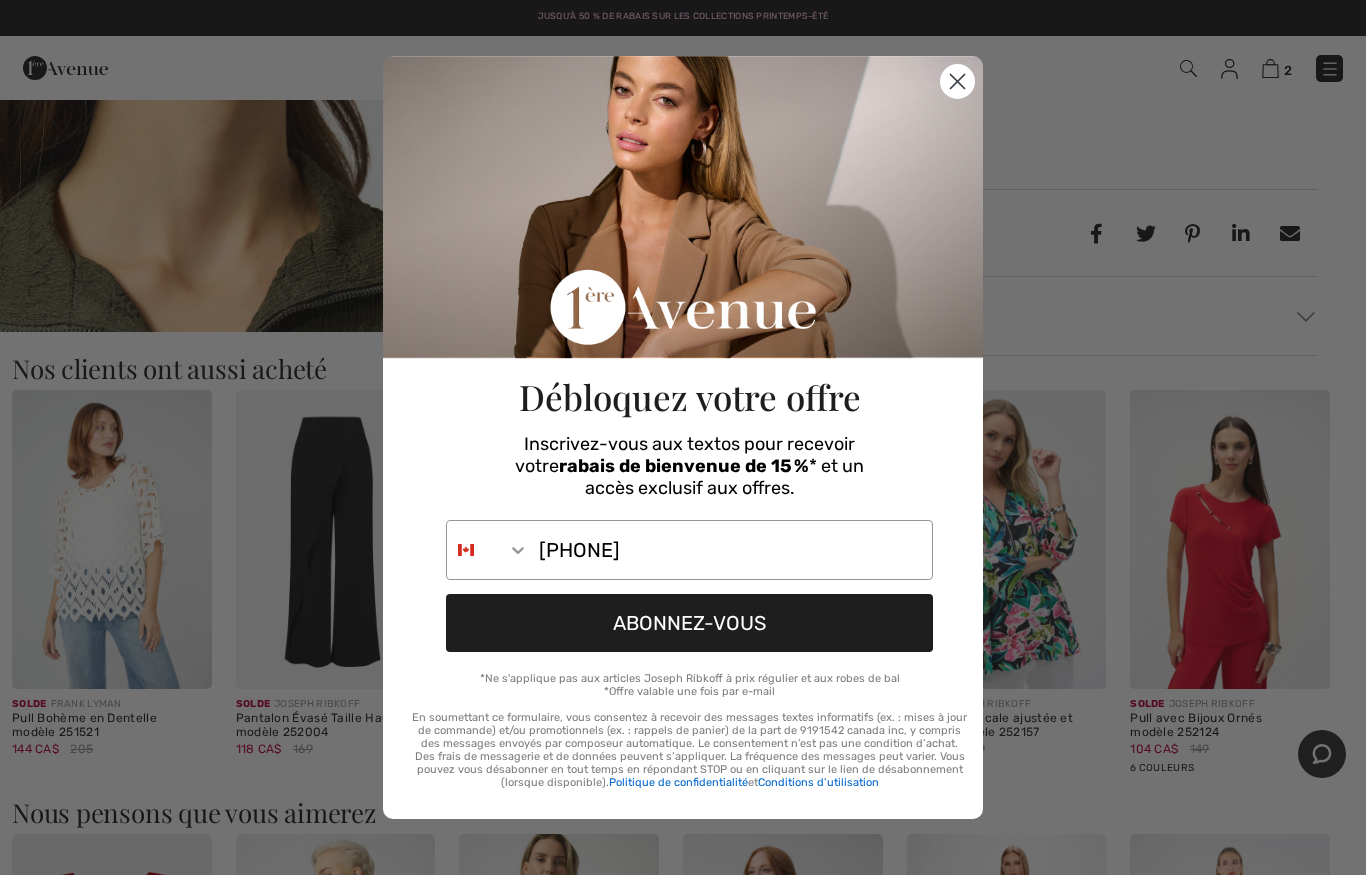 type on "514-973-8612" 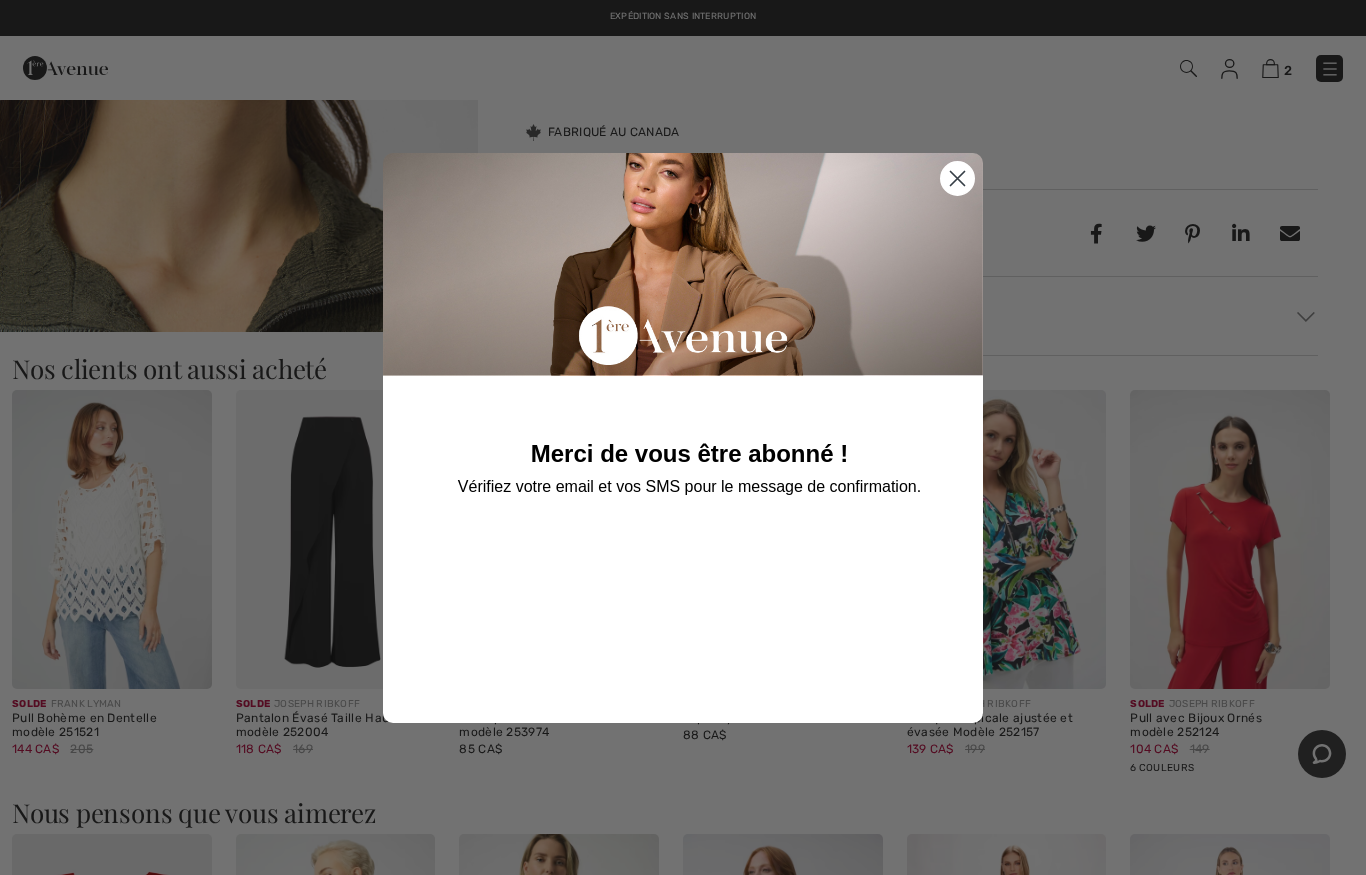 click 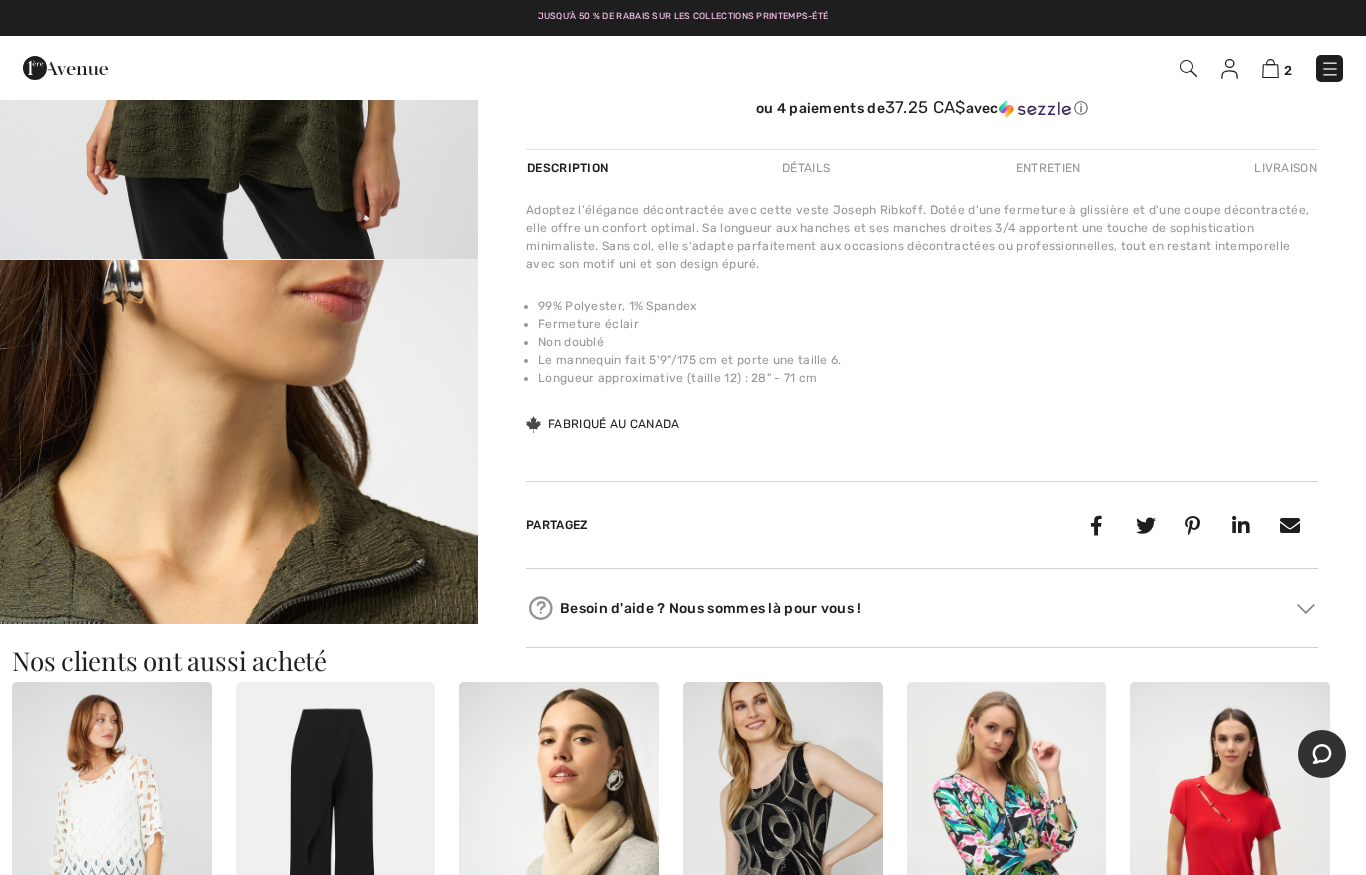 scroll, scrollTop: 0, scrollLeft: 0, axis: both 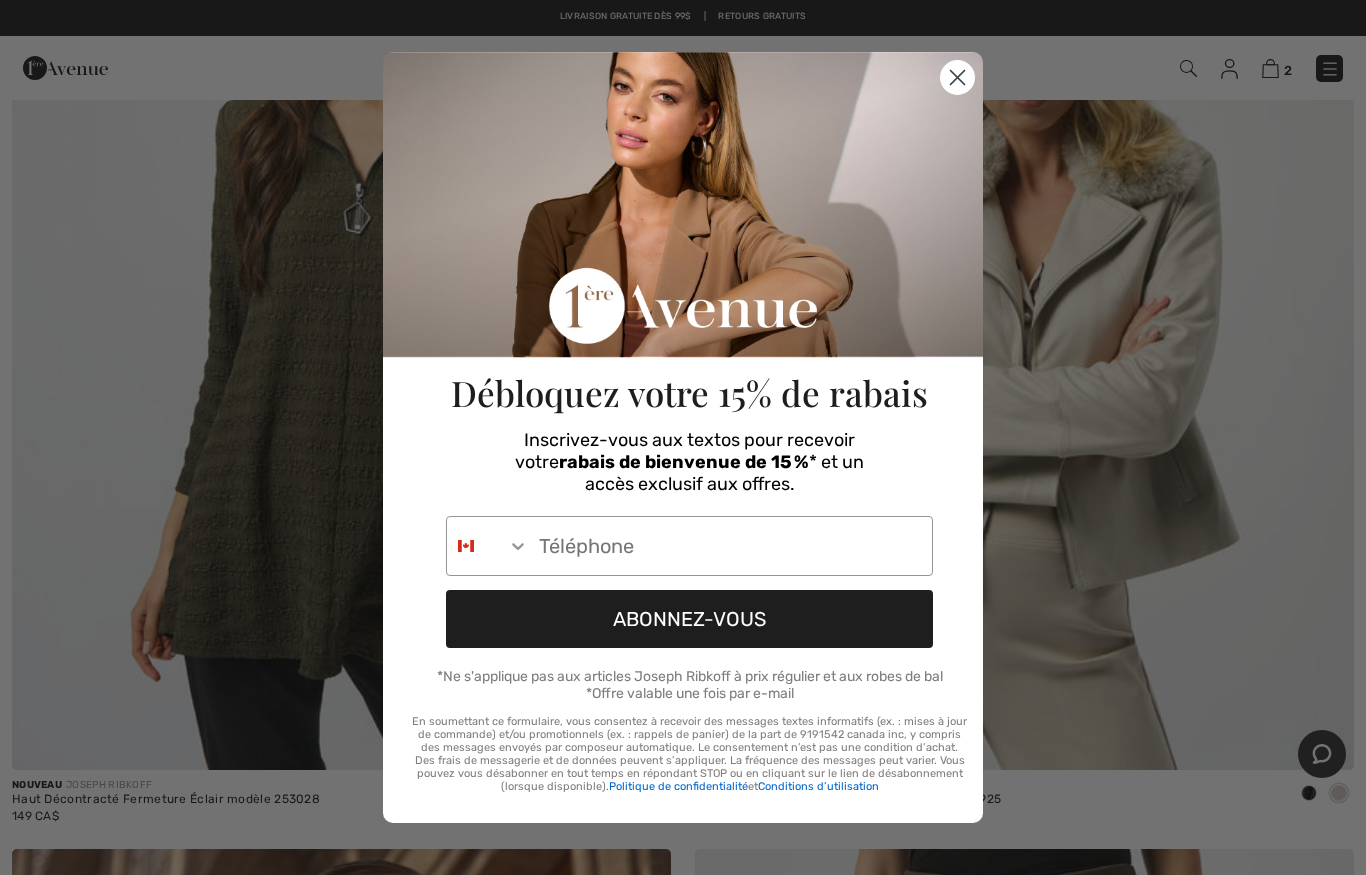 click on "Phone Number" at bounding box center (730, 546) 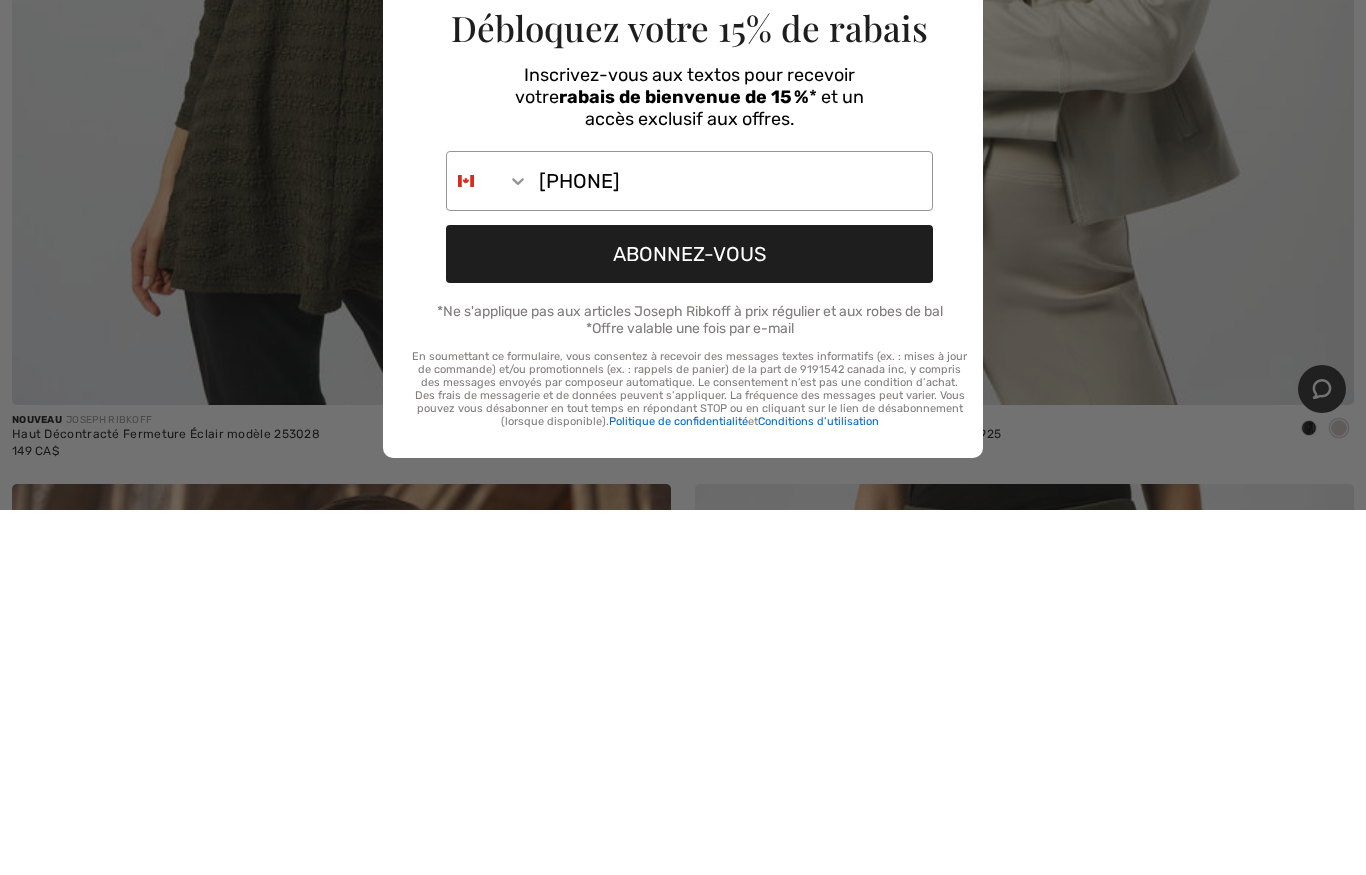 type on "514-973-8612" 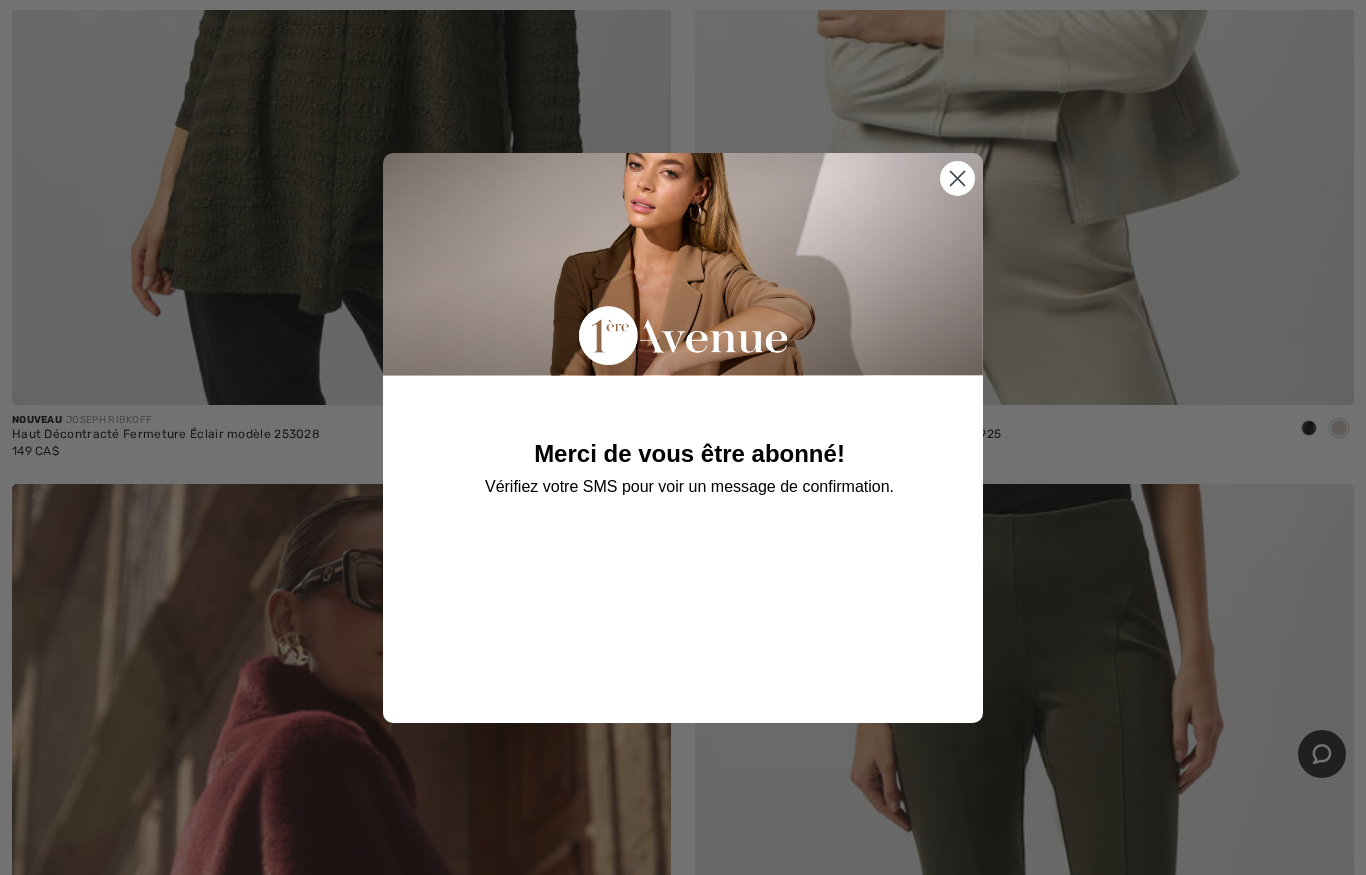 click 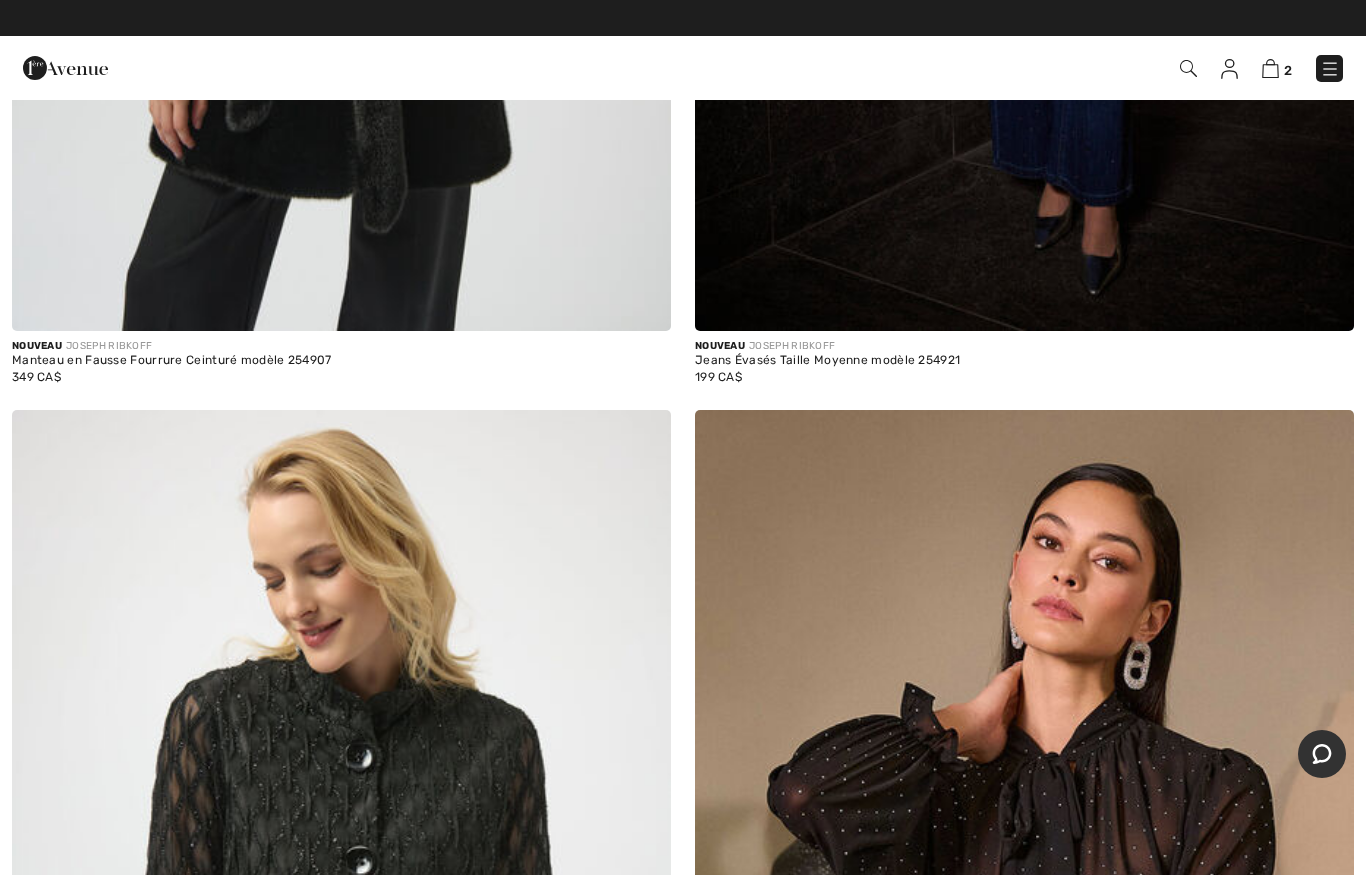 scroll, scrollTop: 1032, scrollLeft: 0, axis: vertical 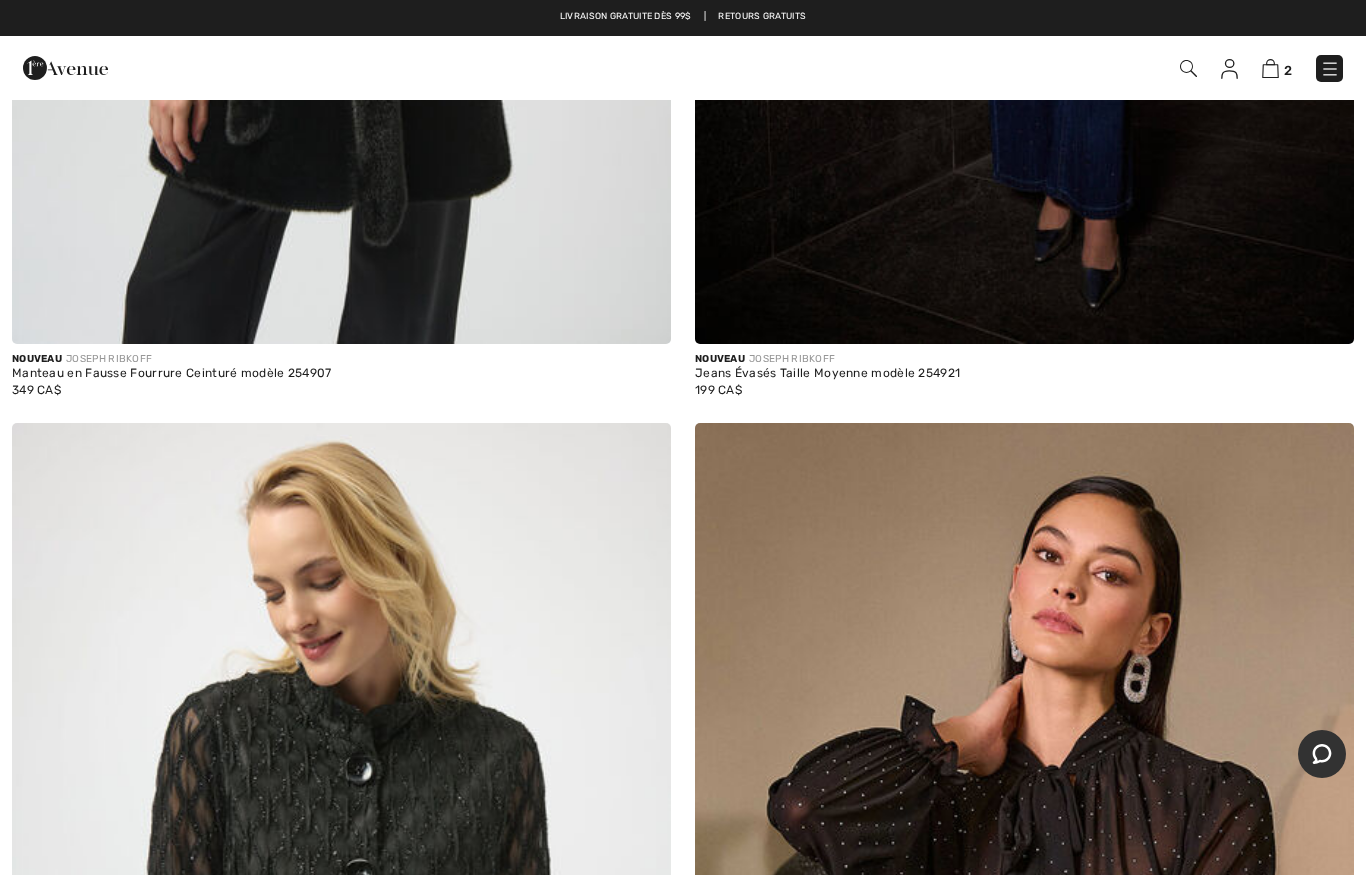 click at bounding box center (1270, 68) 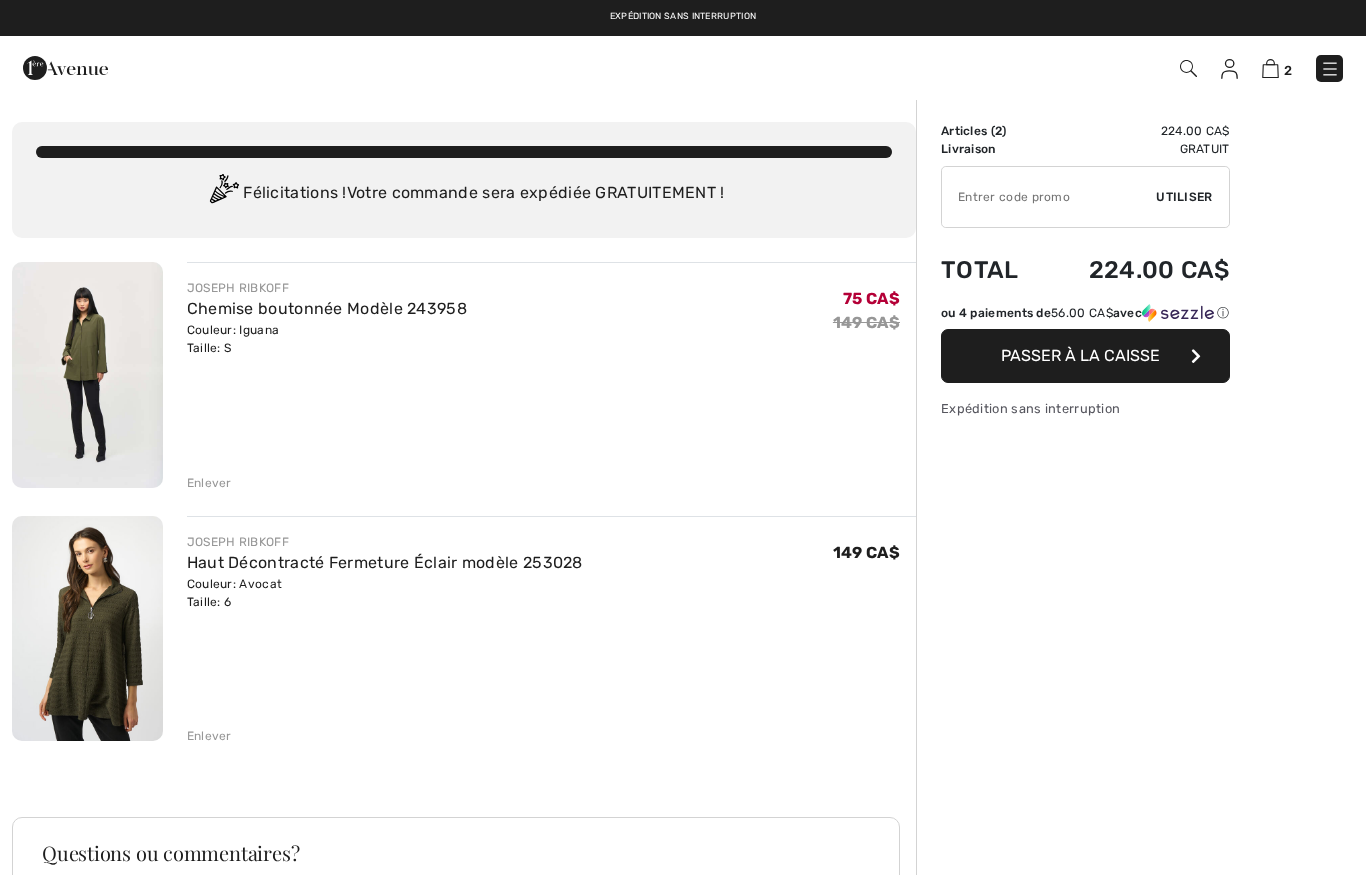 scroll, scrollTop: 0, scrollLeft: 0, axis: both 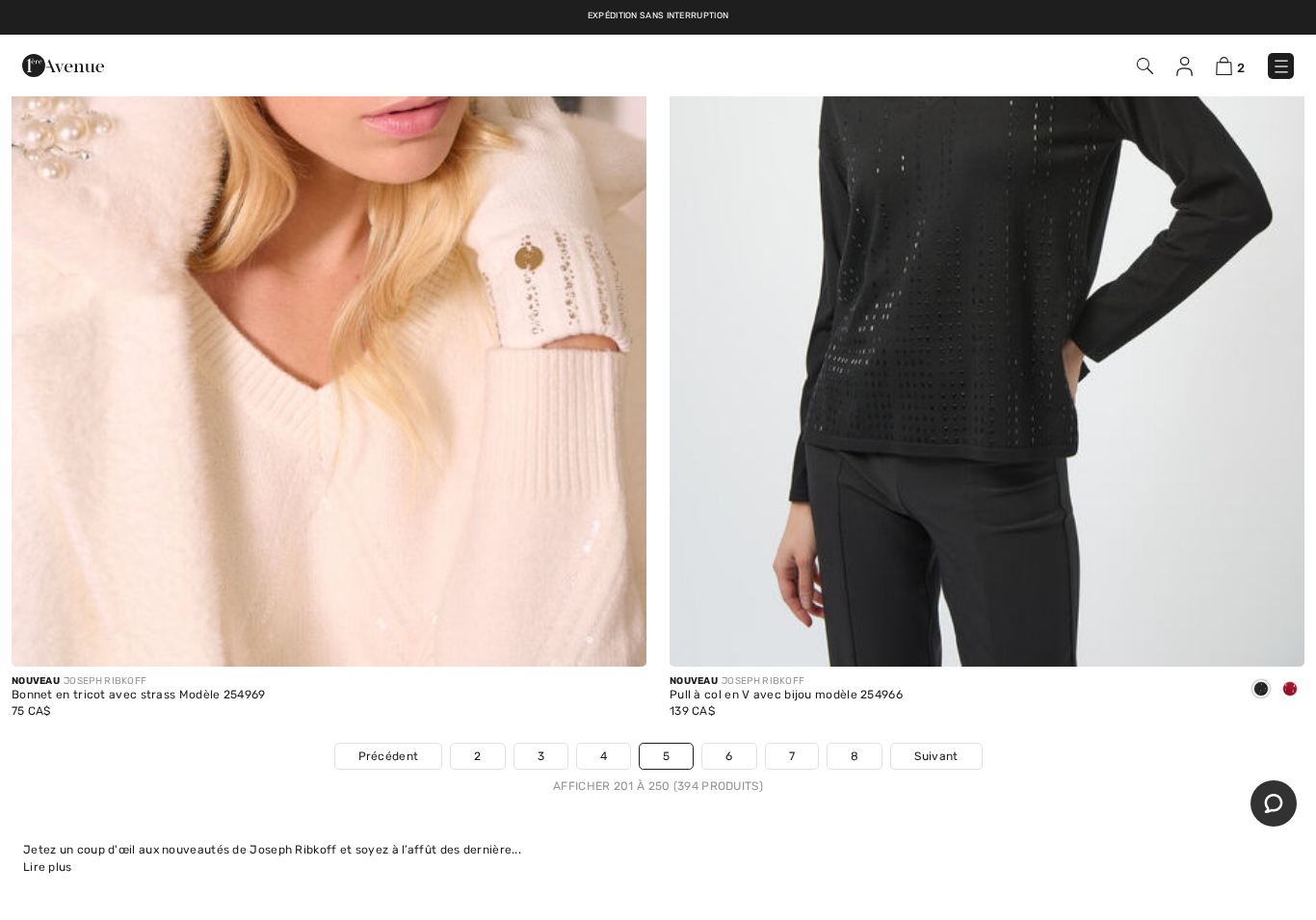 click on "2" at bounding box center [477, 756] 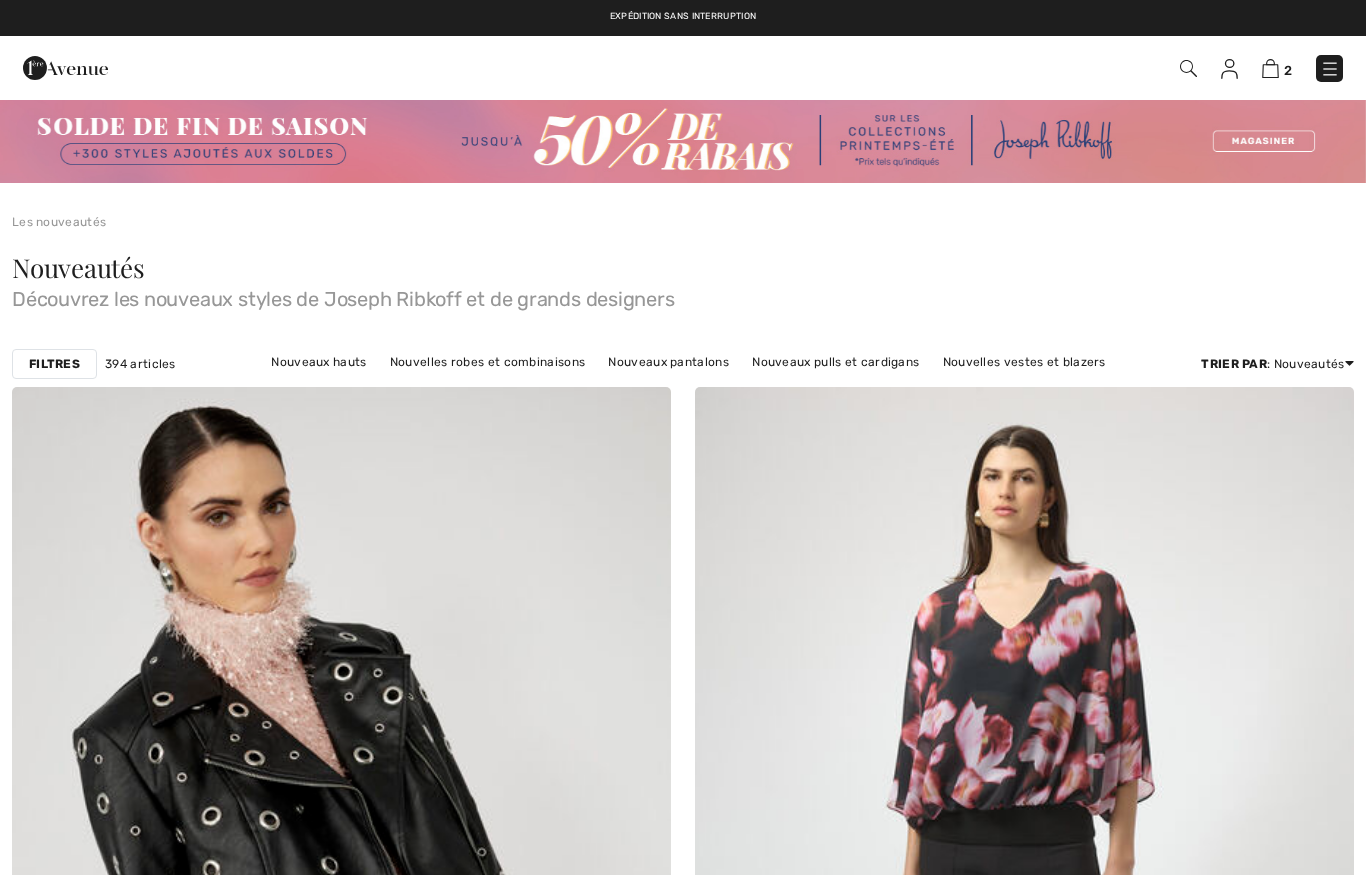 scroll, scrollTop: 0, scrollLeft: 0, axis: both 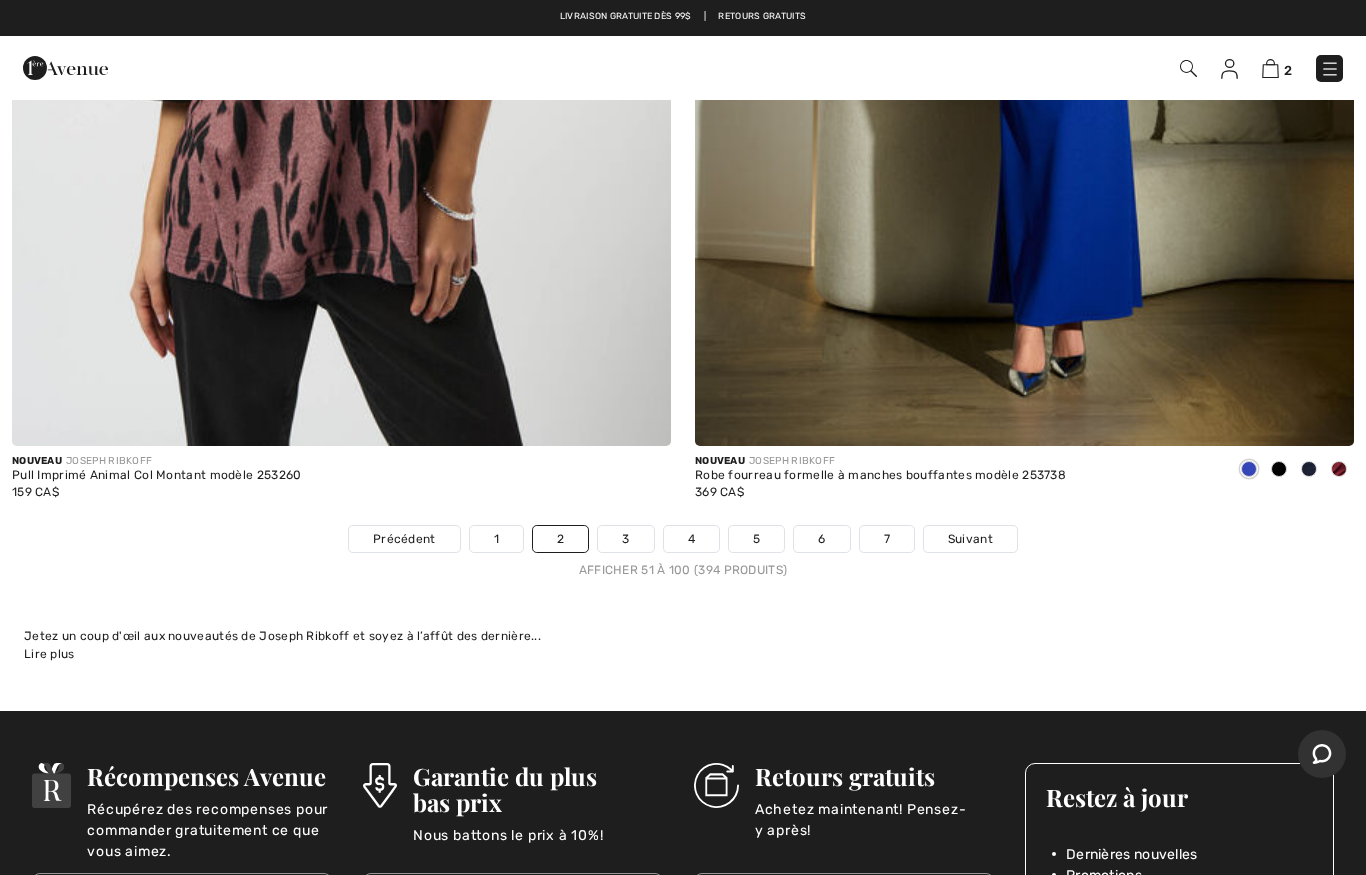 click on "1" at bounding box center (496, 539) 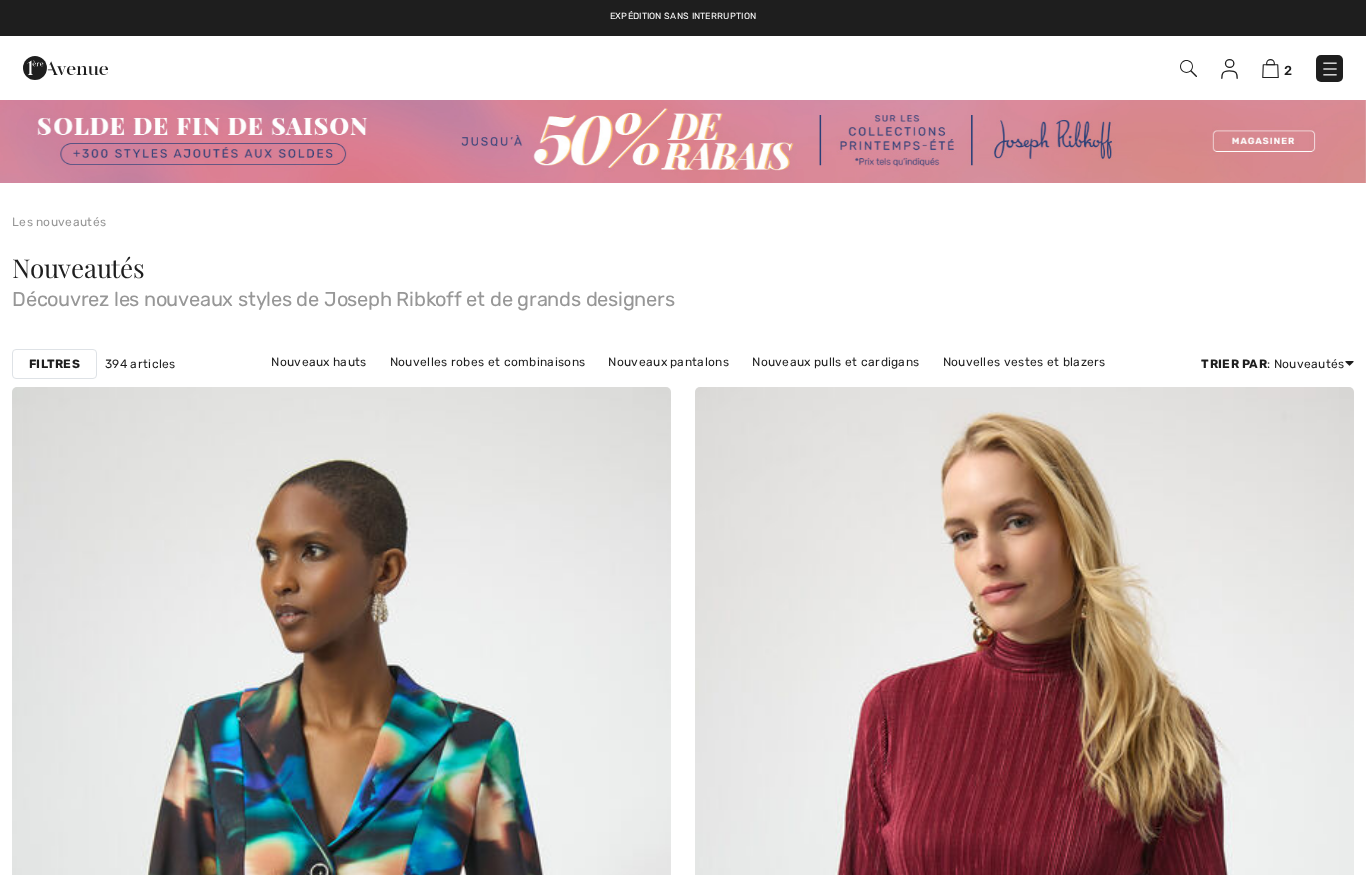 scroll, scrollTop: 0, scrollLeft: 0, axis: both 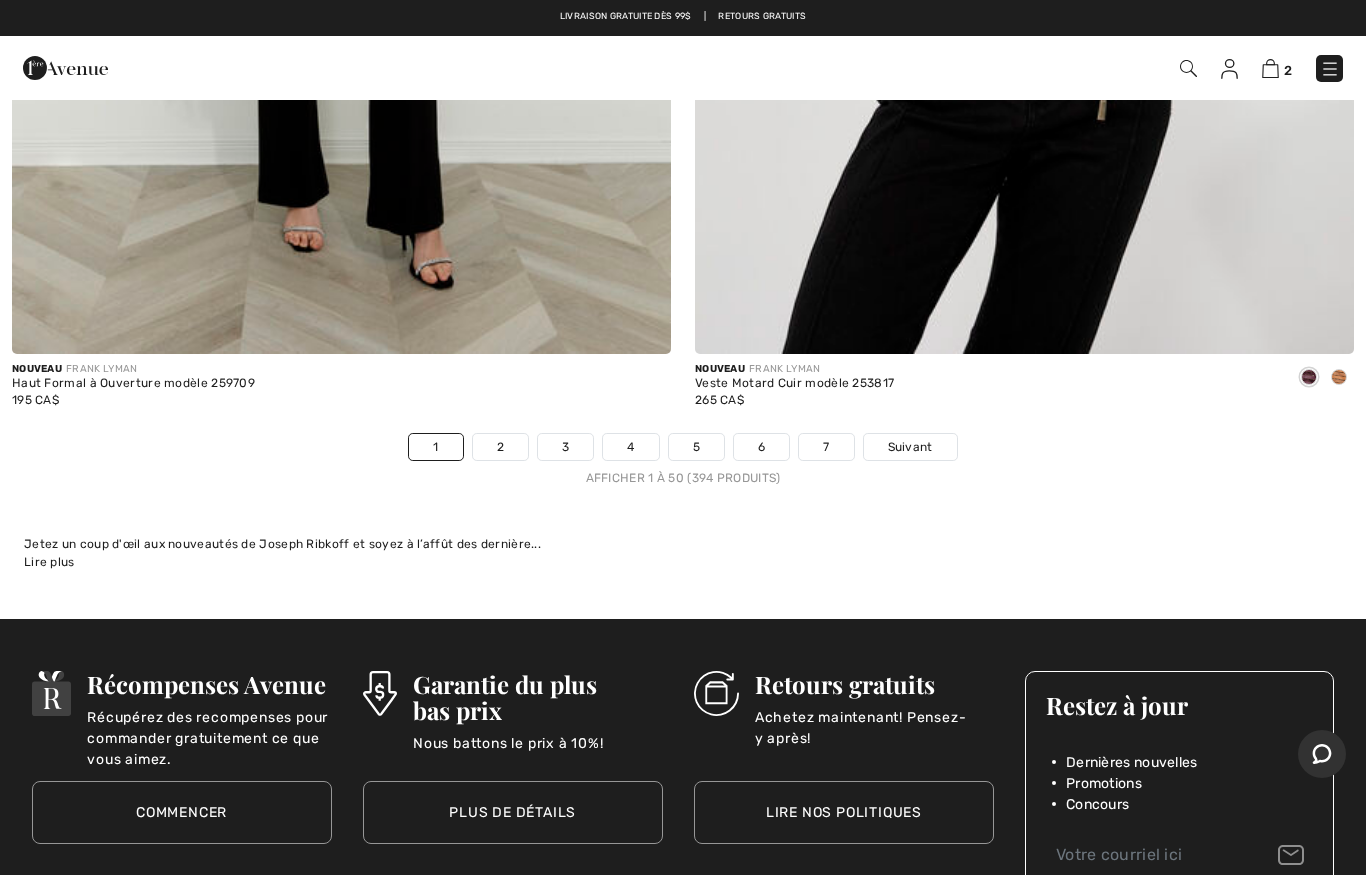 click on "3" at bounding box center [565, 447] 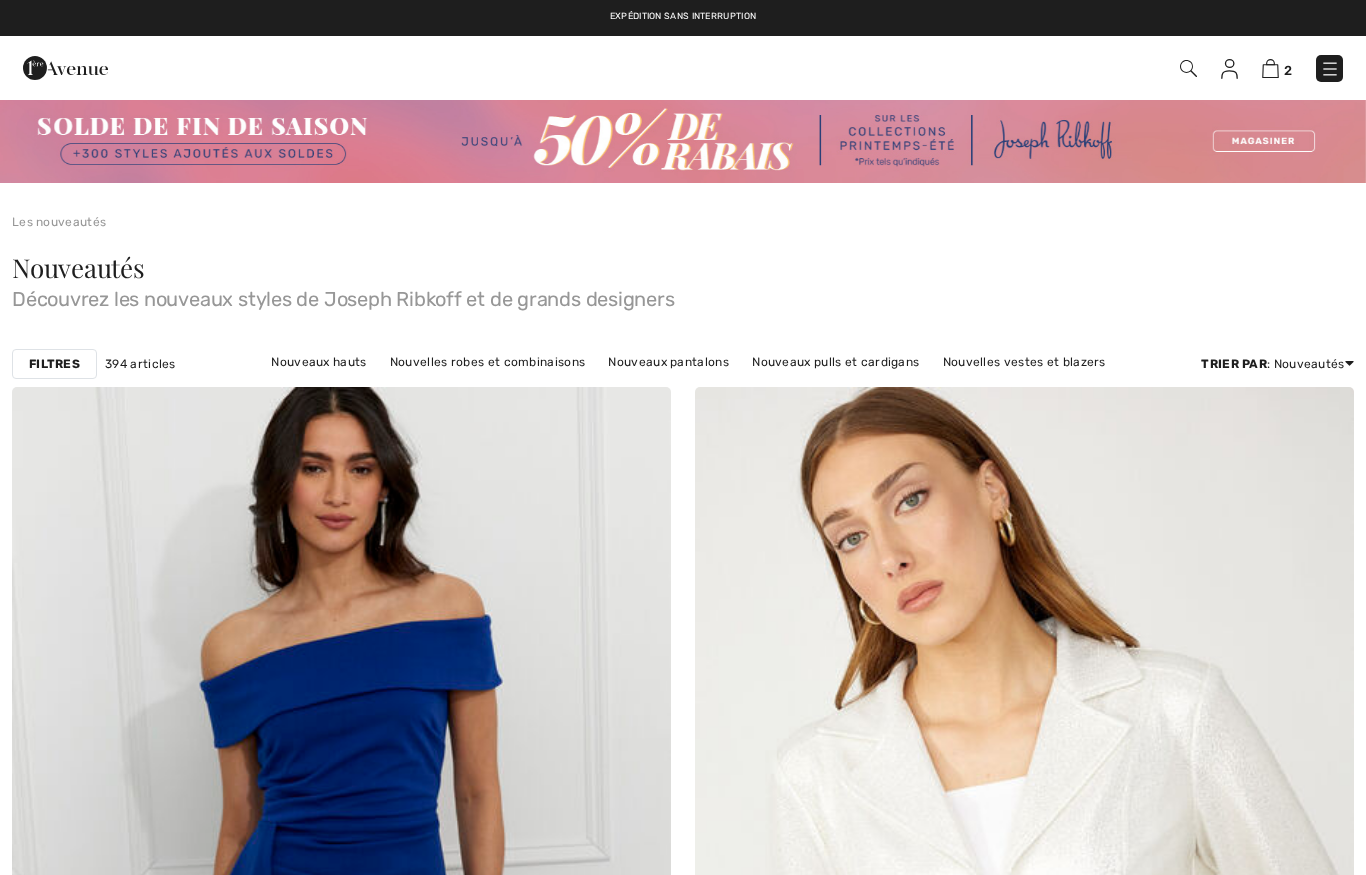 scroll, scrollTop: 0, scrollLeft: 0, axis: both 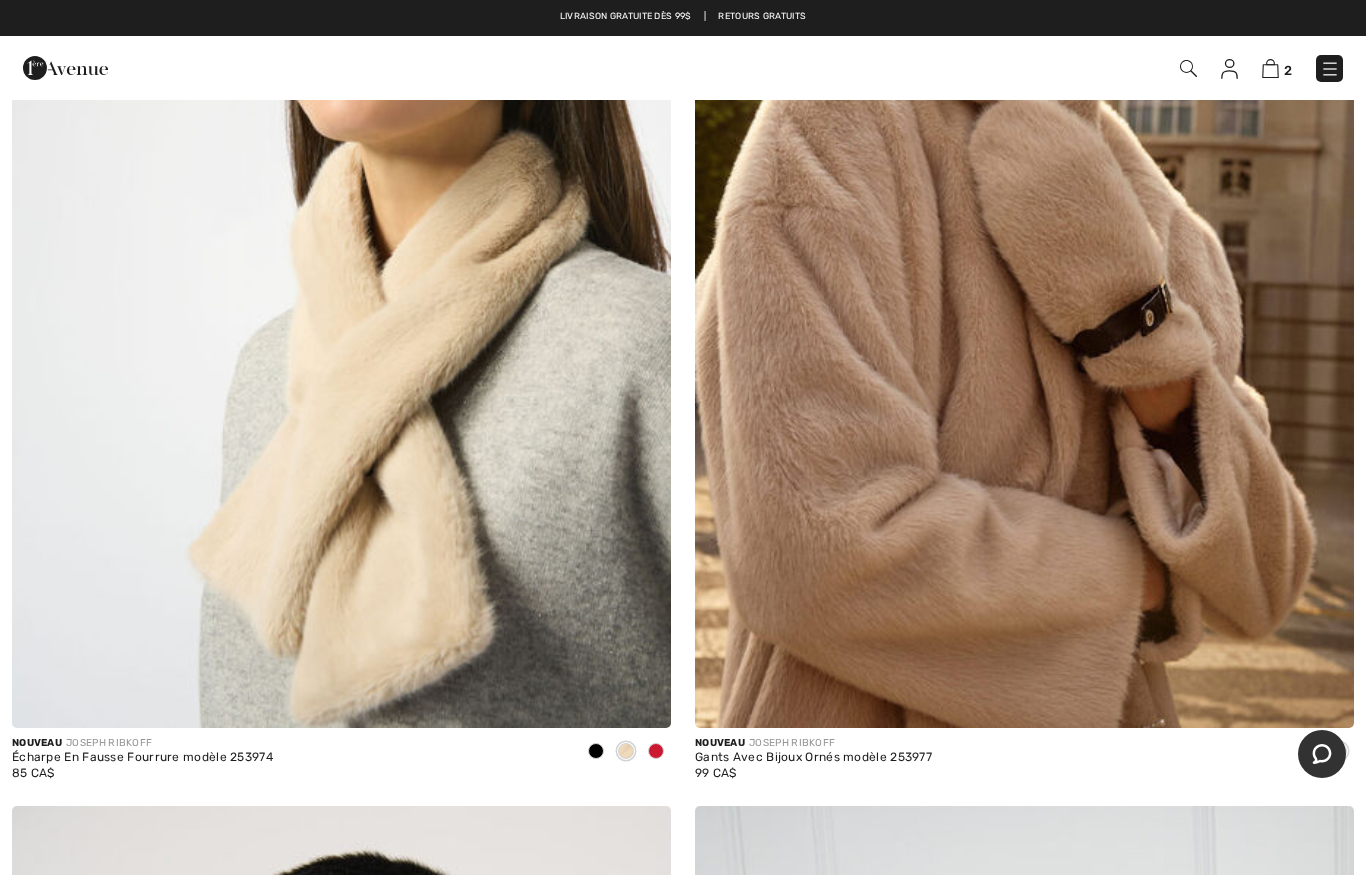 click at bounding box center (656, 752) 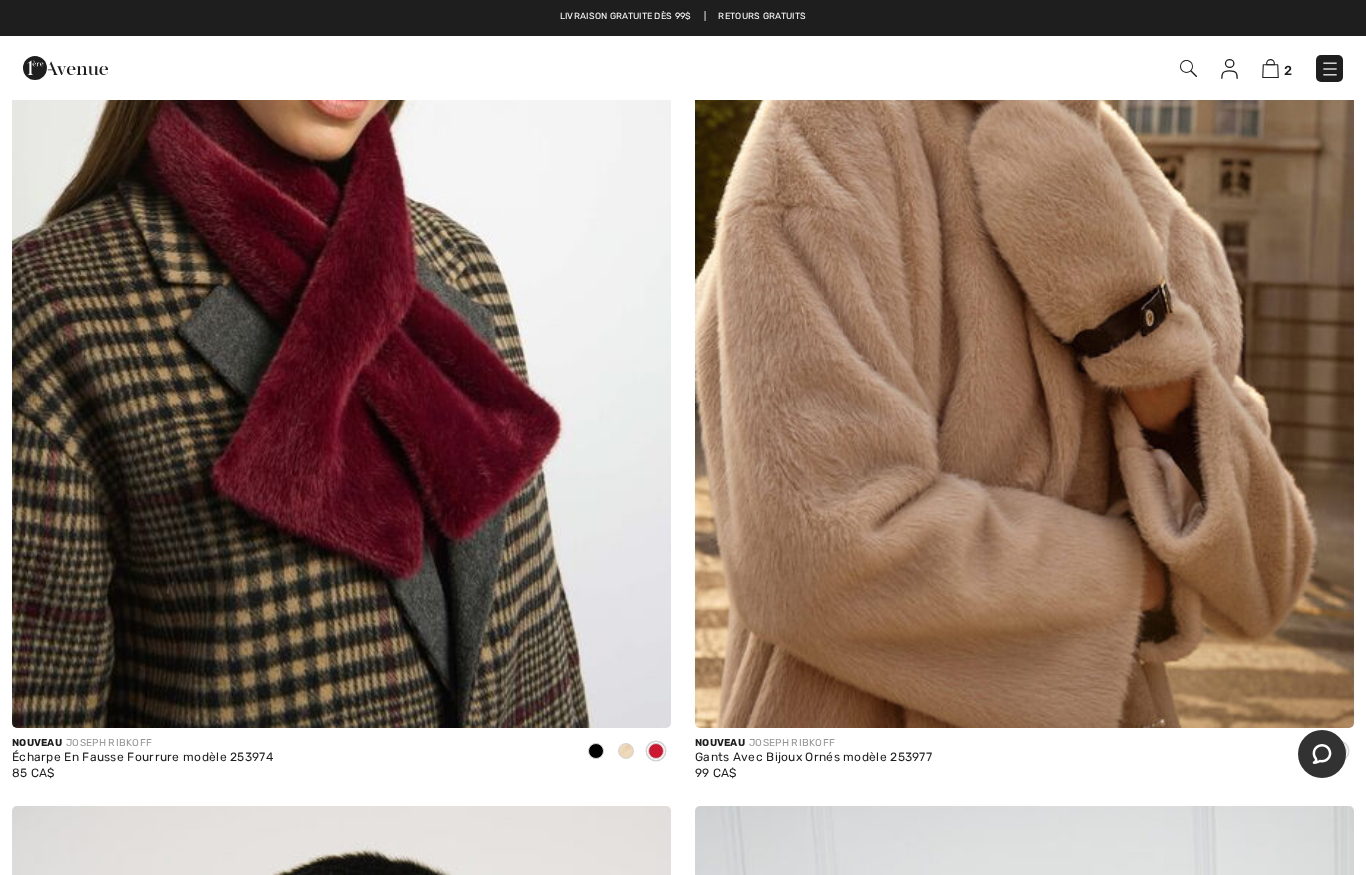 click at bounding box center (341, 233) 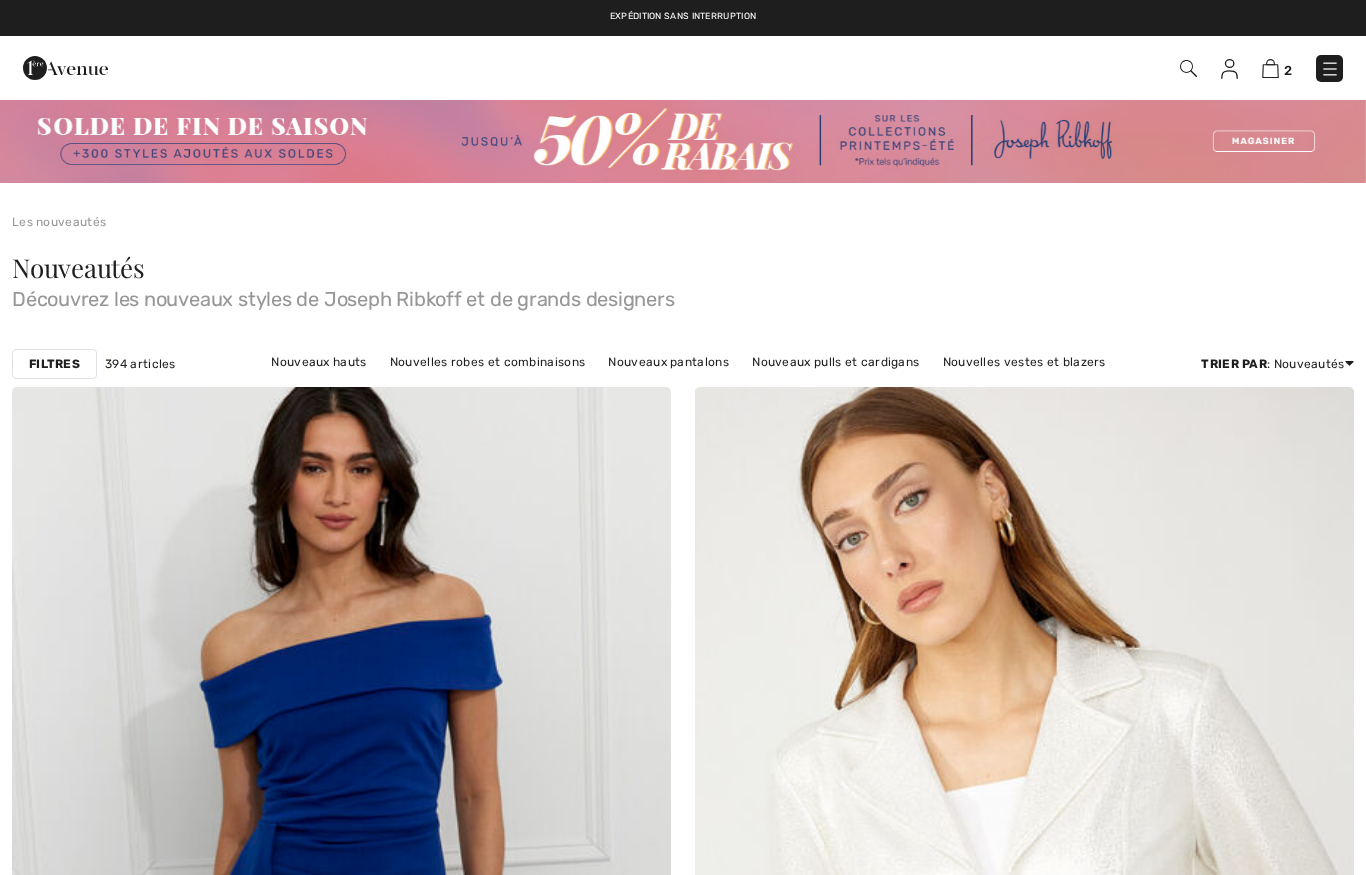 scroll, scrollTop: 9395, scrollLeft: 0, axis: vertical 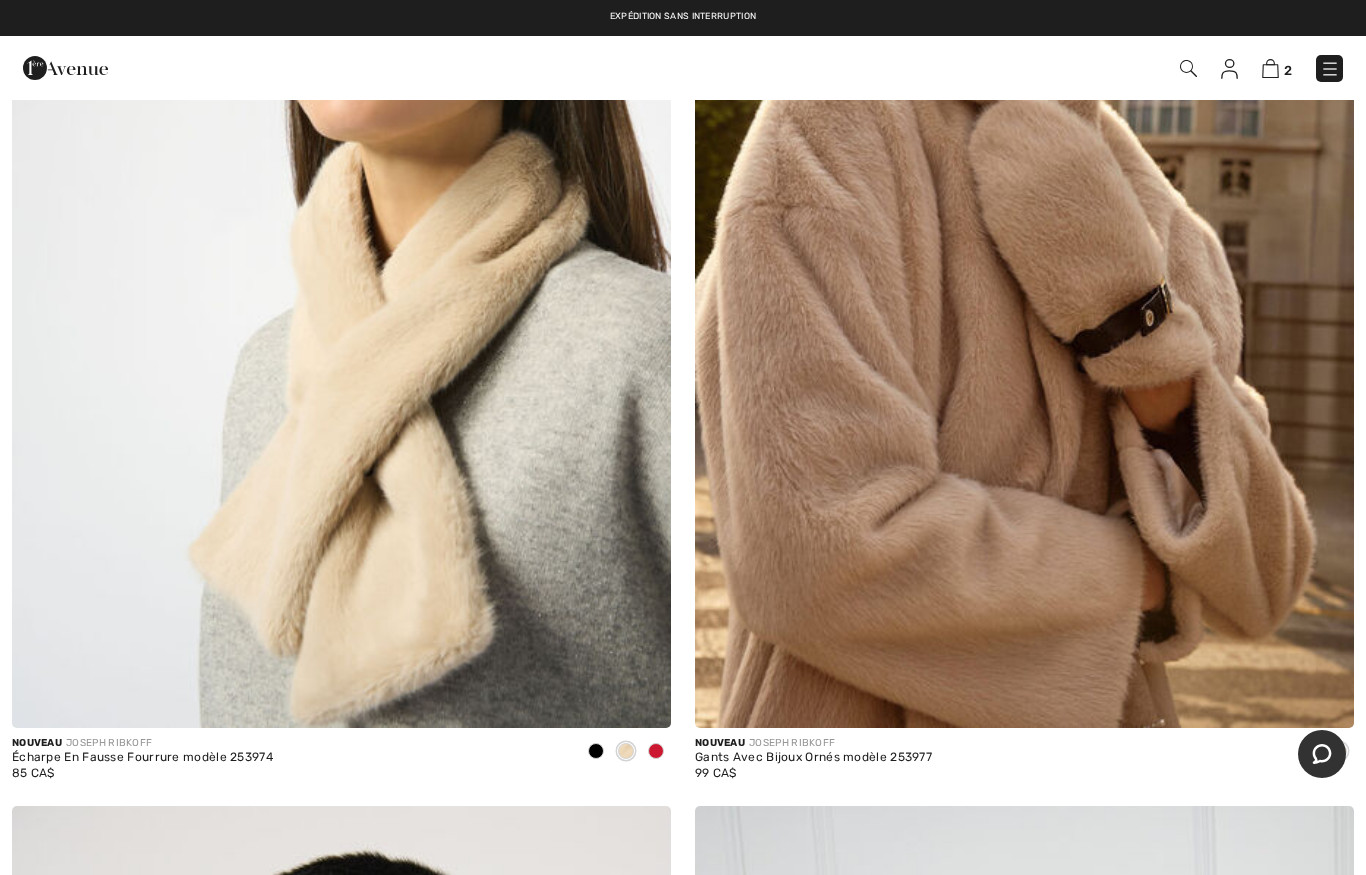 click at bounding box center [341, 233] 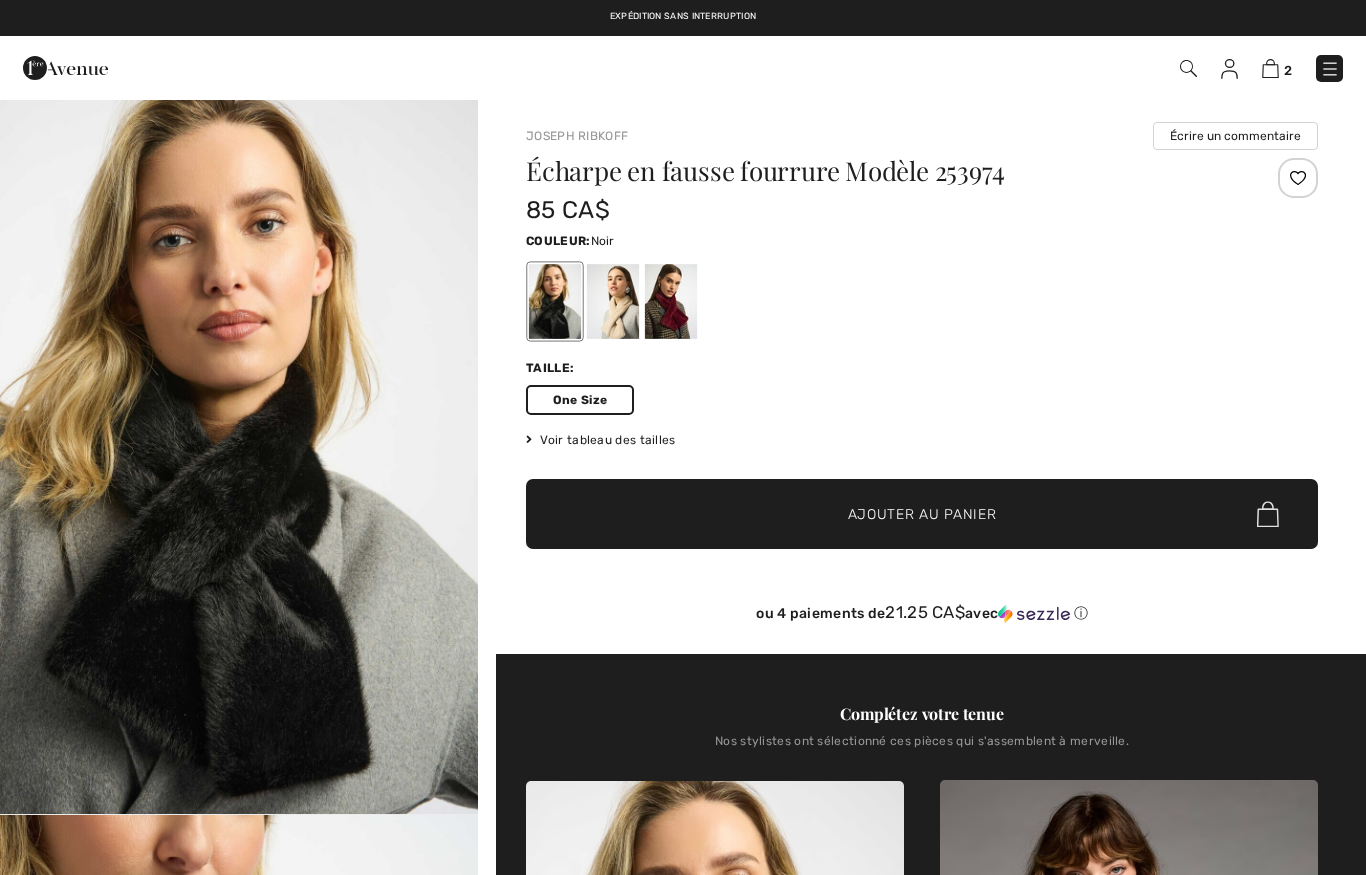 scroll, scrollTop: 0, scrollLeft: 0, axis: both 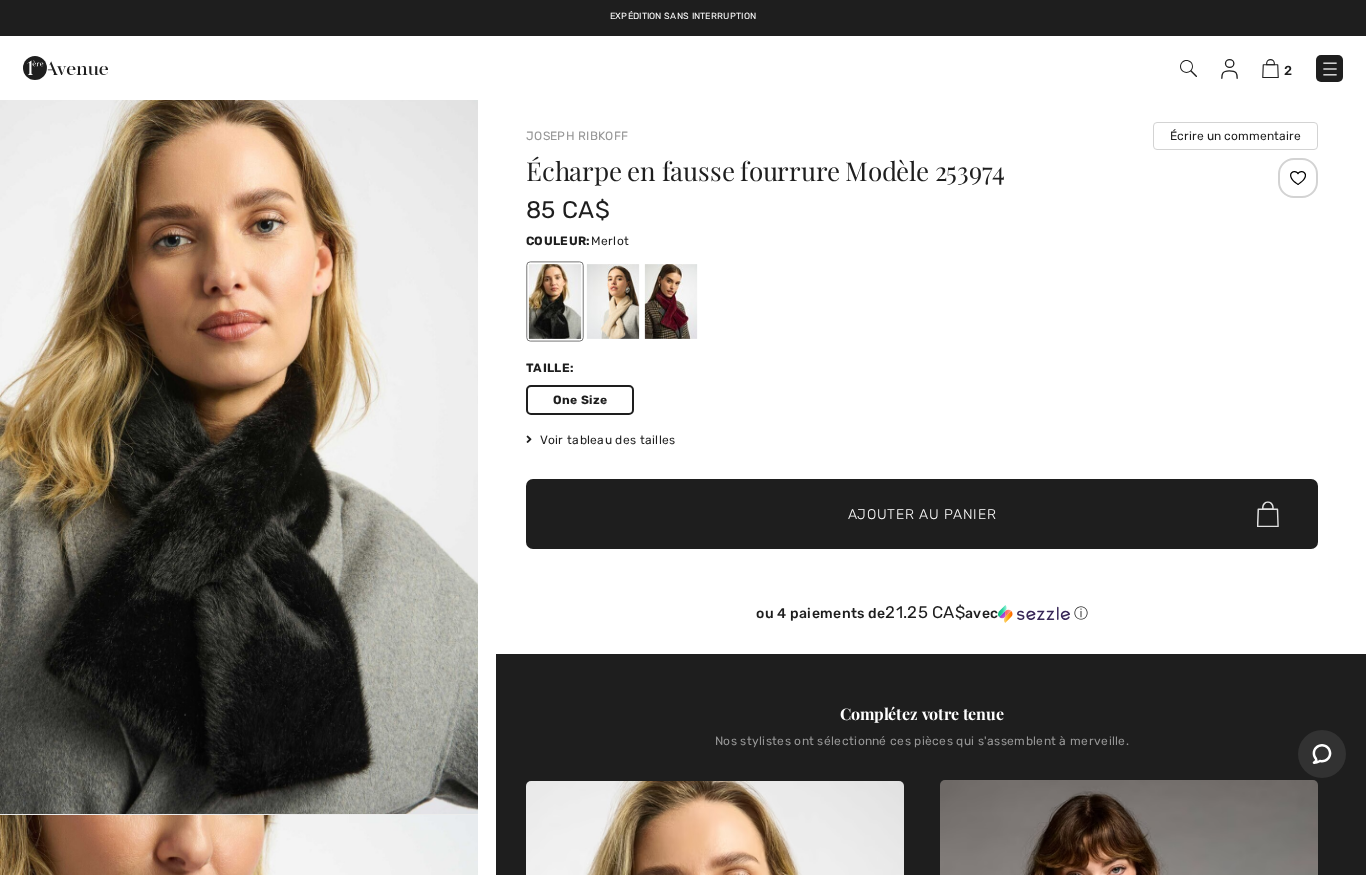 click at bounding box center (671, 301) 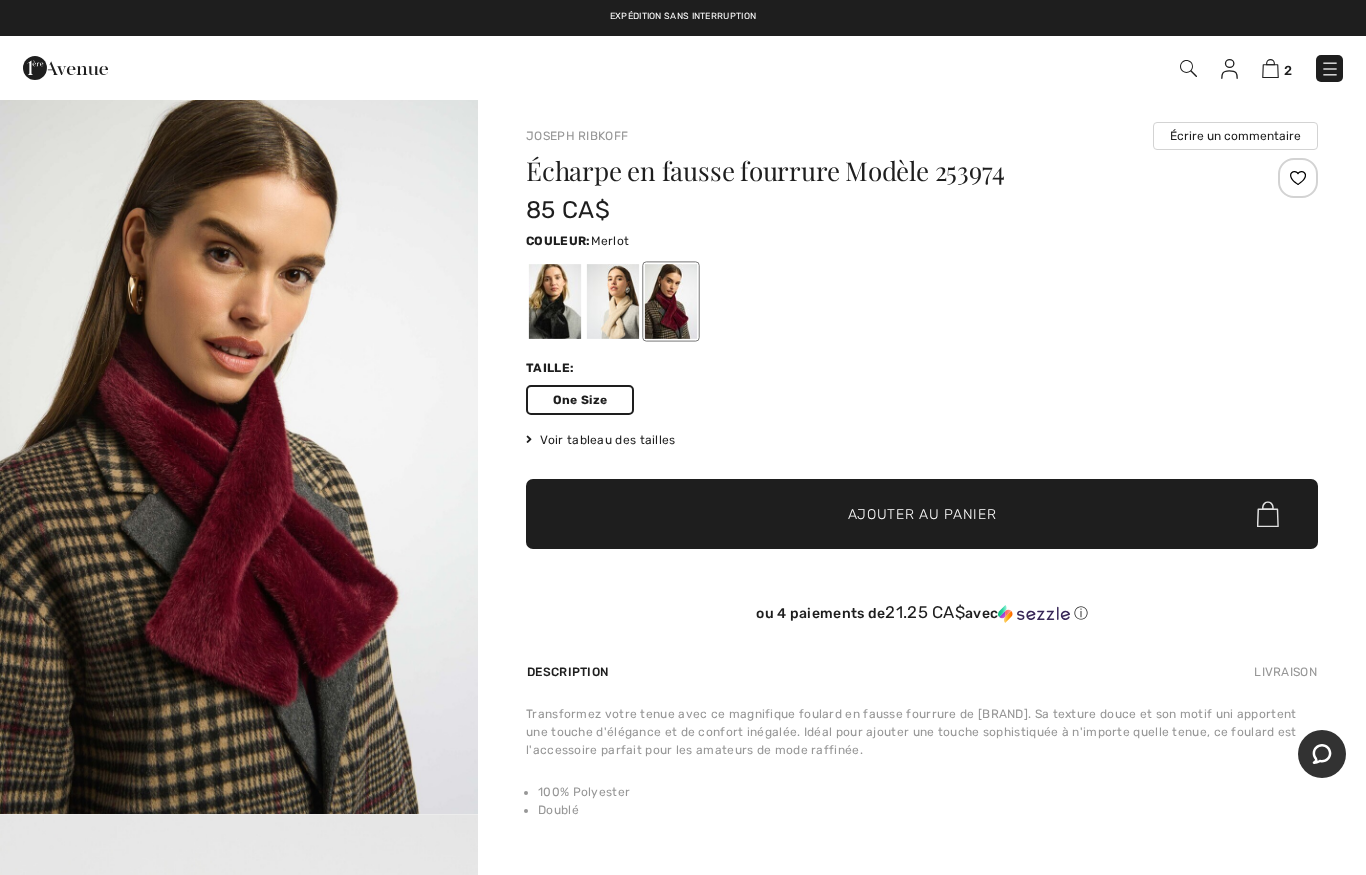 click on "One Size" at bounding box center [580, 400] 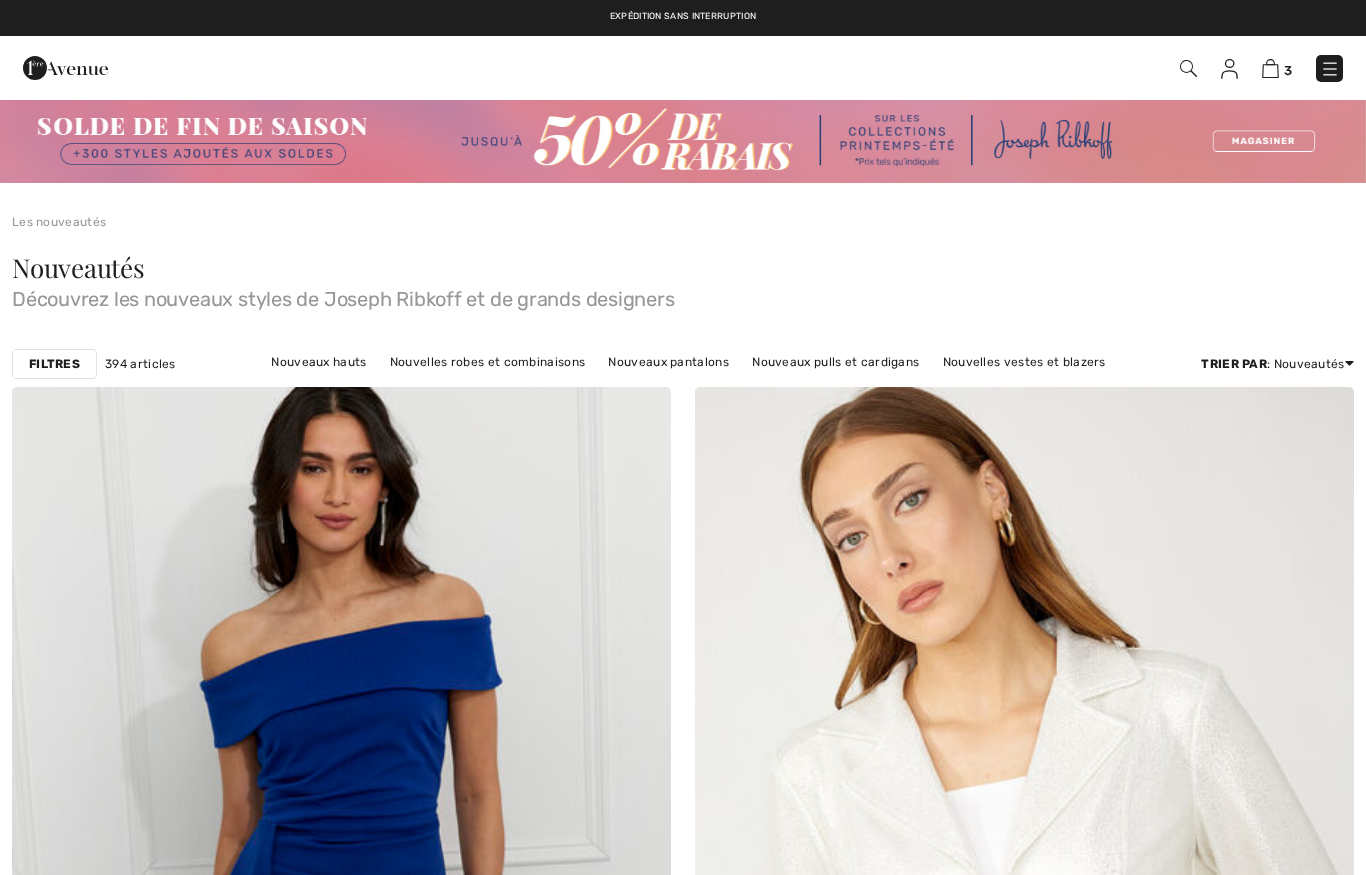 scroll, scrollTop: 9395, scrollLeft: 0, axis: vertical 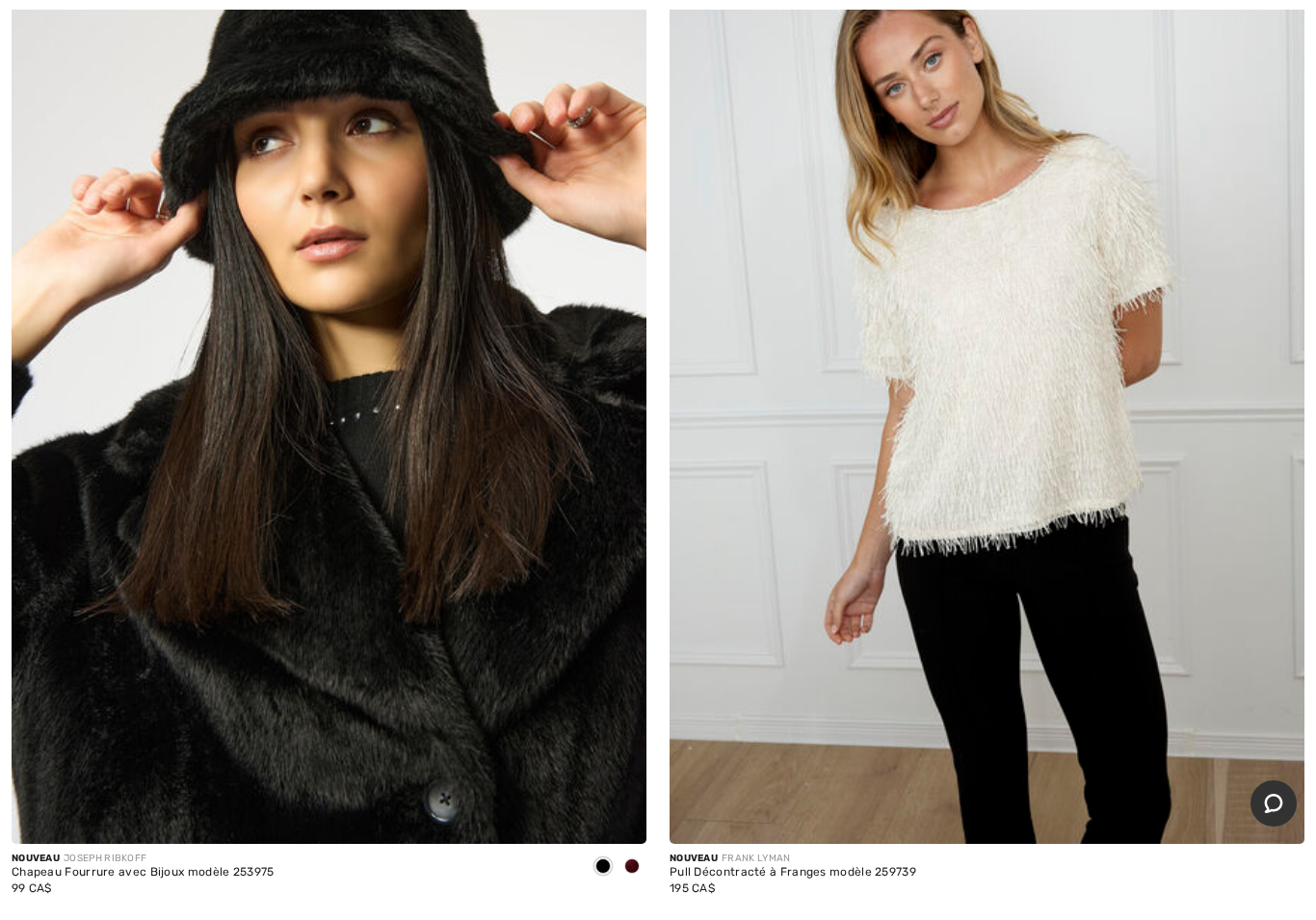 click at bounding box center [329, 367] 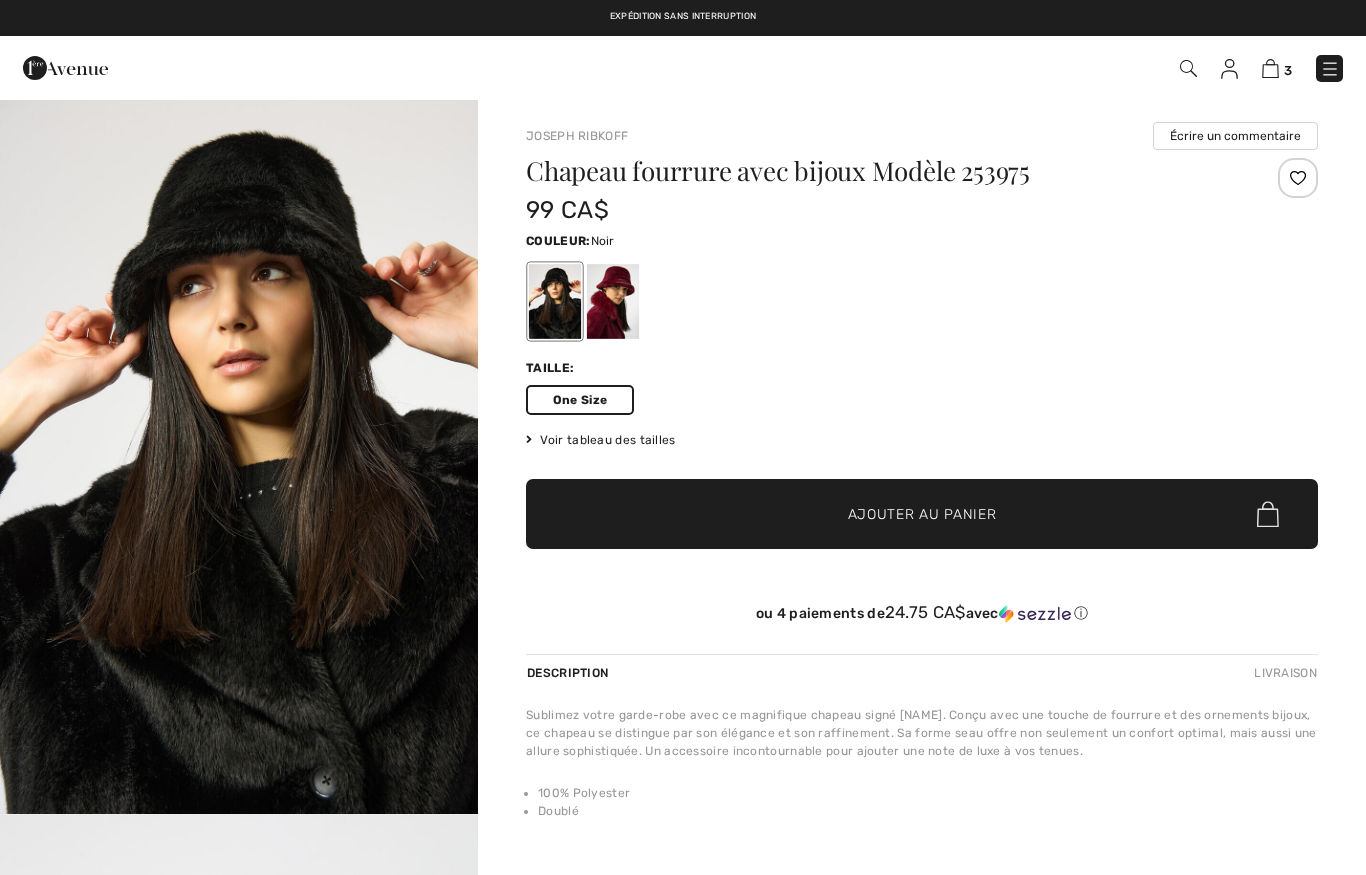 scroll, scrollTop: 0, scrollLeft: 0, axis: both 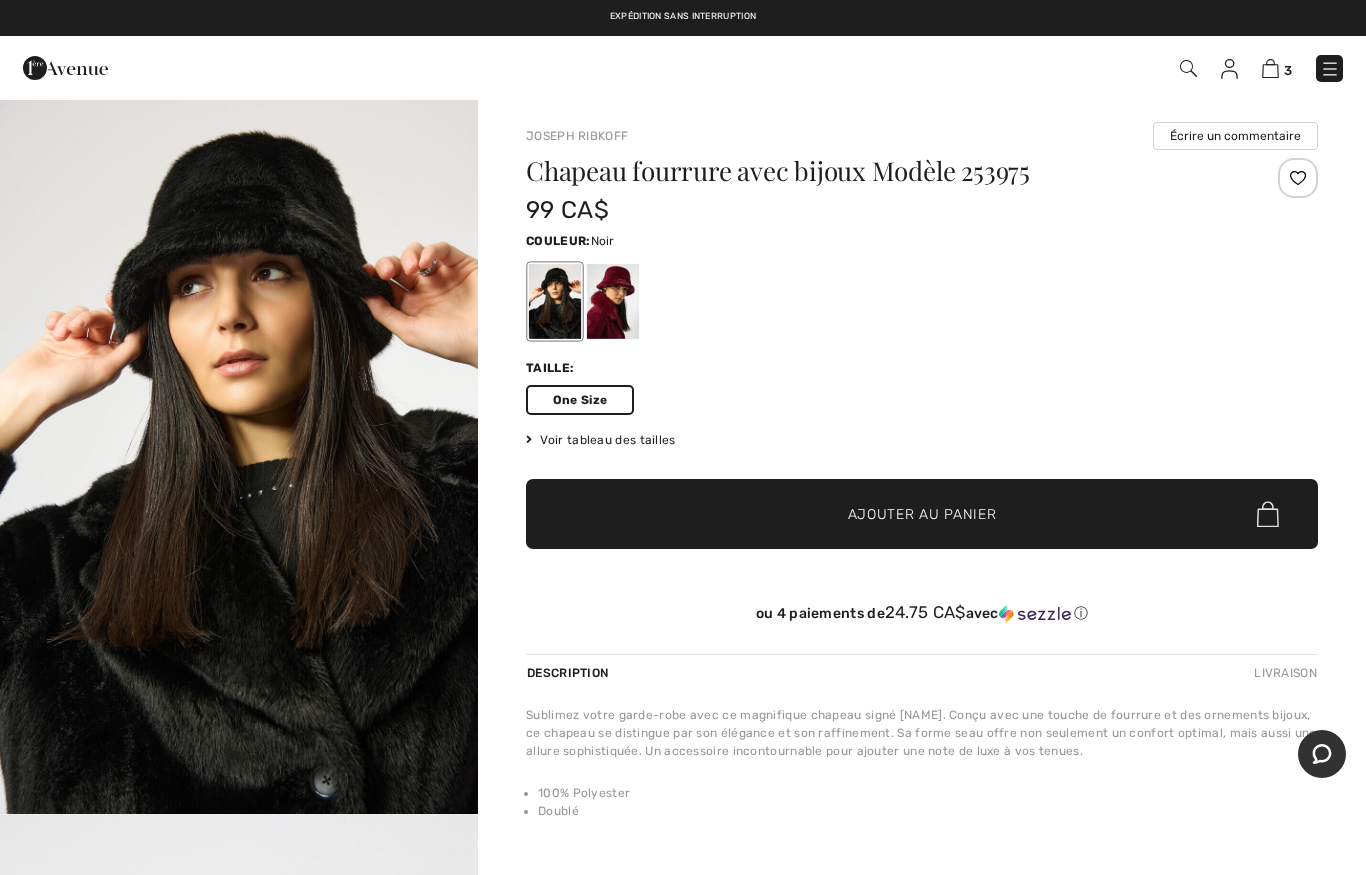 click at bounding box center (613, 301) 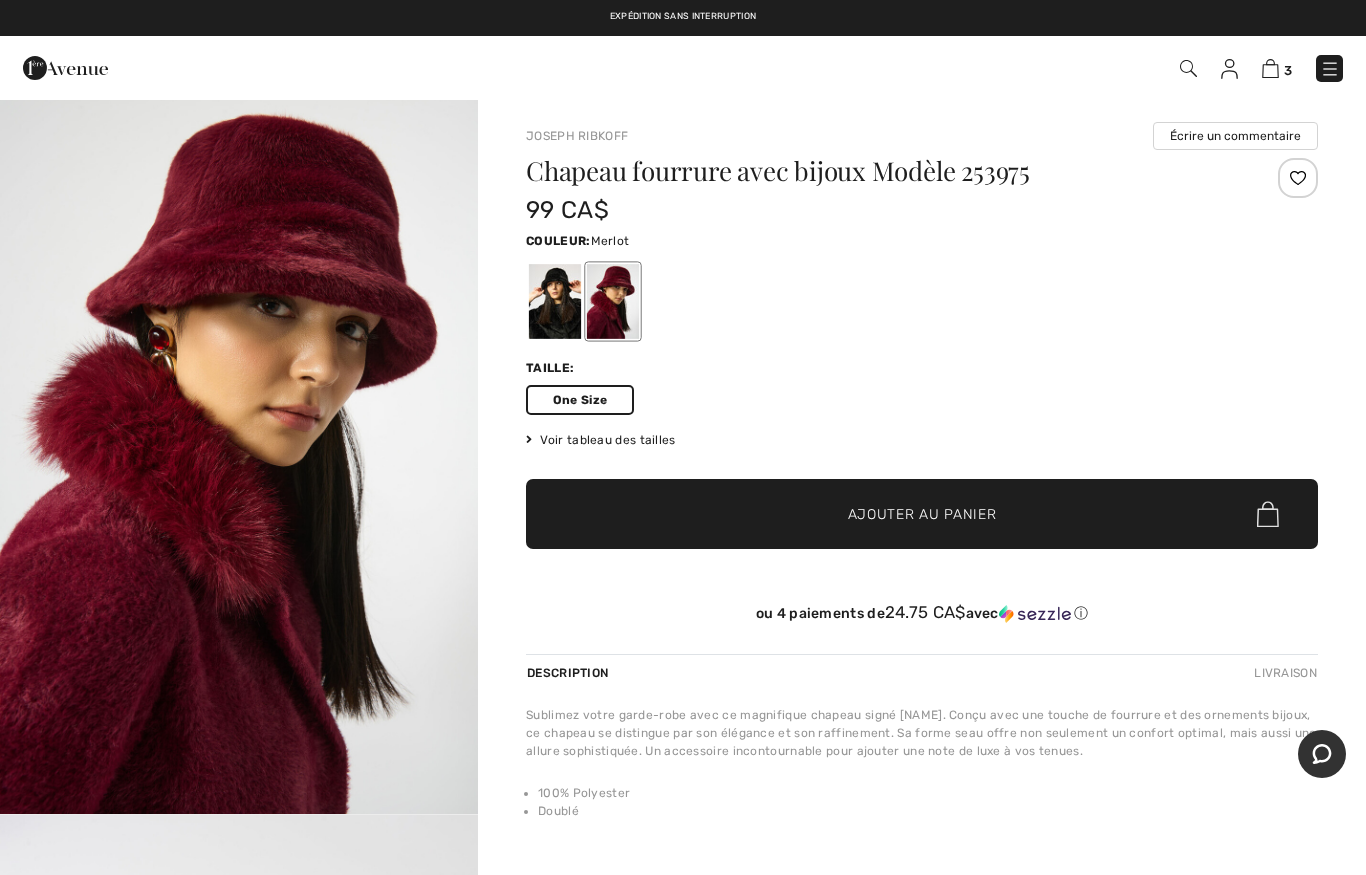 click on "One Size" at bounding box center [580, 400] 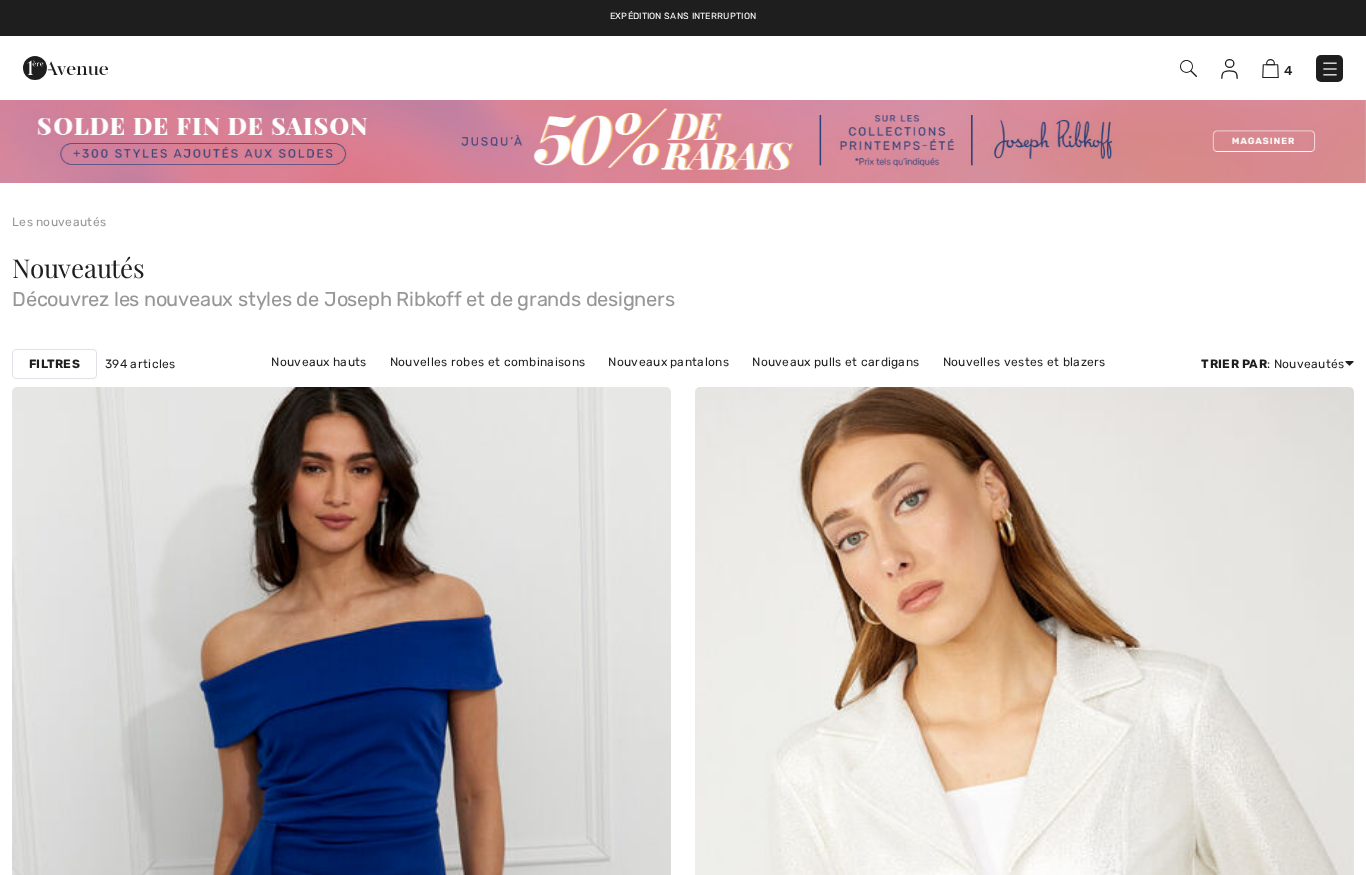 scroll, scrollTop: 10394, scrollLeft: 0, axis: vertical 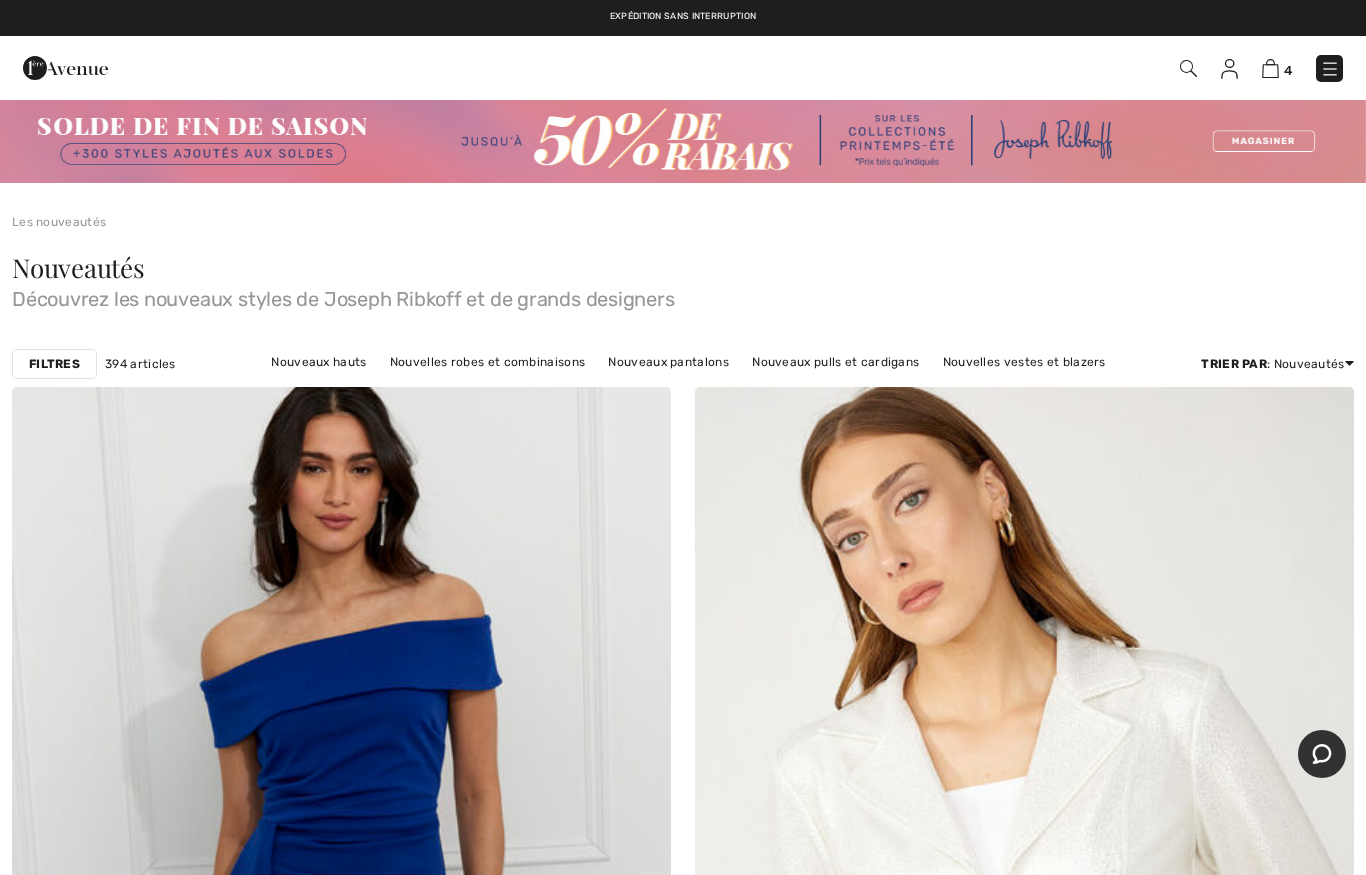 click at bounding box center [1188, 68] 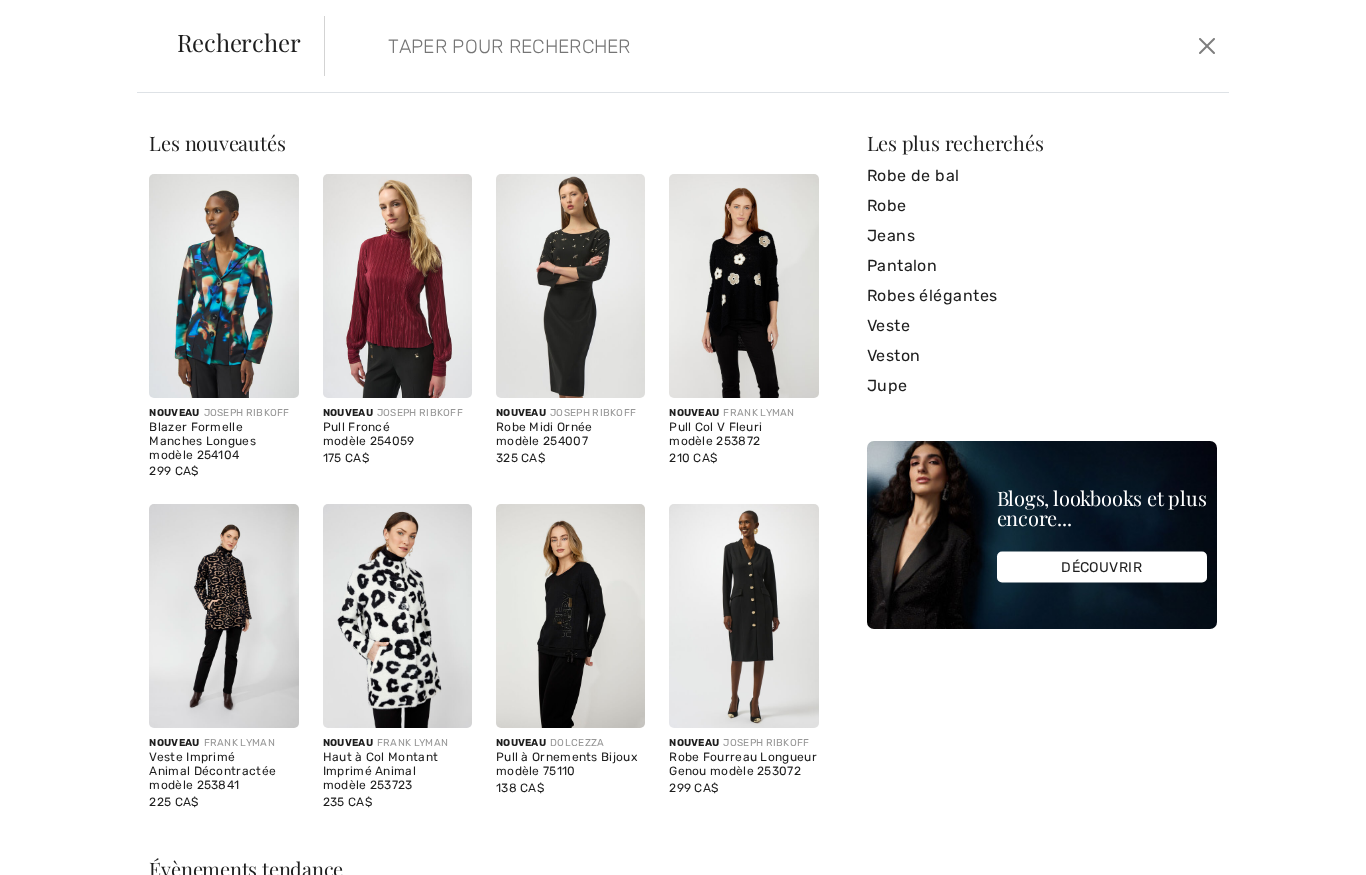 click at bounding box center (680, 46) 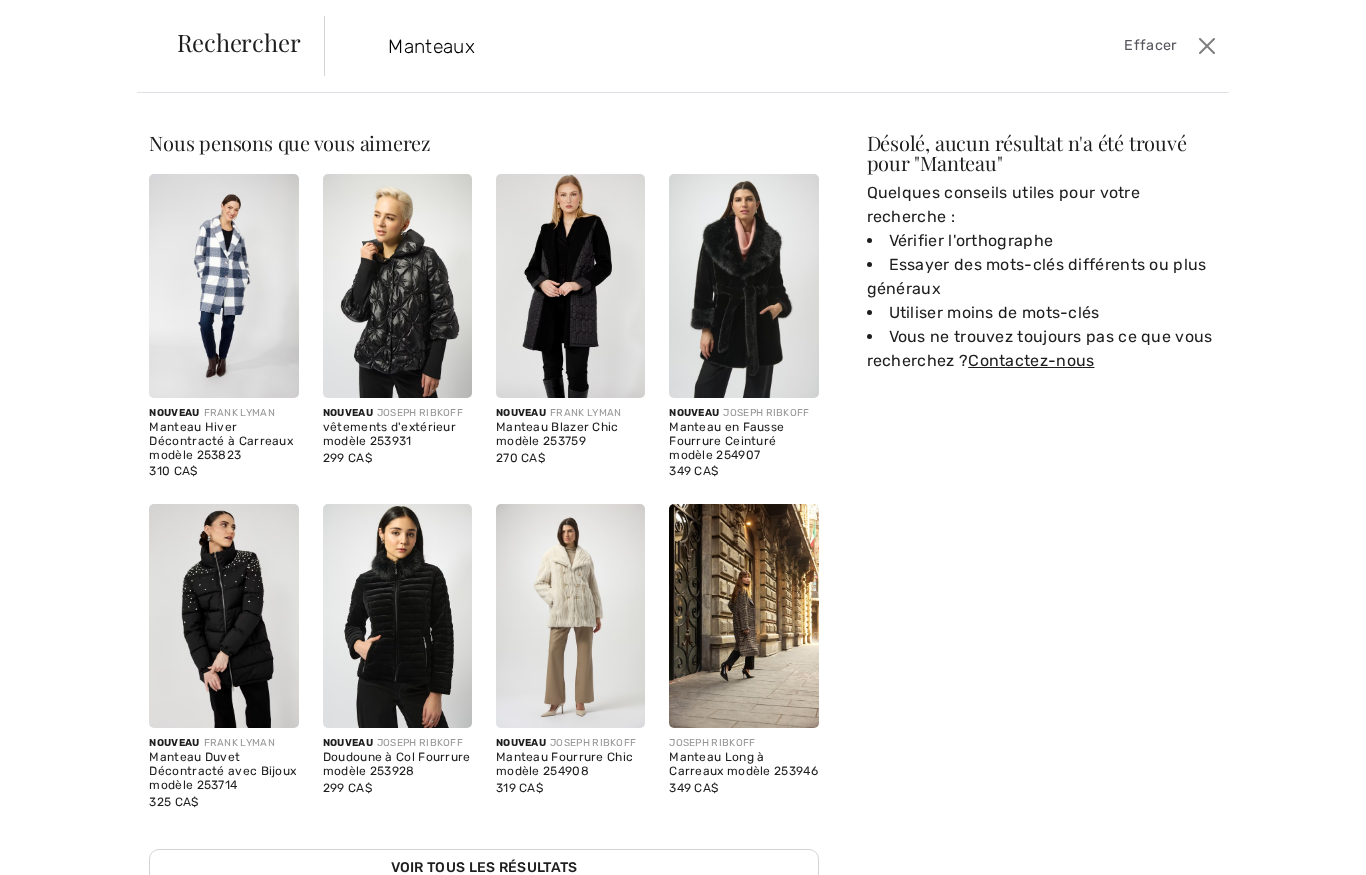 type on "Manteaux" 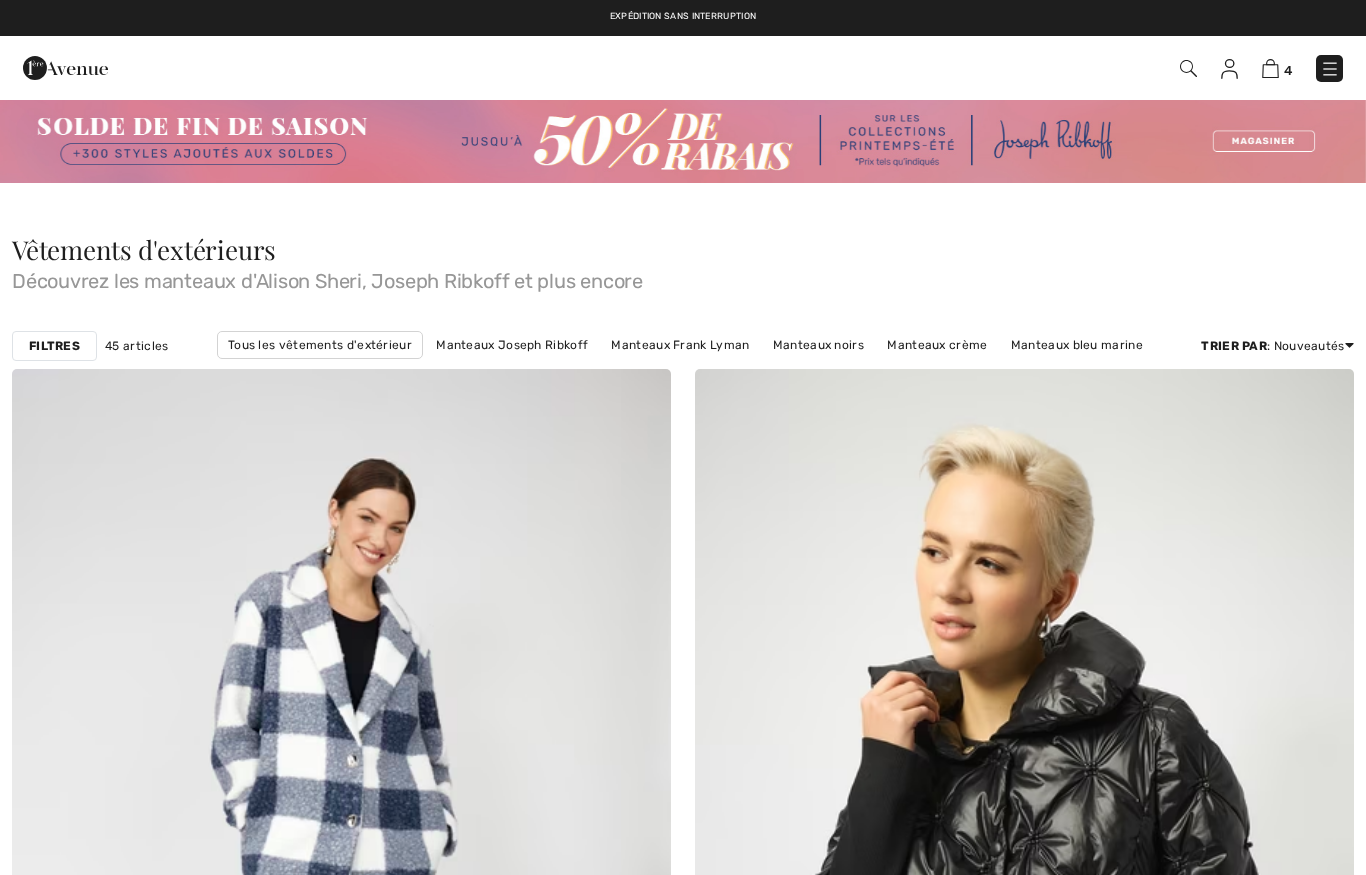 scroll, scrollTop: 0, scrollLeft: 0, axis: both 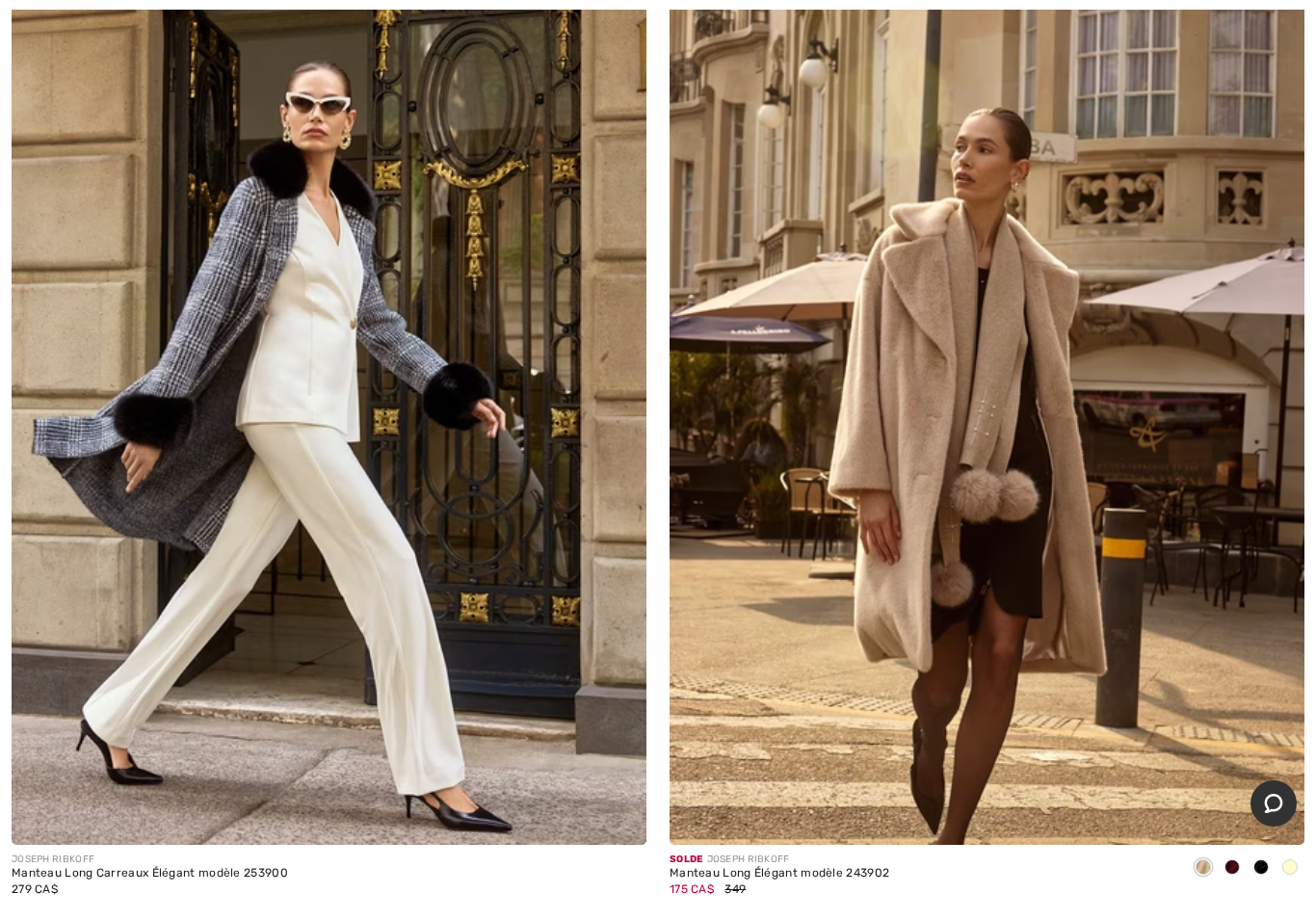 click at bounding box center (329, 369) 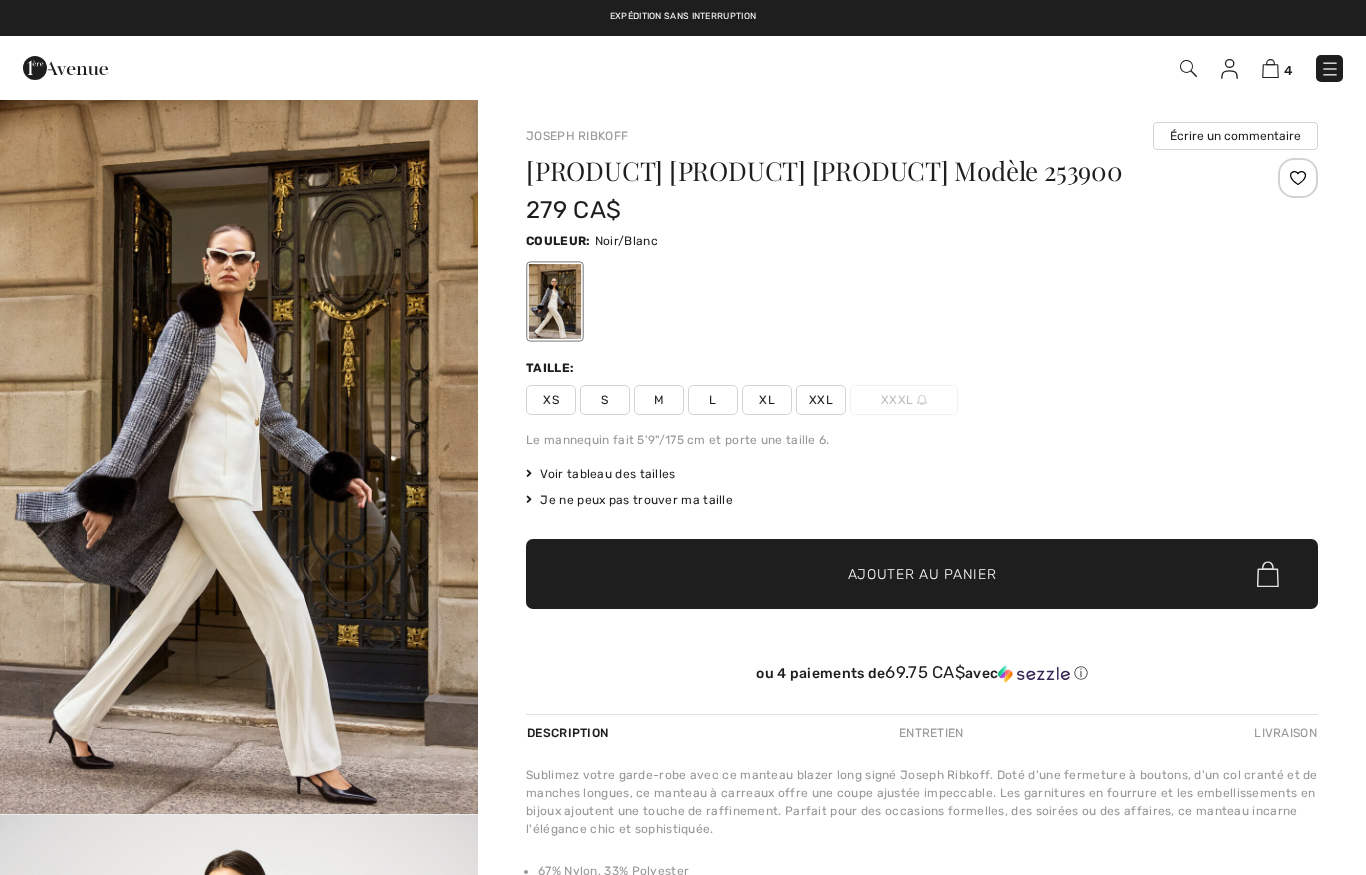 scroll, scrollTop: 0, scrollLeft: 0, axis: both 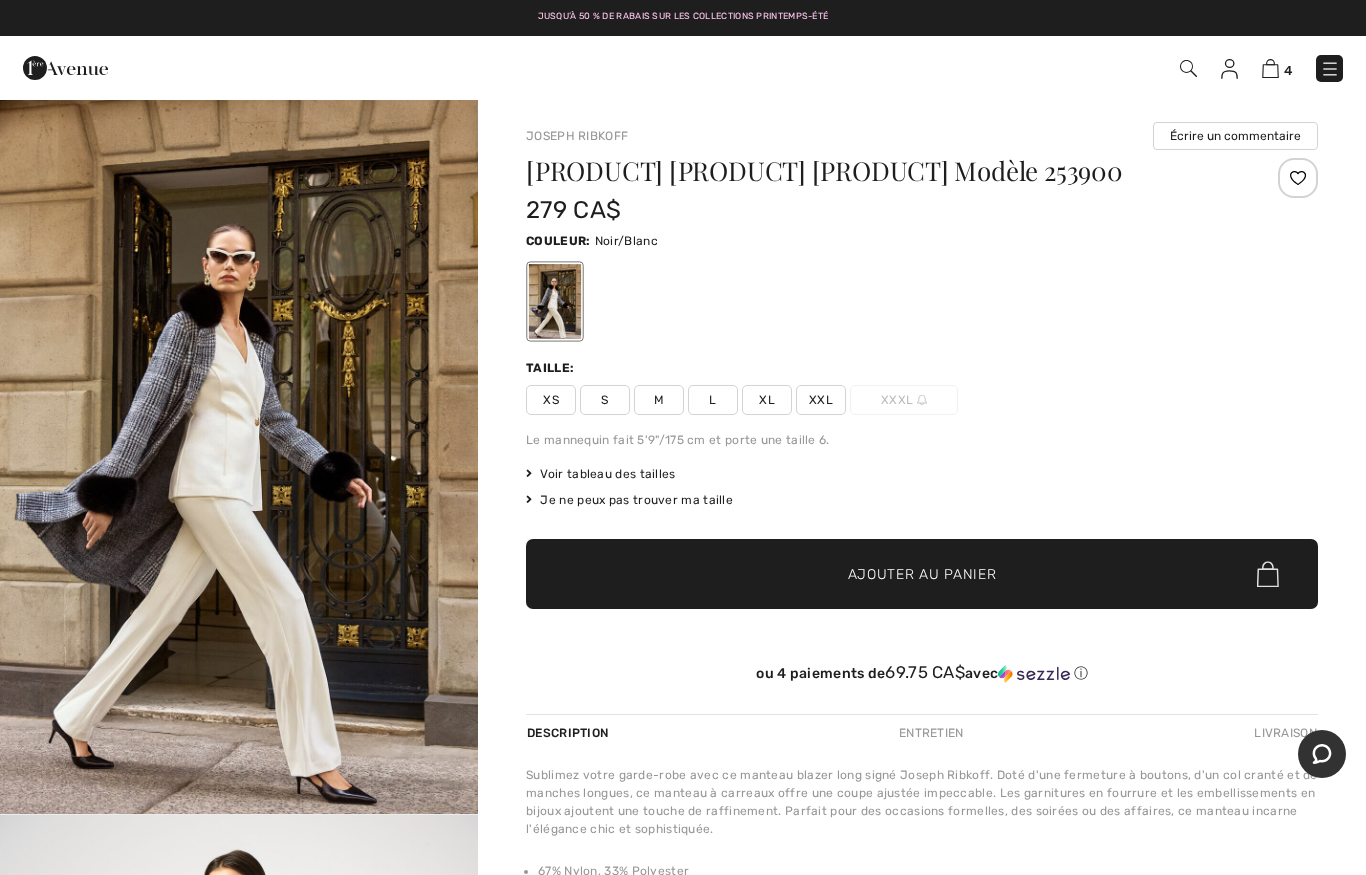 click on "Voir tableau des tailles" at bounding box center [601, 474] 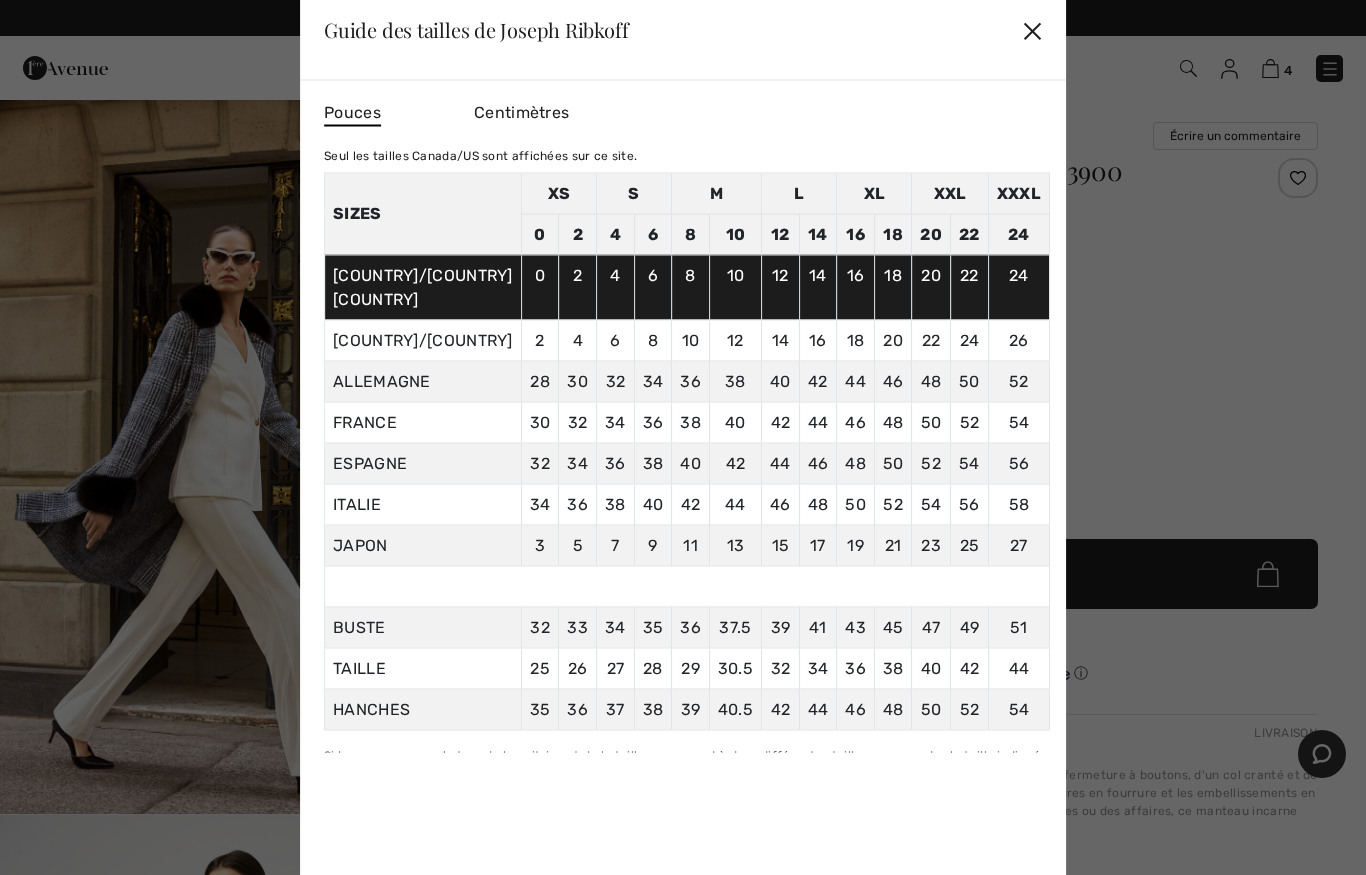 click on "✕" at bounding box center [1032, 30] 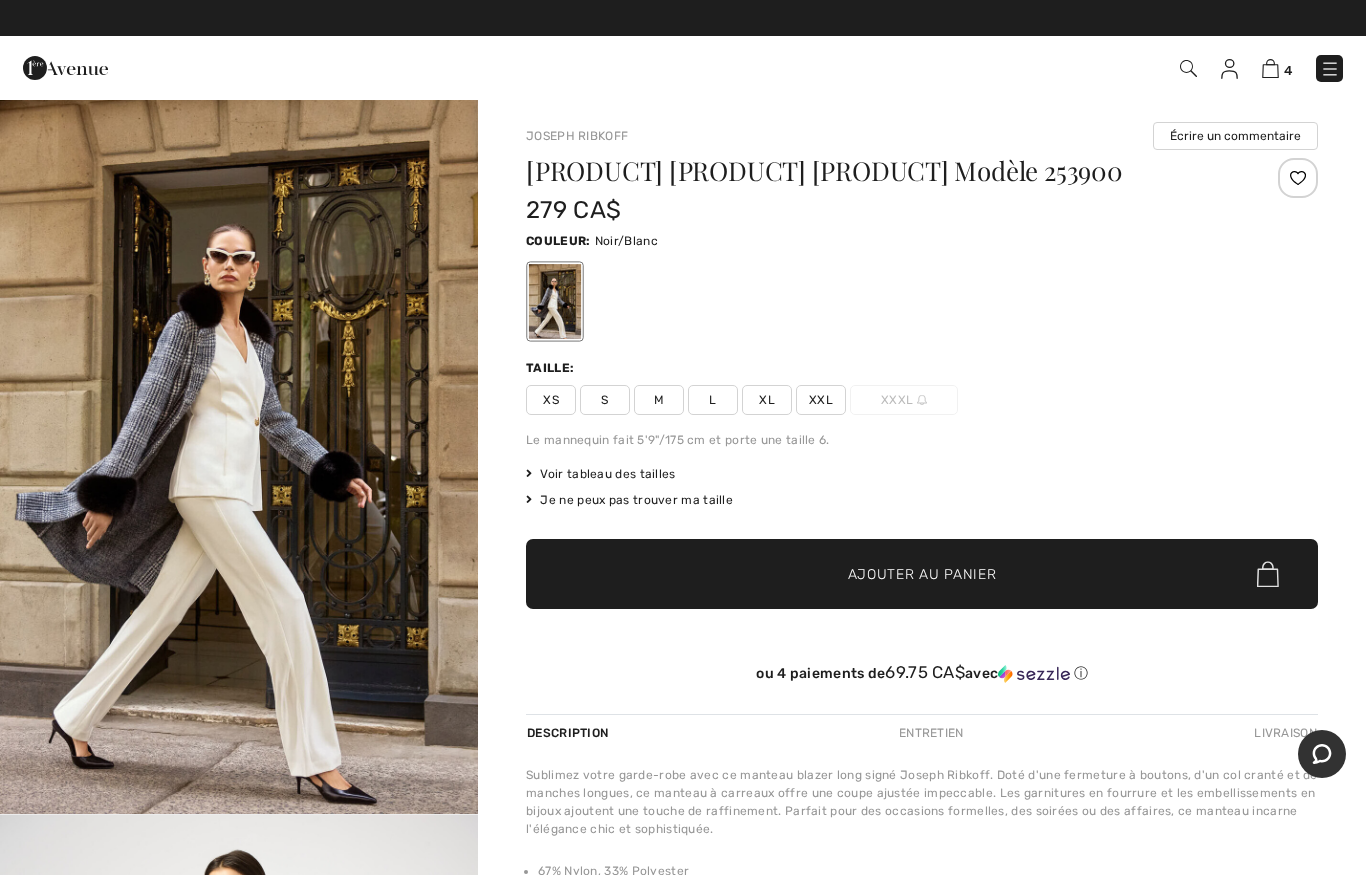 click on "S" at bounding box center (605, 400) 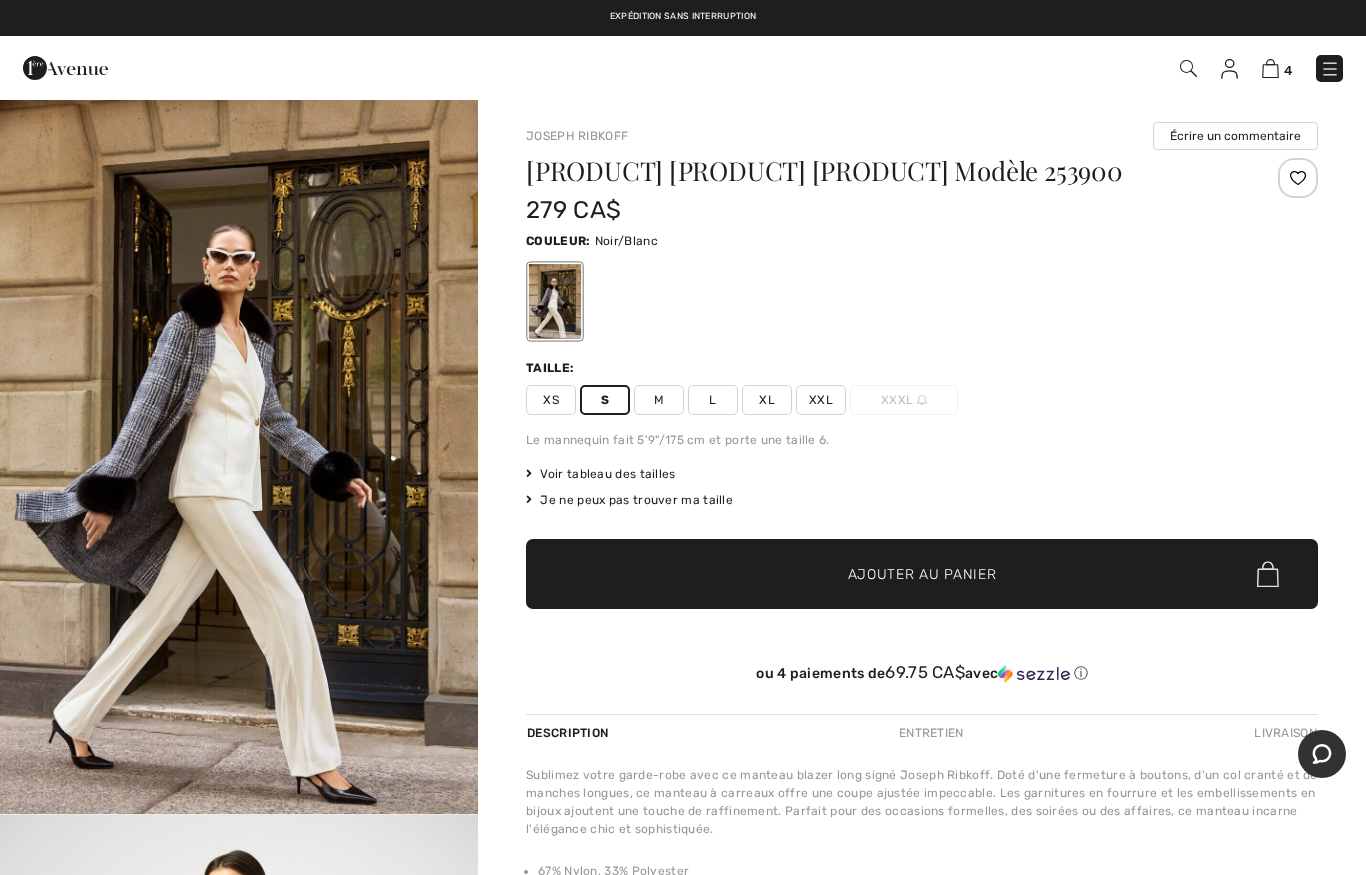 click on "Ajouter au panier" at bounding box center [922, 574] 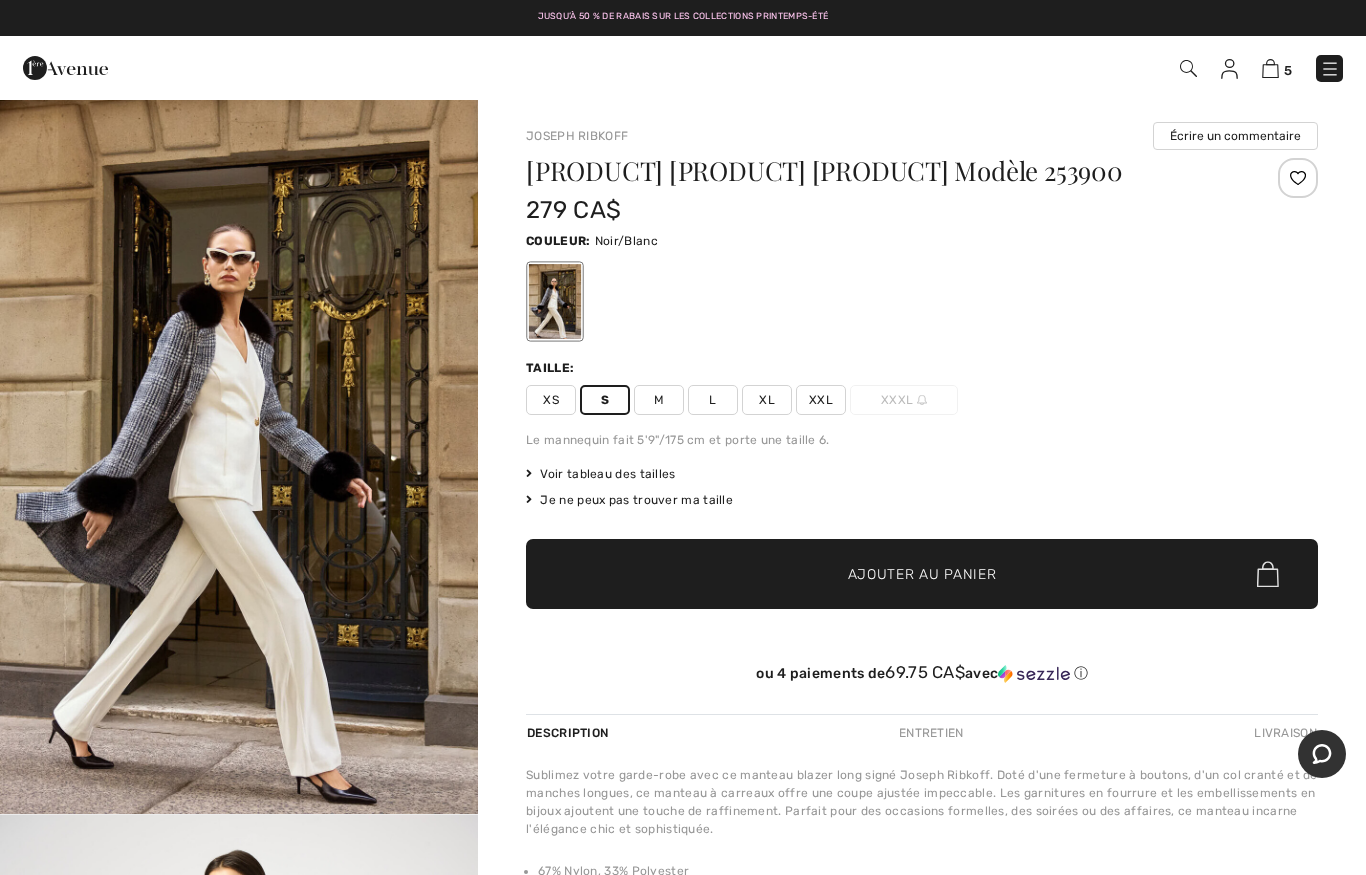 click at bounding box center [1270, 68] 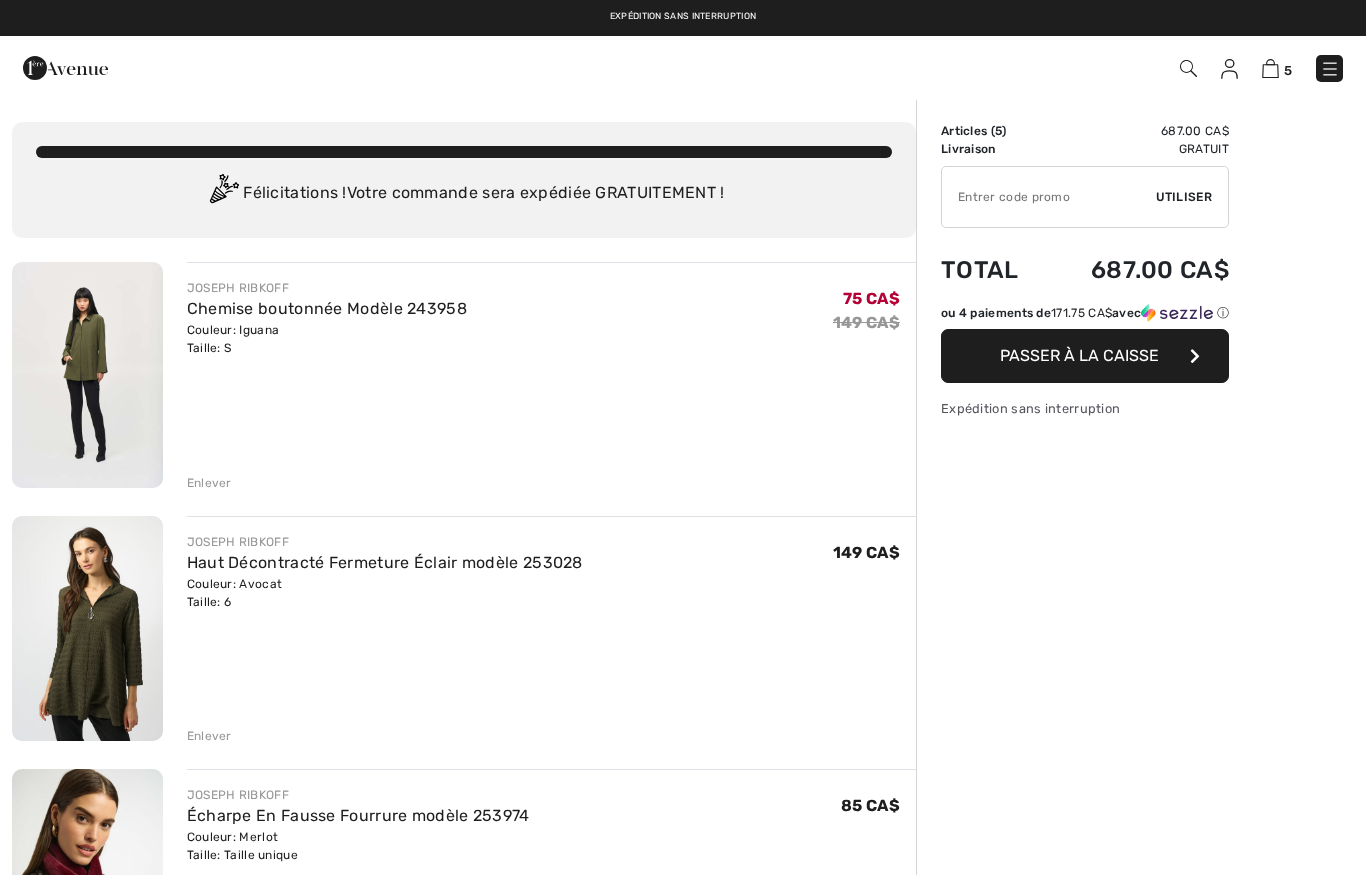 scroll, scrollTop: 0, scrollLeft: 0, axis: both 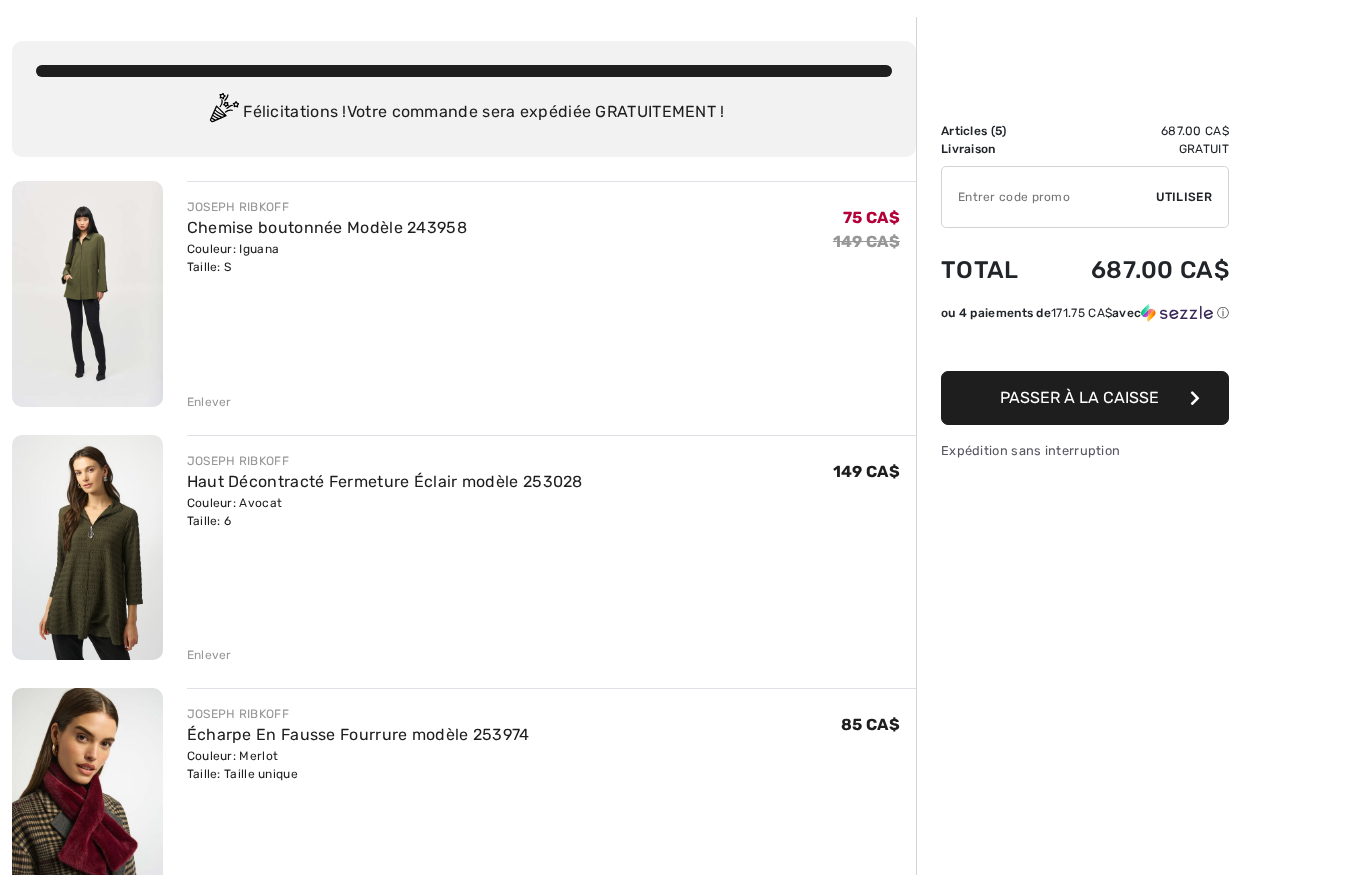 click on "Enlever" at bounding box center [209, 402] 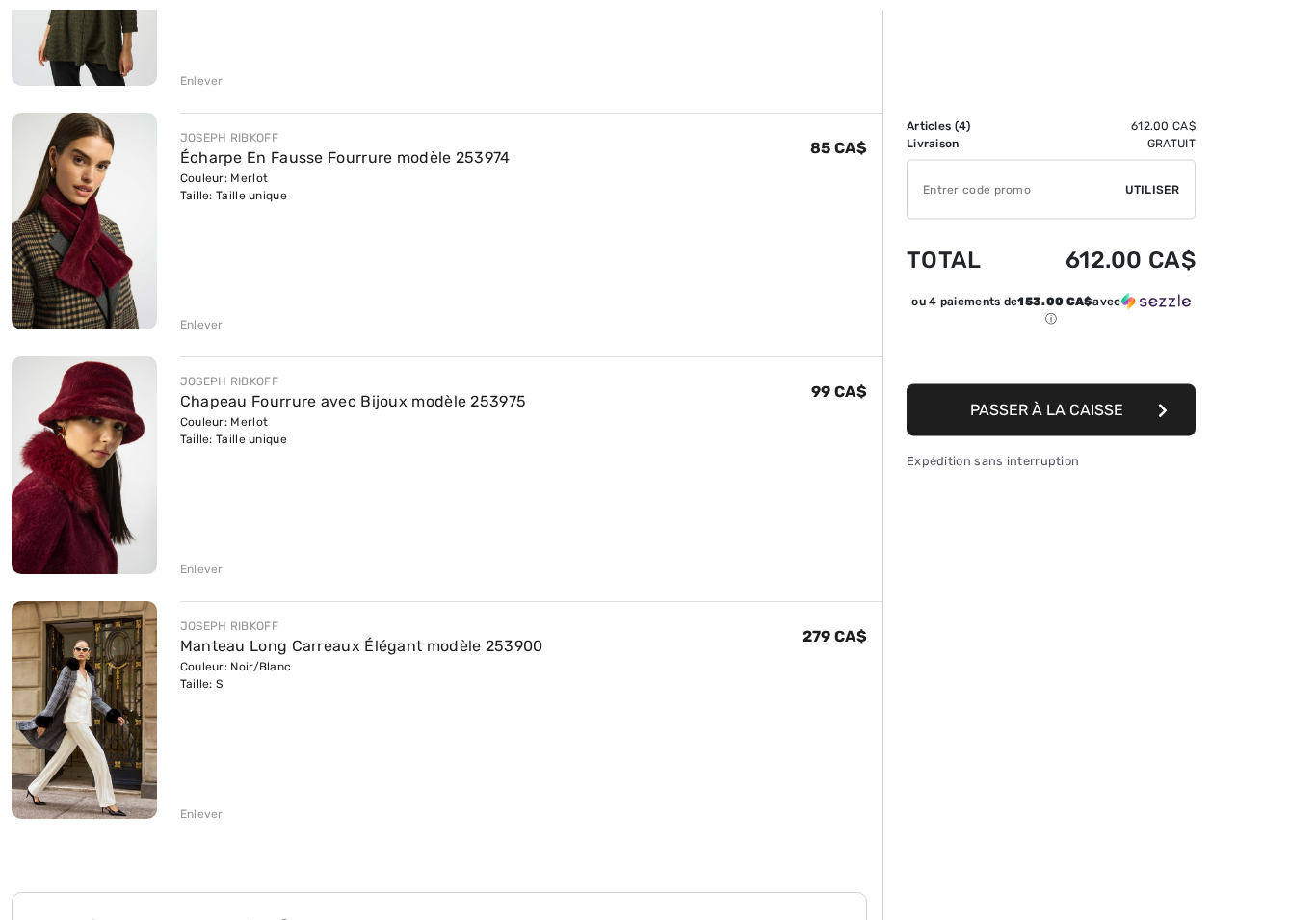 scroll, scrollTop: 393, scrollLeft: 0, axis: vertical 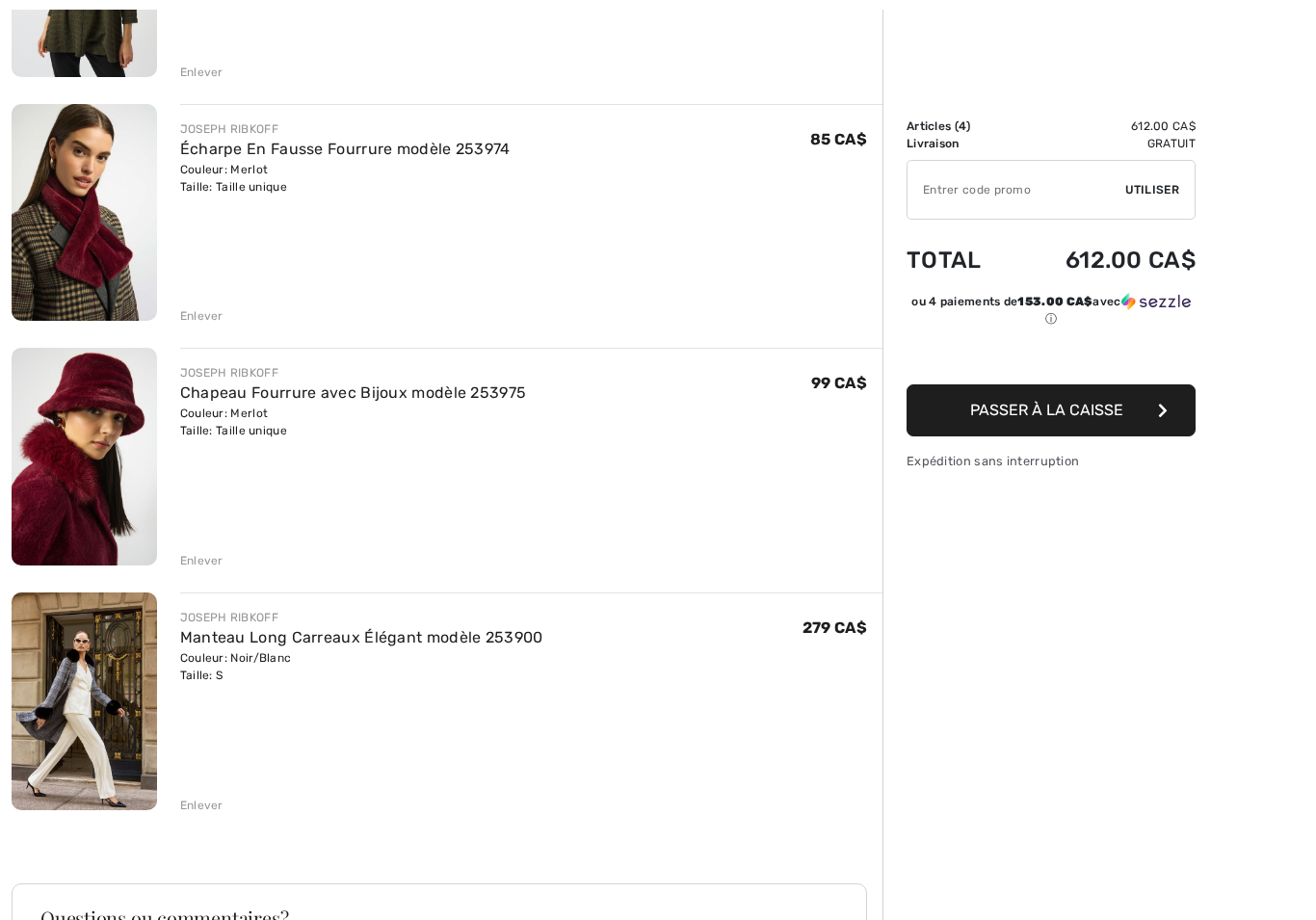 click at bounding box center (1016, 190) 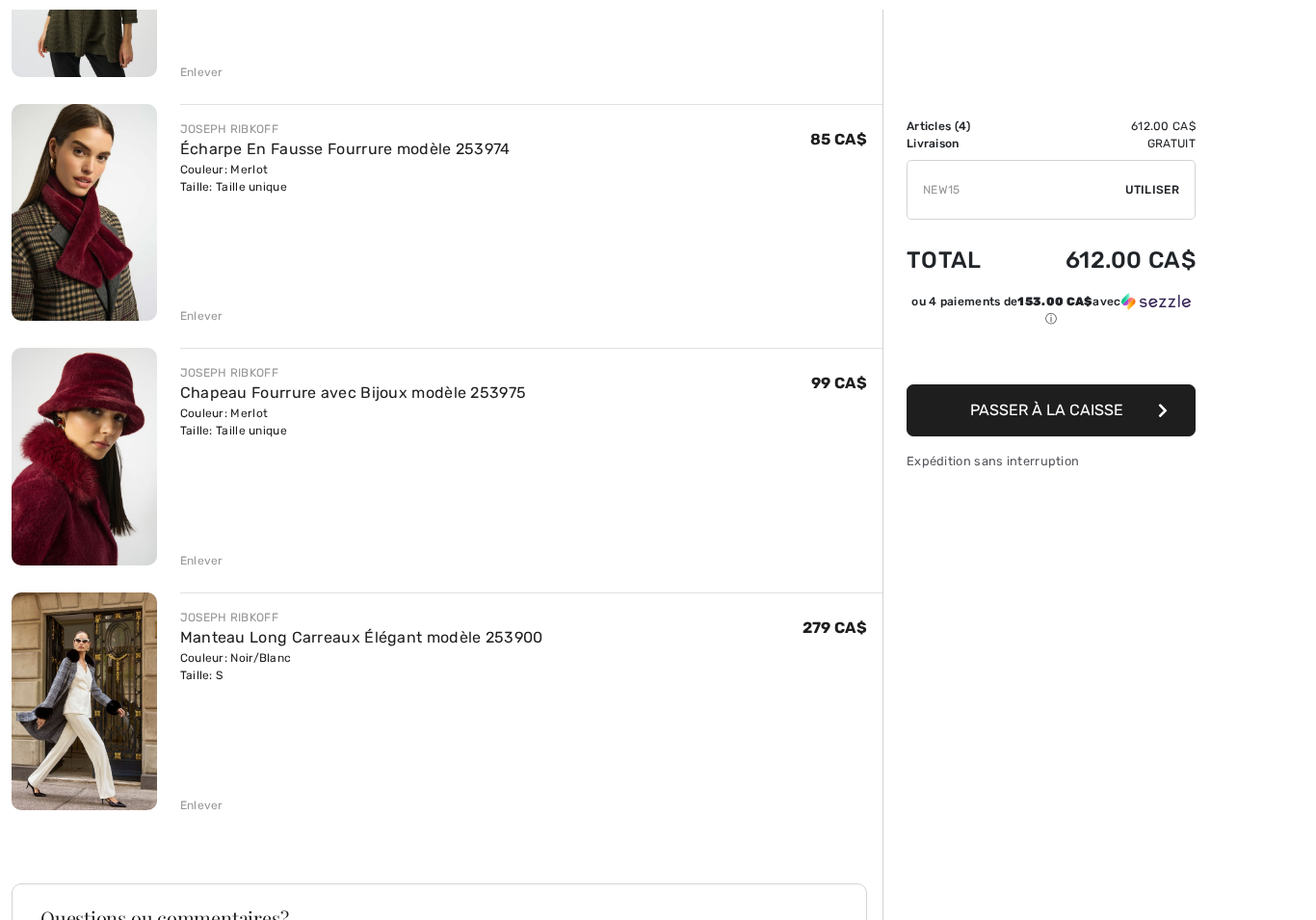 type on "NEW15" 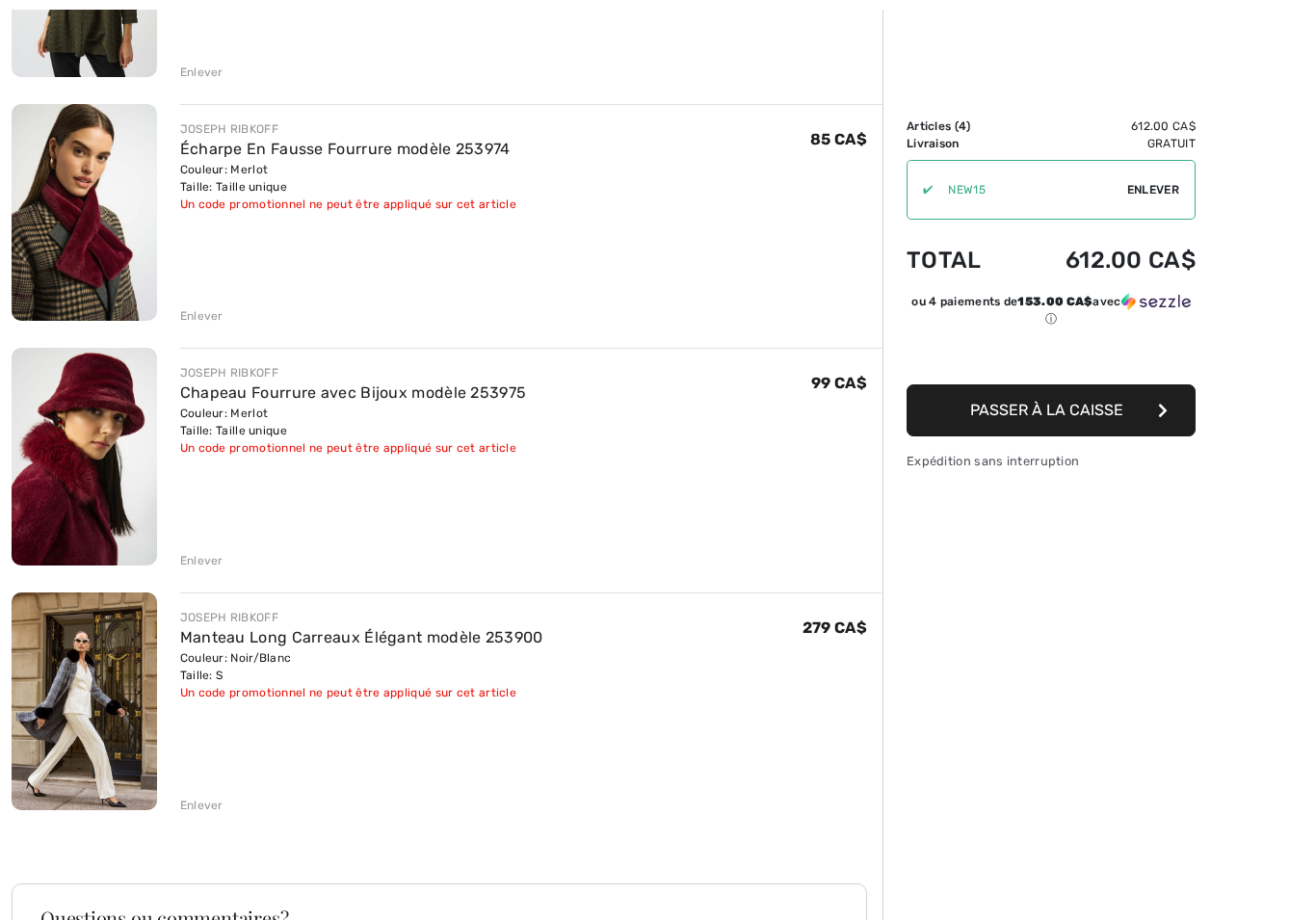 click on "Passer à la caisse" at bounding box center [1051, 410] 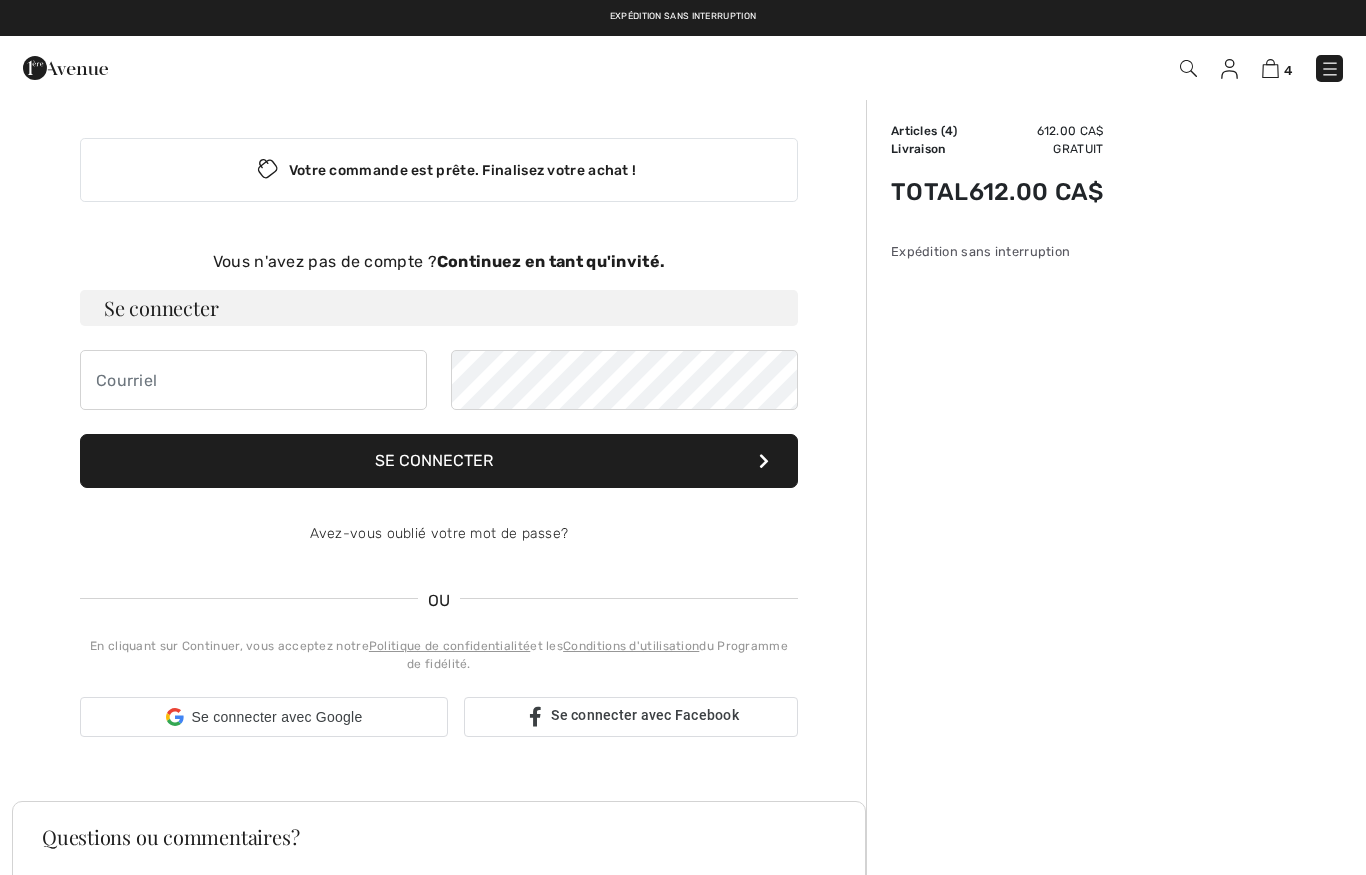 scroll, scrollTop: 0, scrollLeft: 0, axis: both 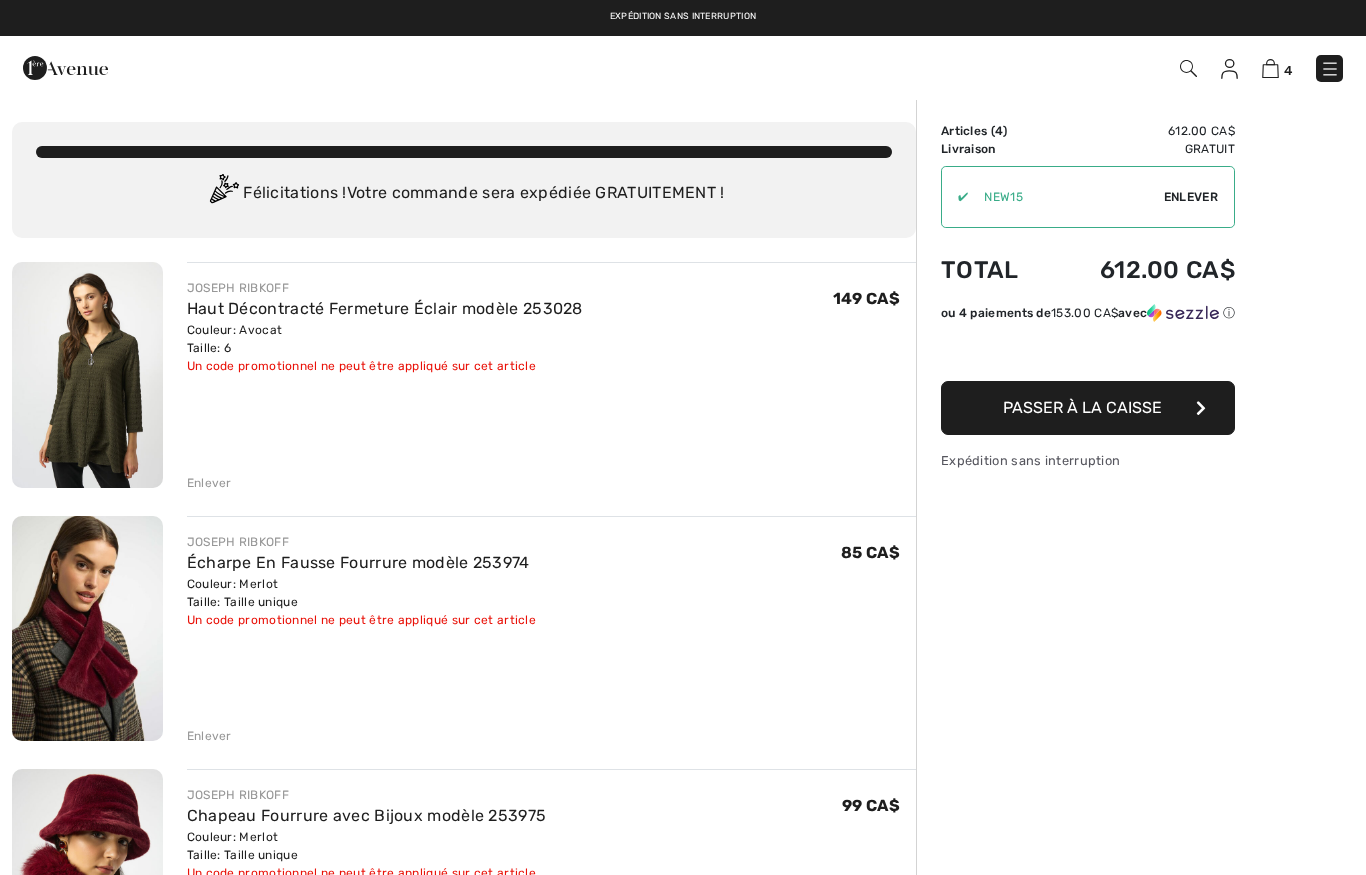 click on "Enlever" at bounding box center [1191, 197] 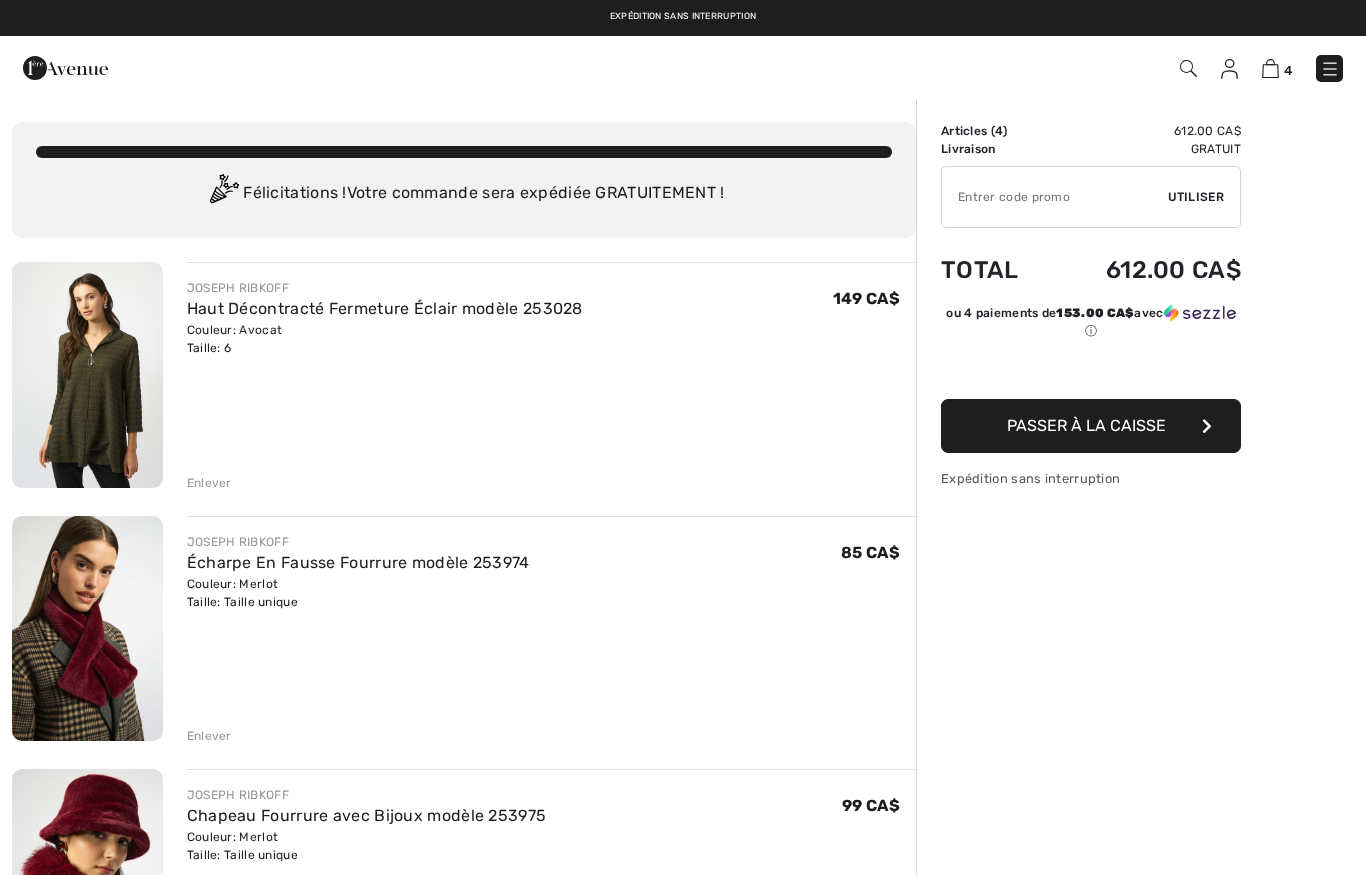 click at bounding box center (1055, 197) 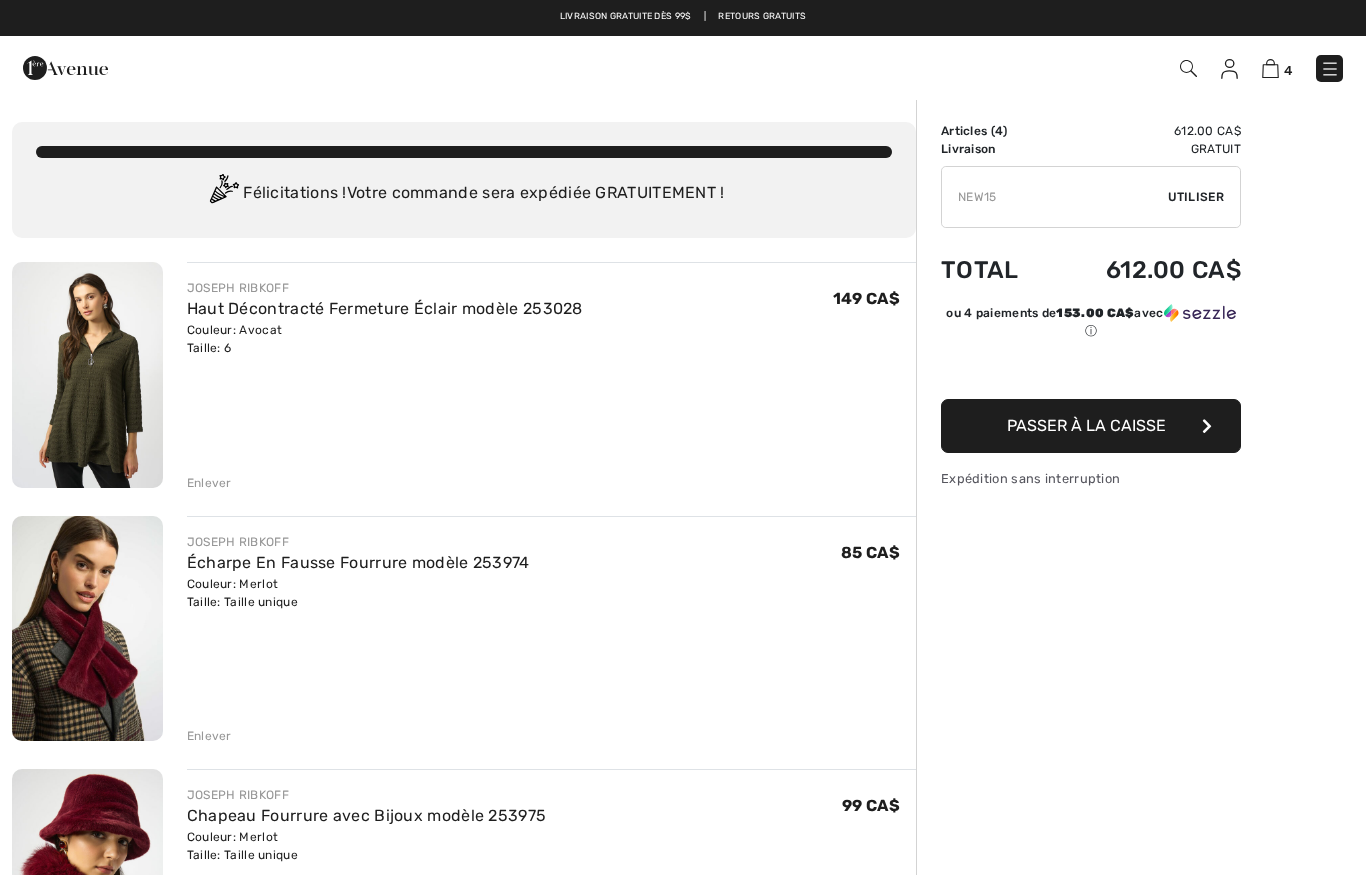 click at bounding box center (1055, 197) 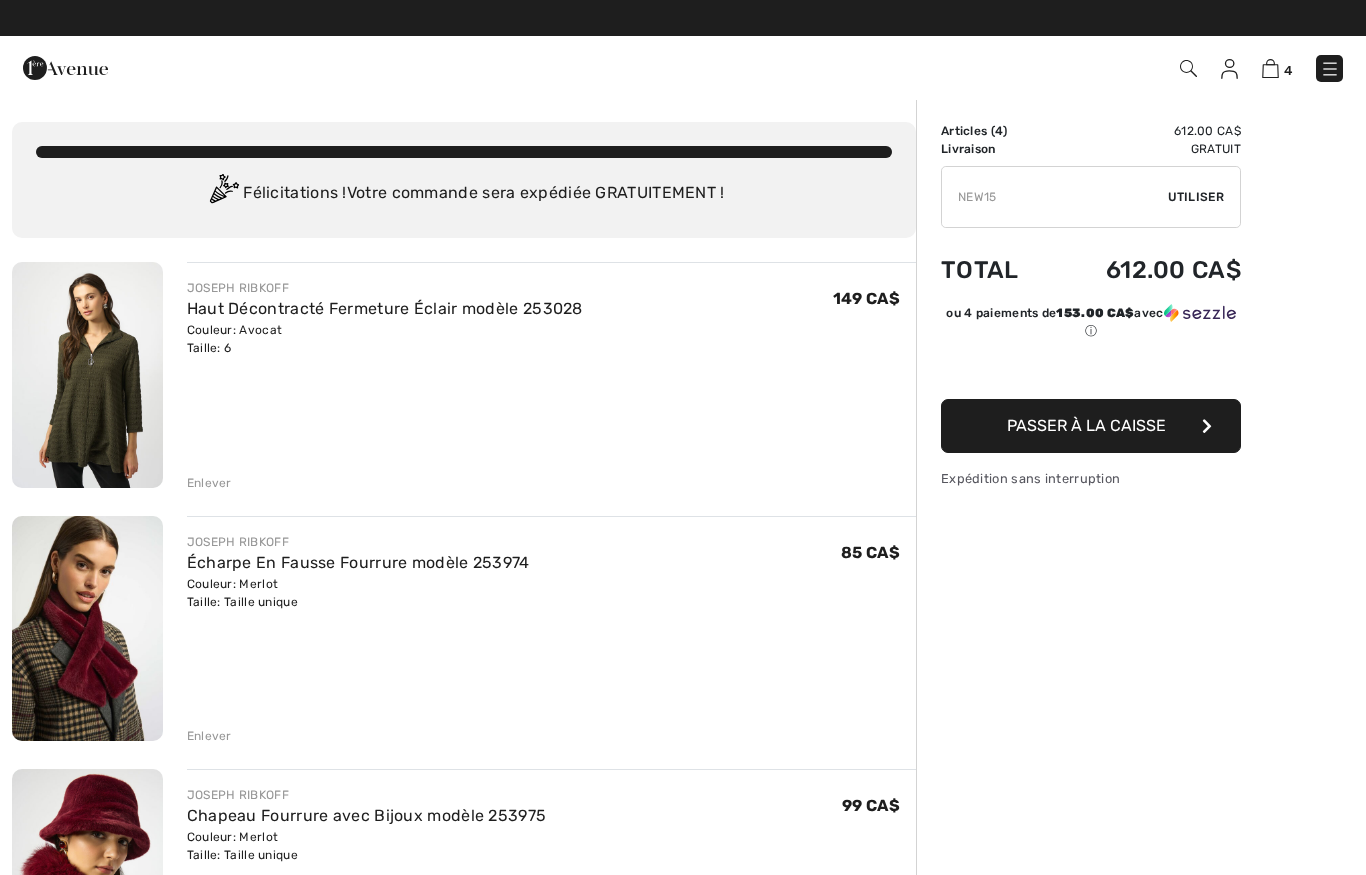 type on "NEW15" 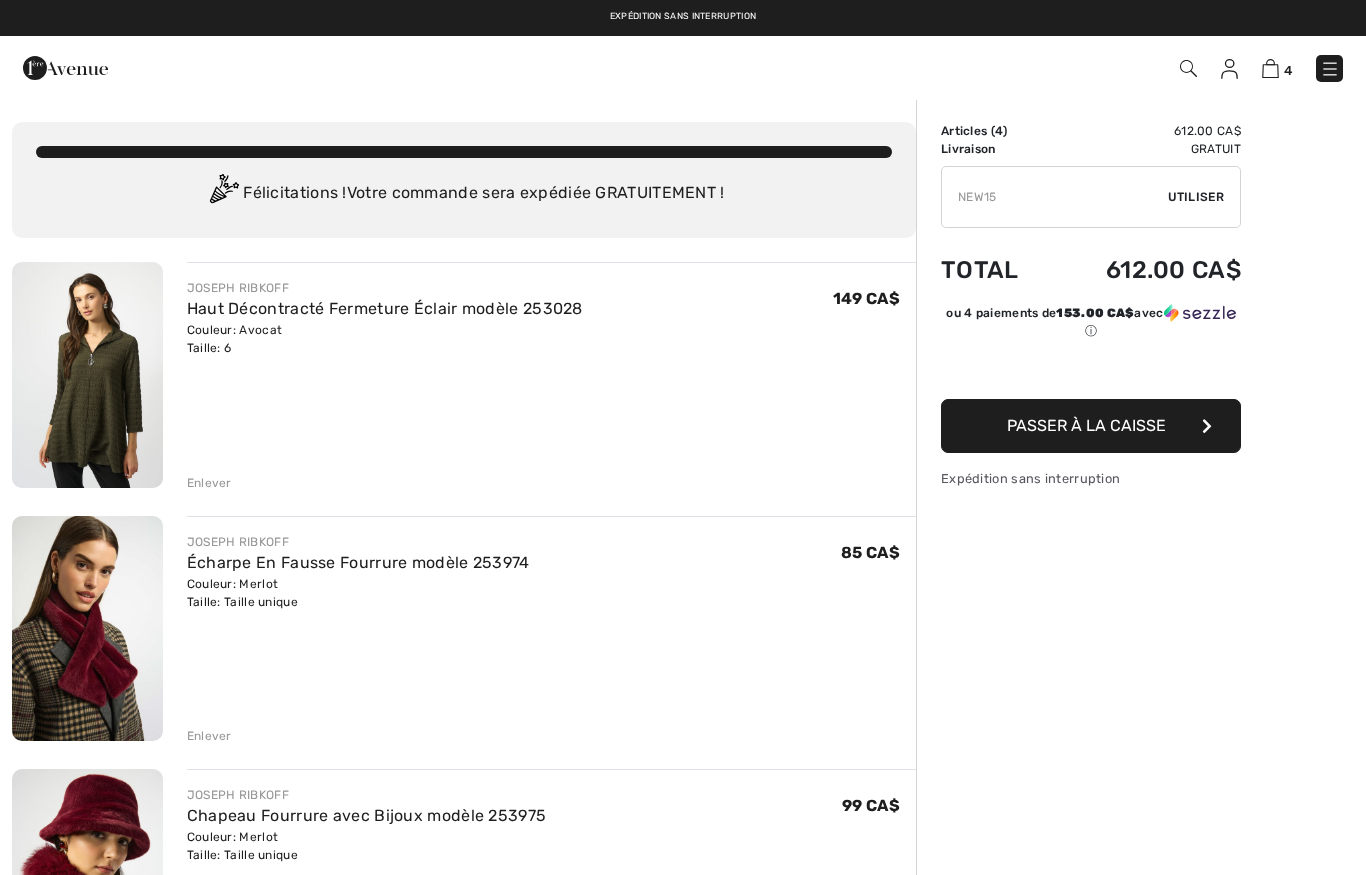 click on "Passer à la caisse" at bounding box center (1086, 425) 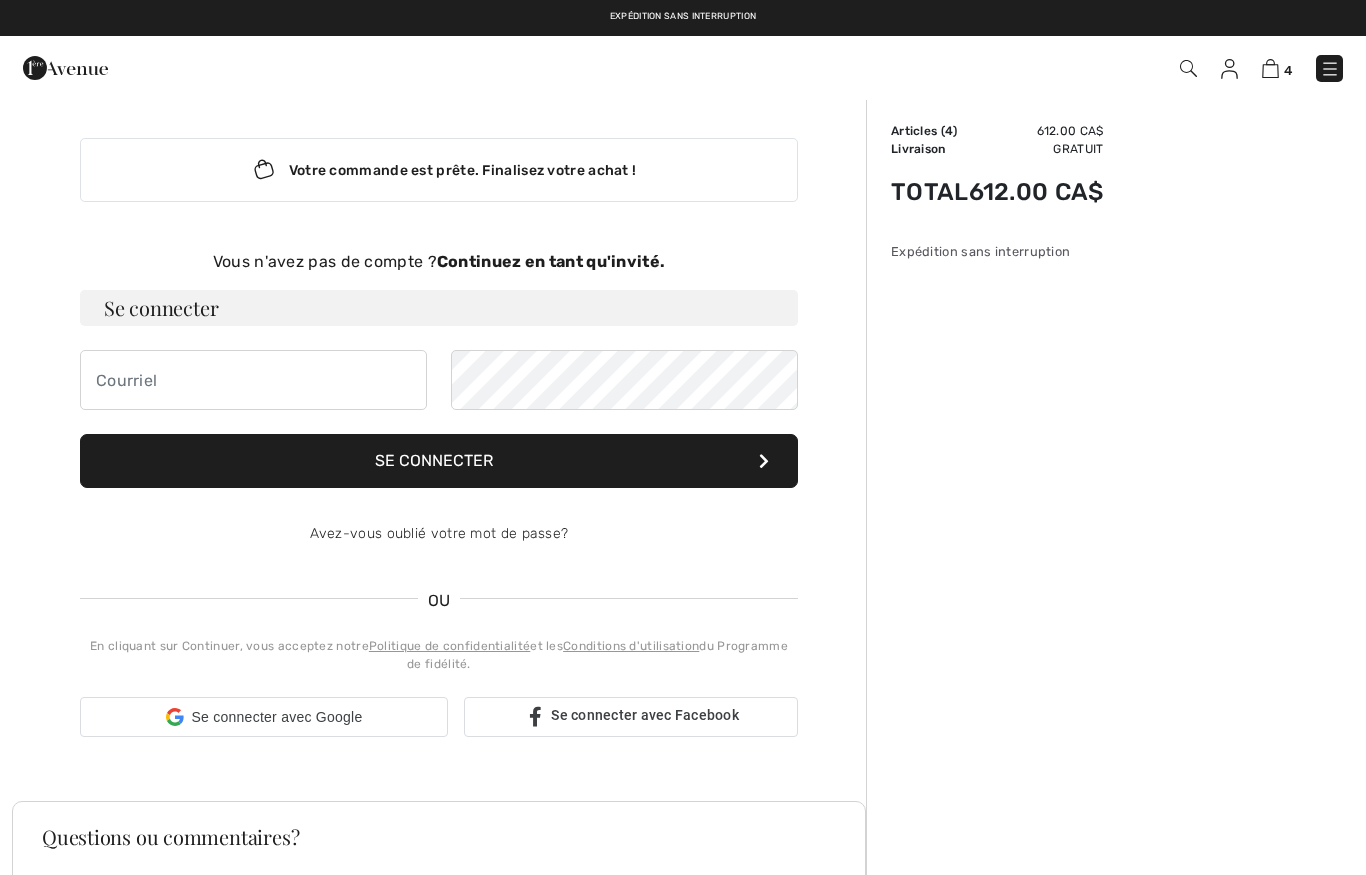 scroll, scrollTop: 0, scrollLeft: 0, axis: both 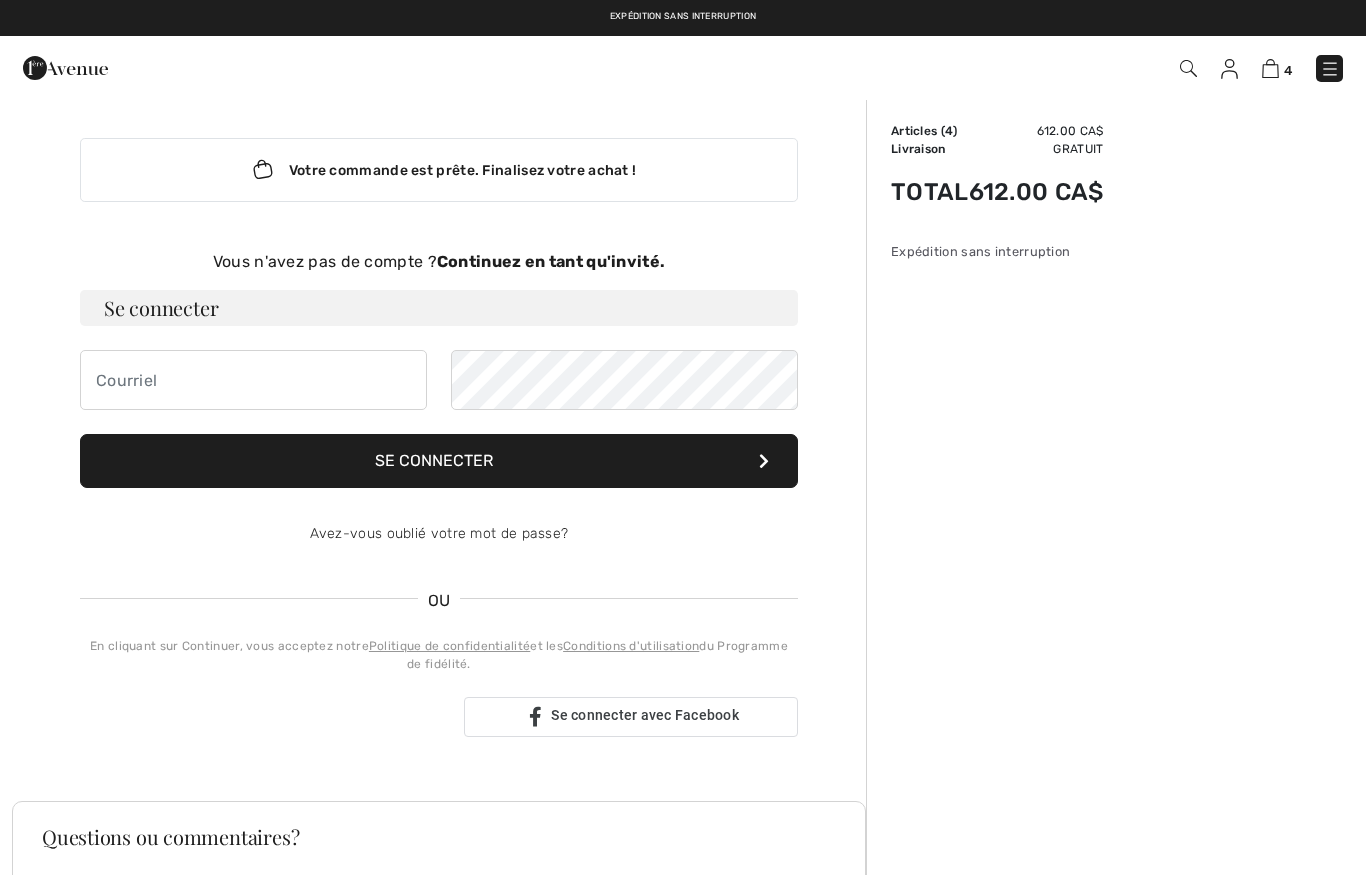 click on "Votre commande est prête. Finalisez votre achat !" at bounding box center [439, 170] 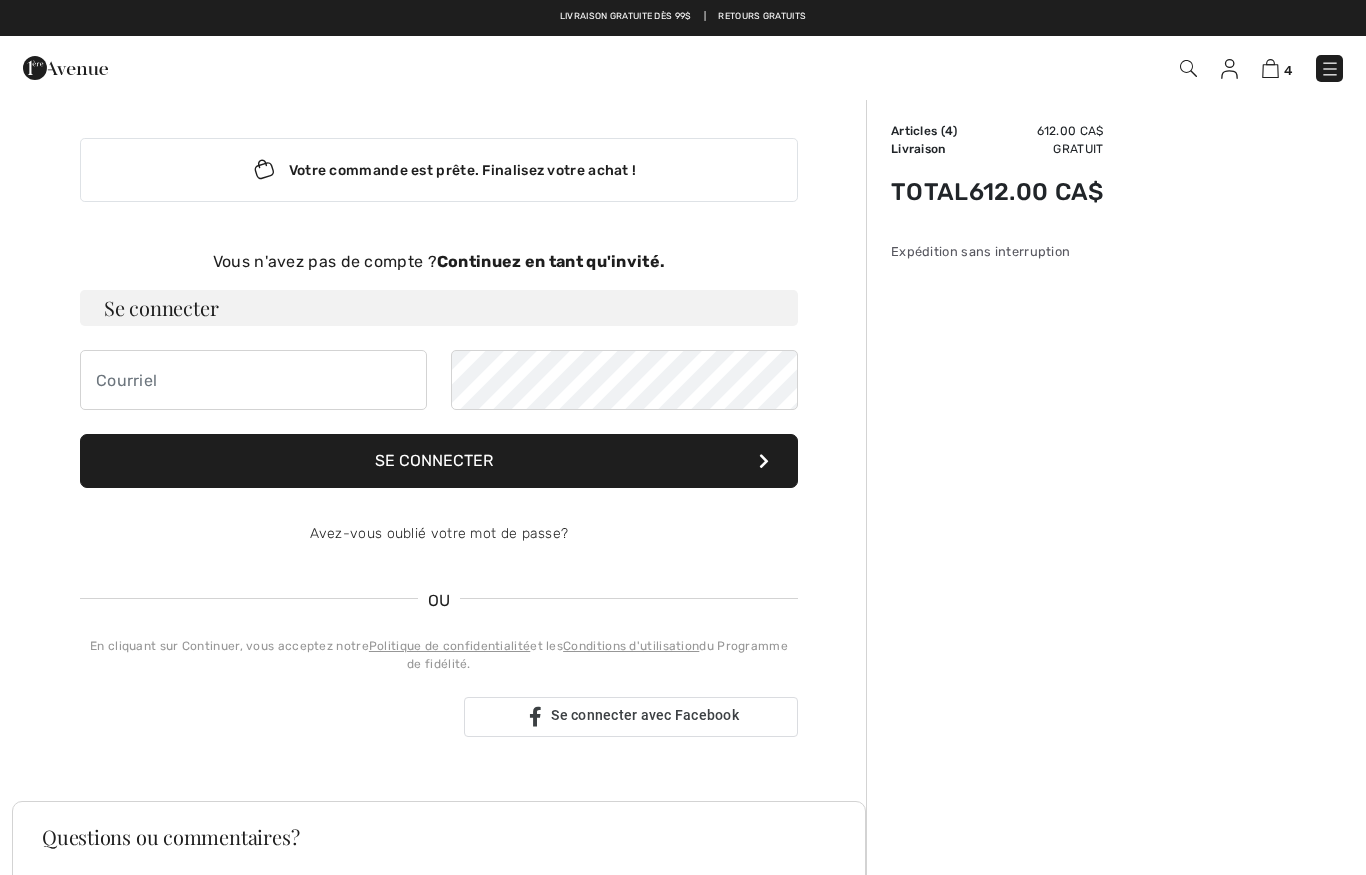 click at bounding box center (1270, 68) 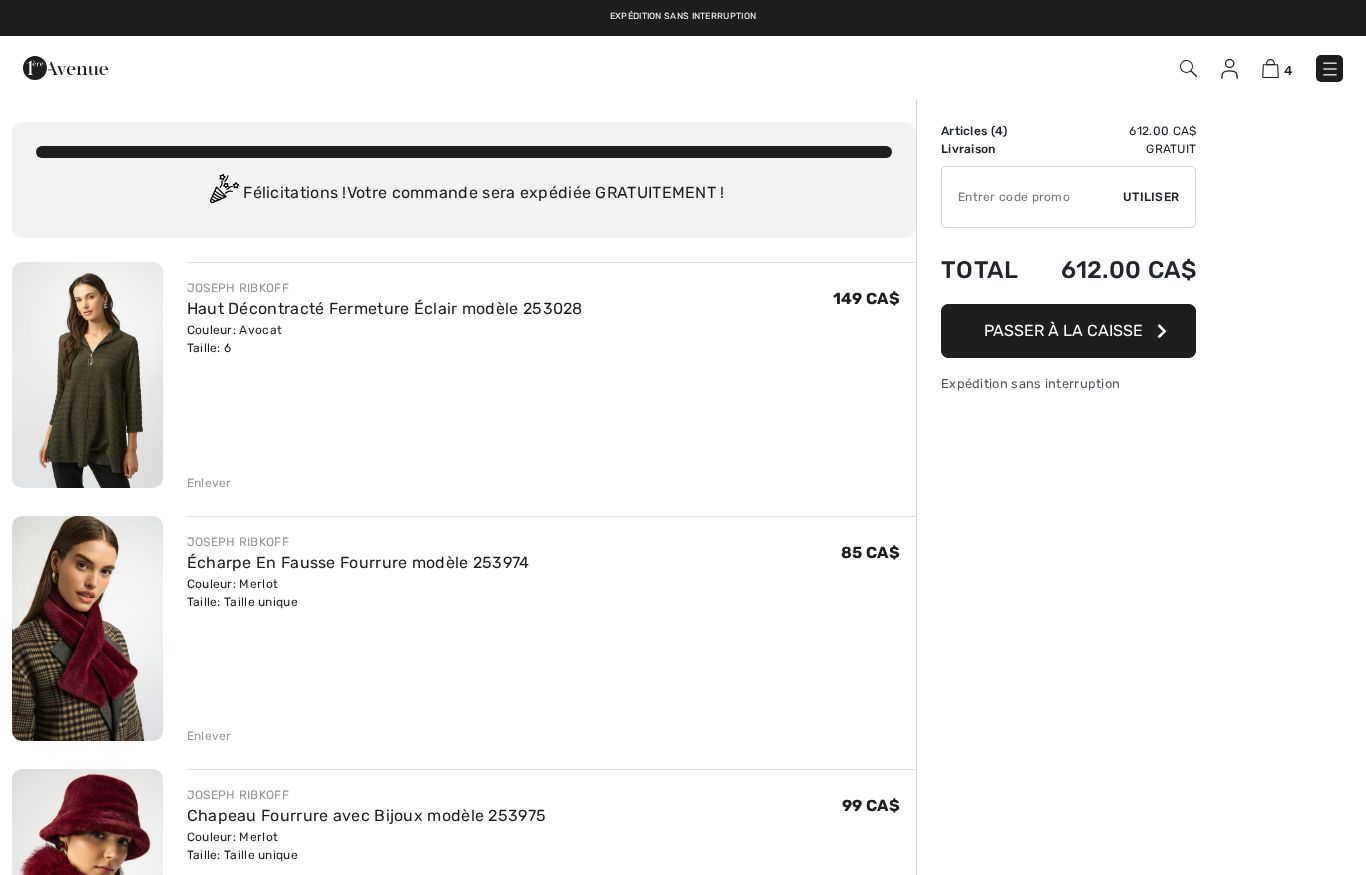 scroll, scrollTop: 0, scrollLeft: 0, axis: both 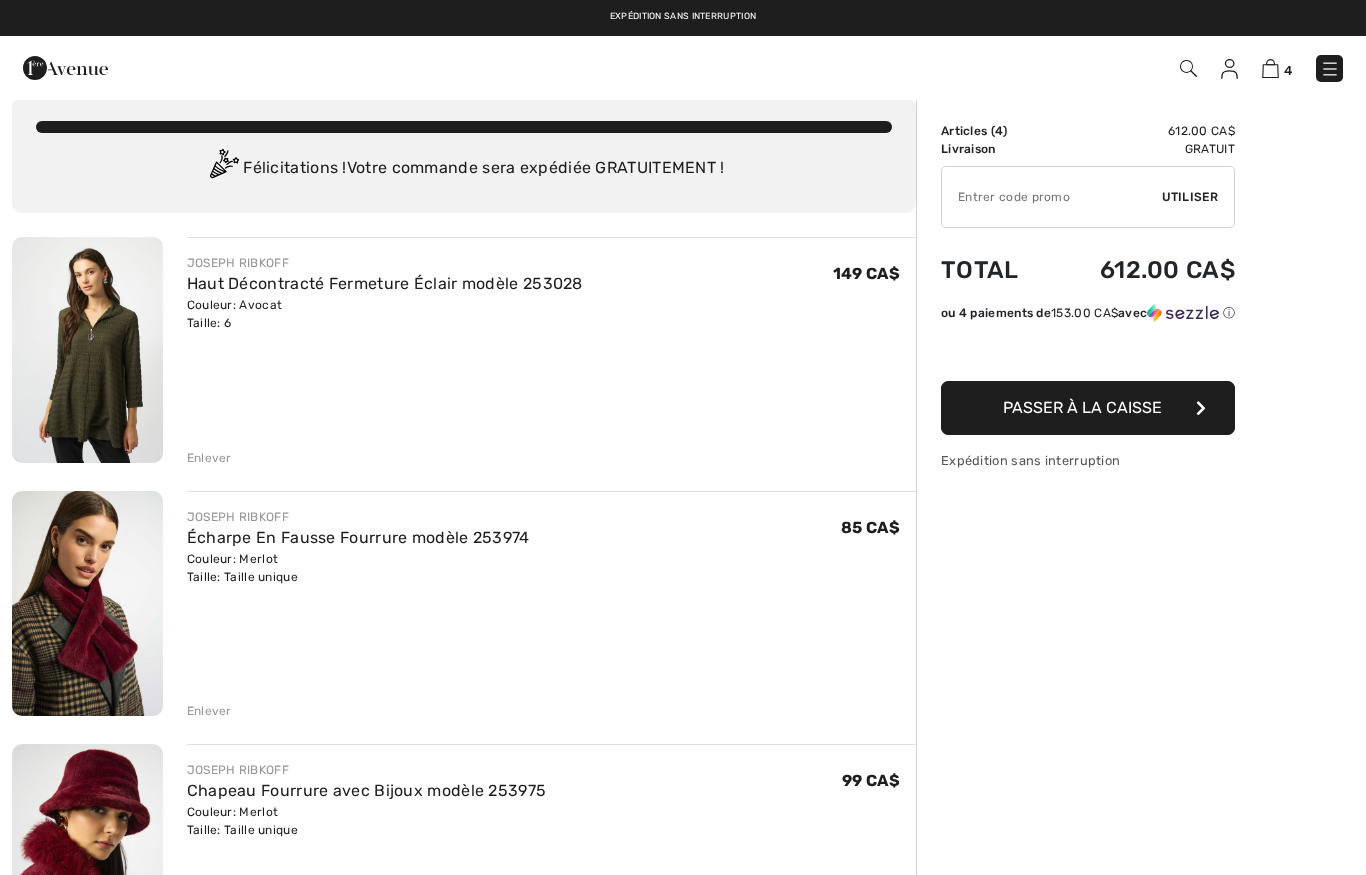 click on "Utiliser" at bounding box center (1190, 197) 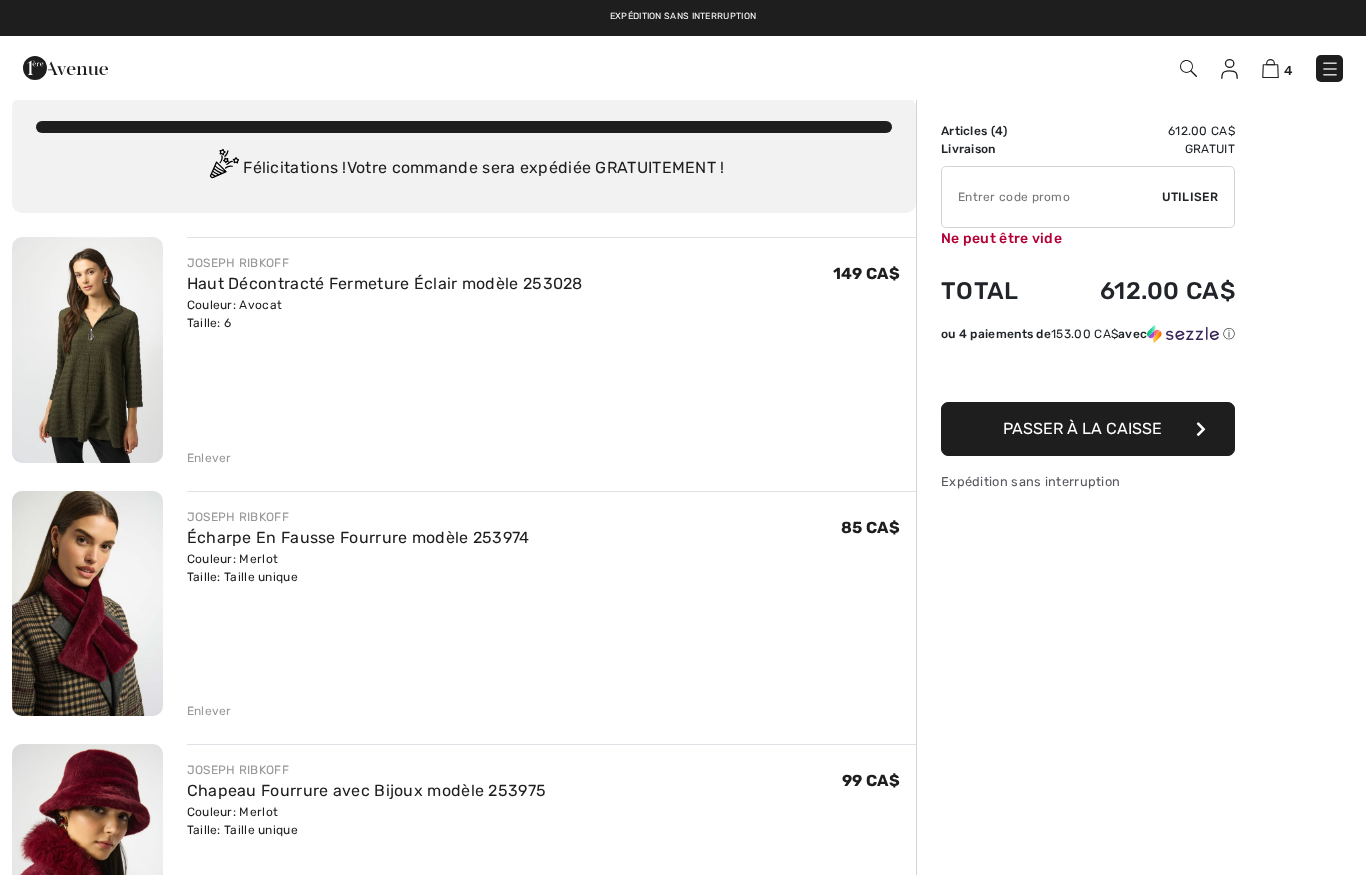 click at bounding box center (1052, 197) 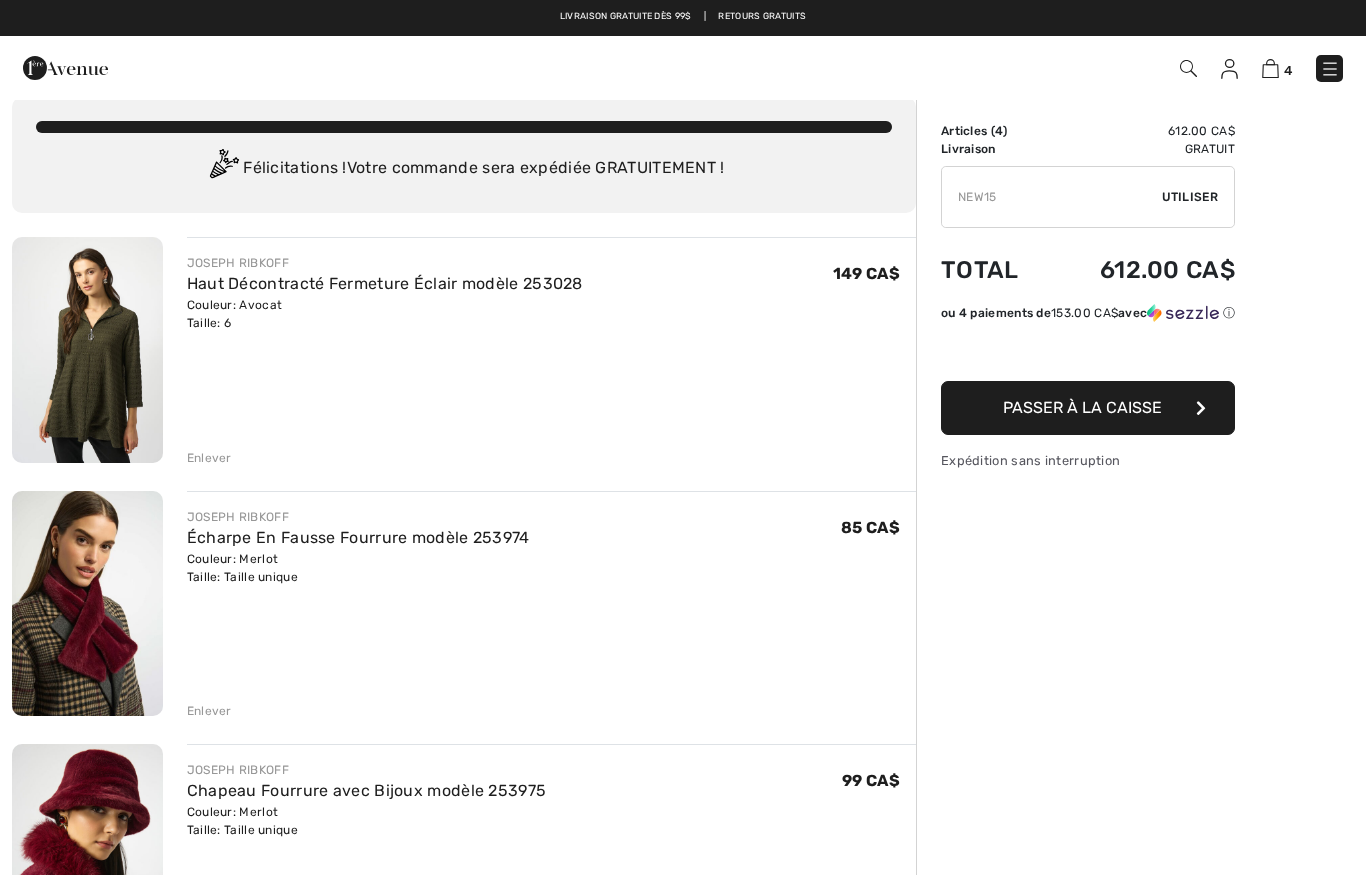 type on "NEW15" 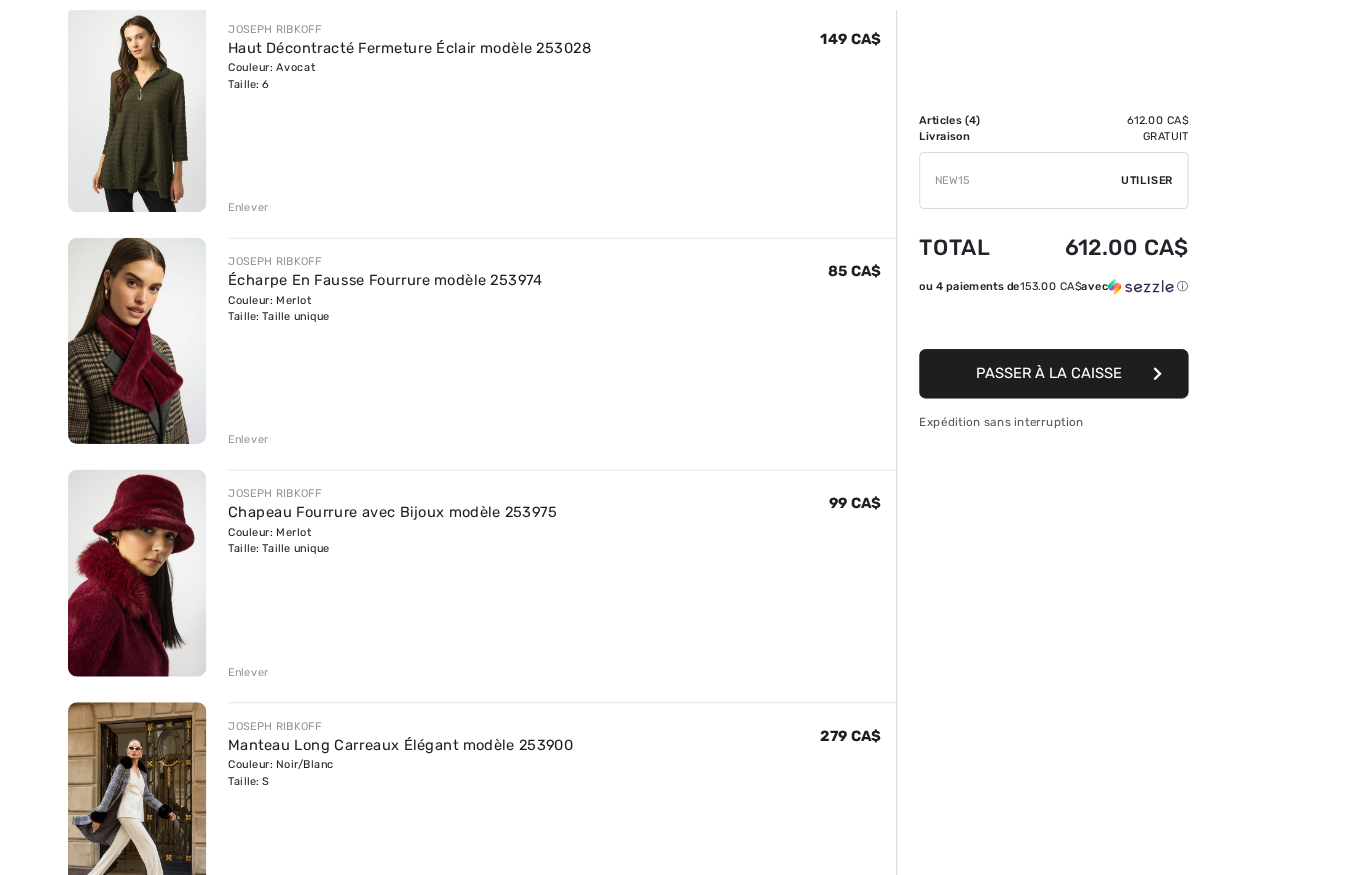 scroll, scrollTop: 337, scrollLeft: 0, axis: vertical 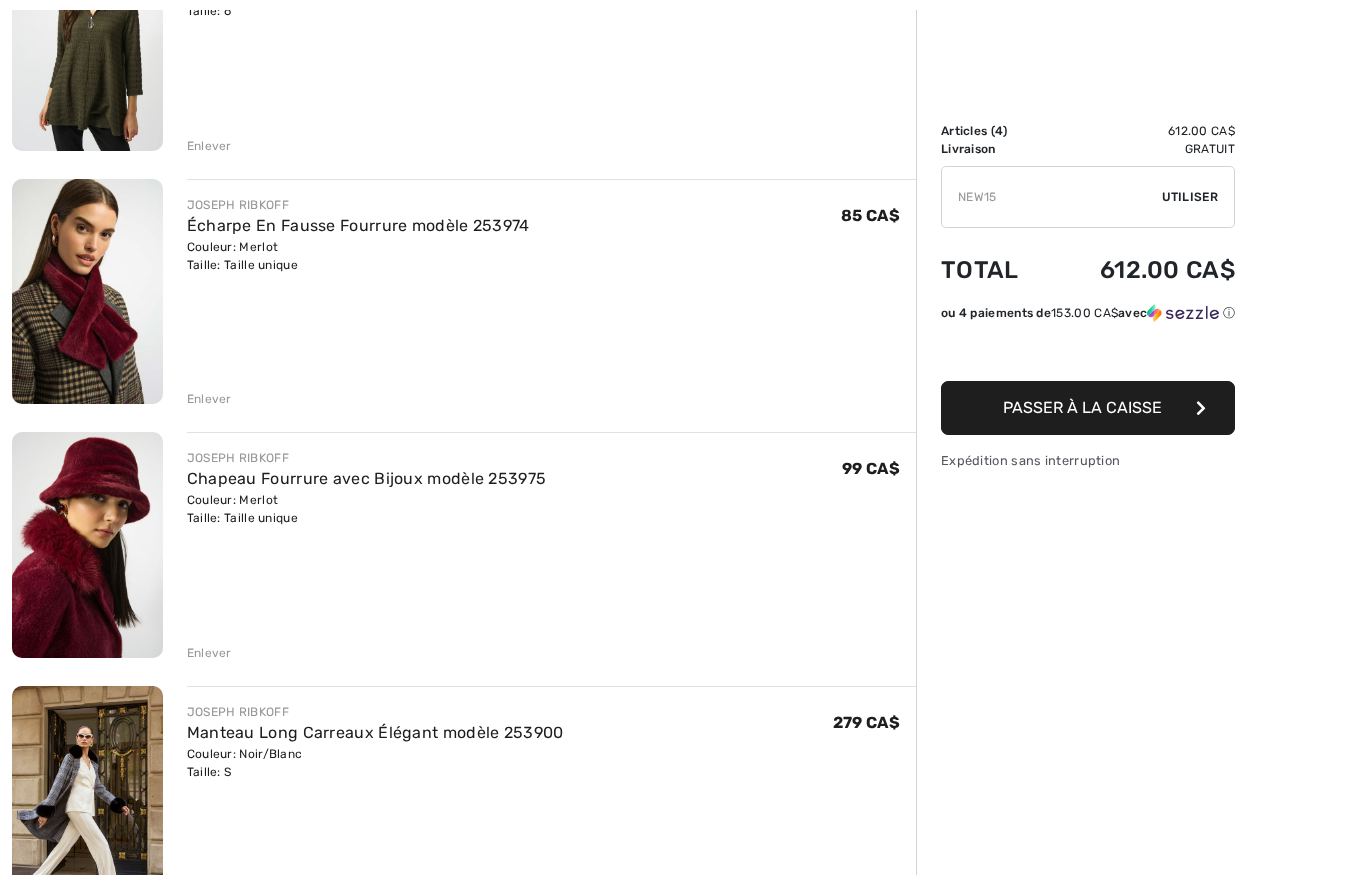 click on "Enlever" at bounding box center (209, 653) 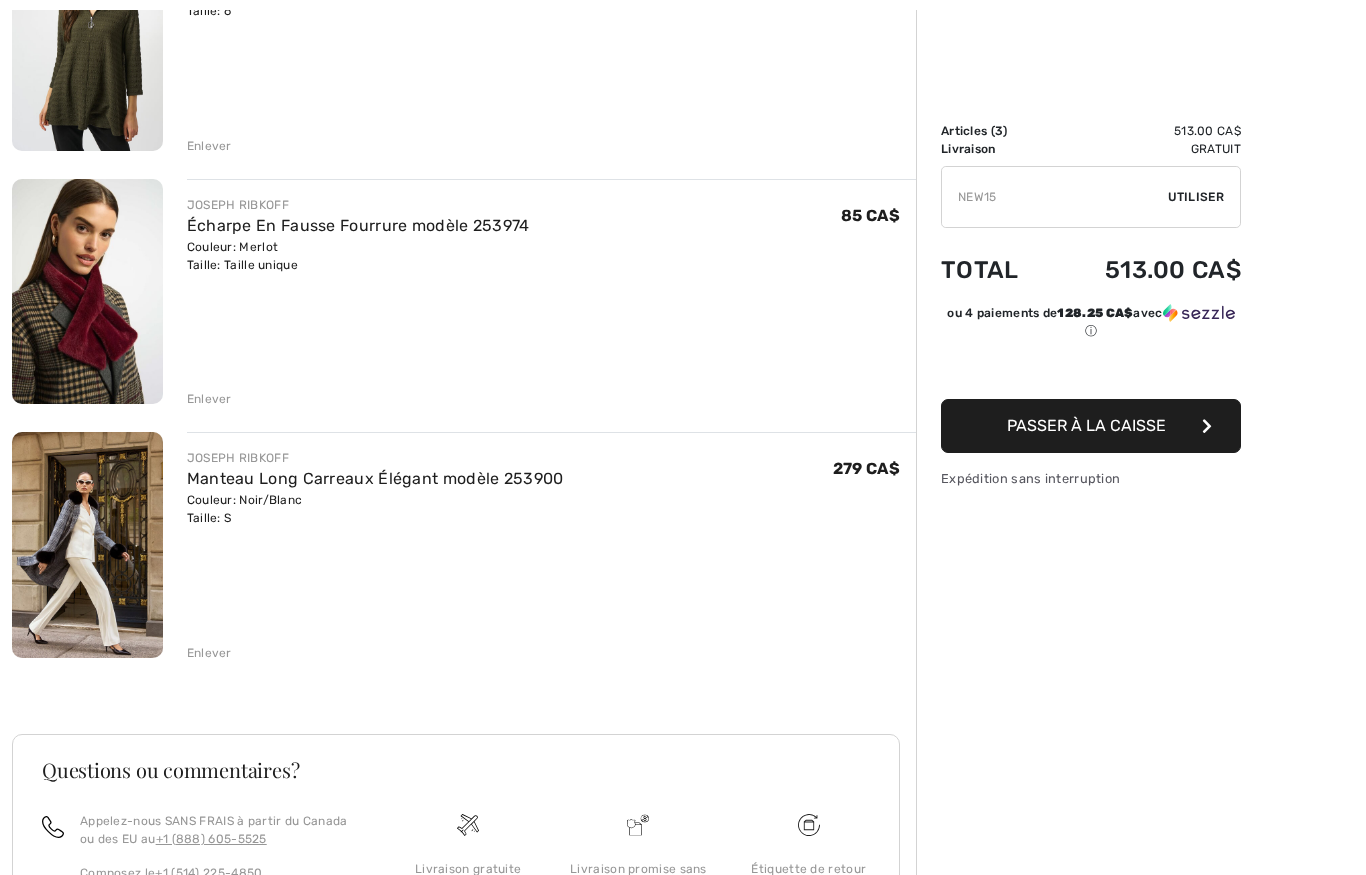click on "Enlever" at bounding box center (209, 399) 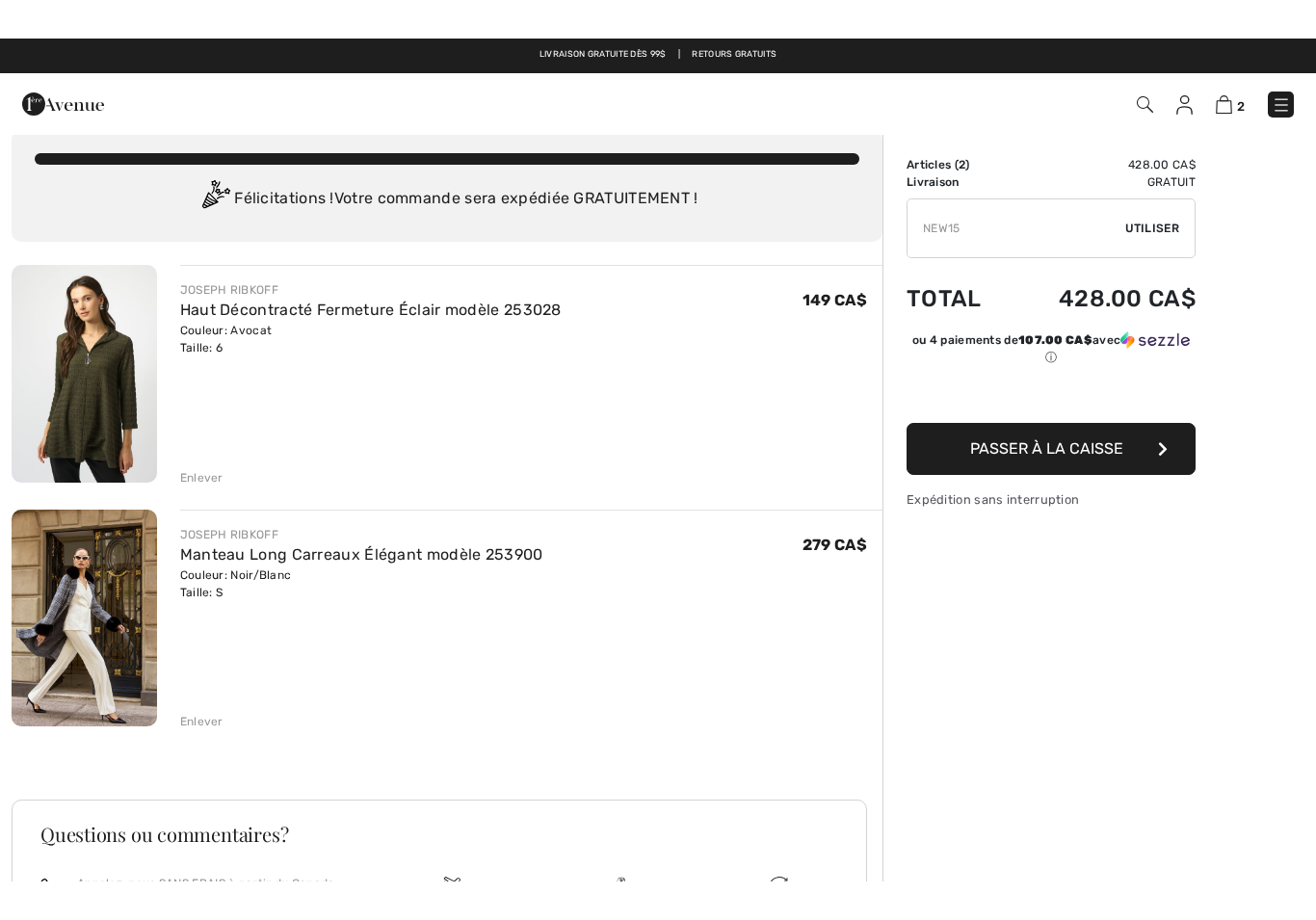 scroll, scrollTop: 0, scrollLeft: 0, axis: both 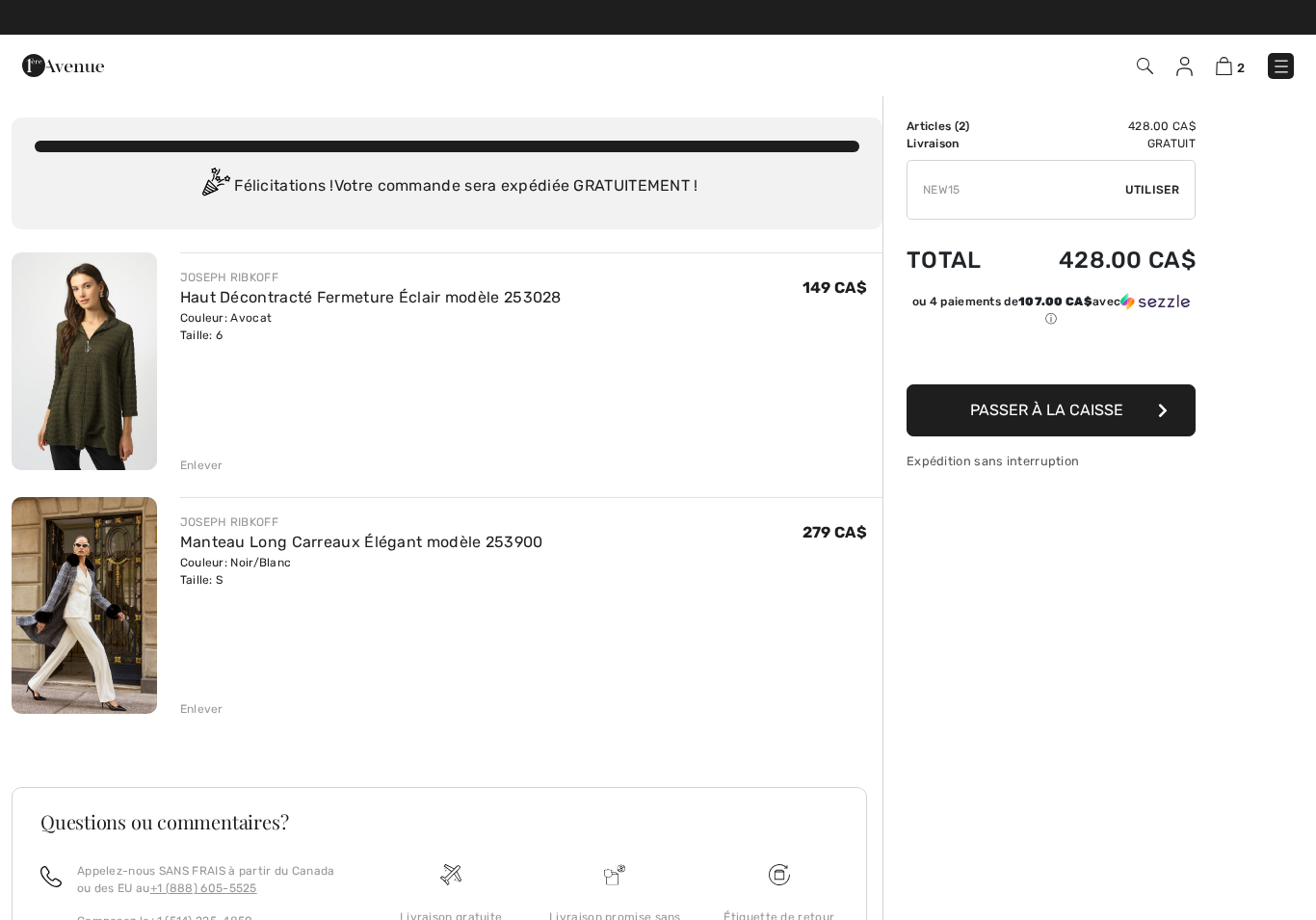 click on "Enlever" at bounding box center (201, 709) 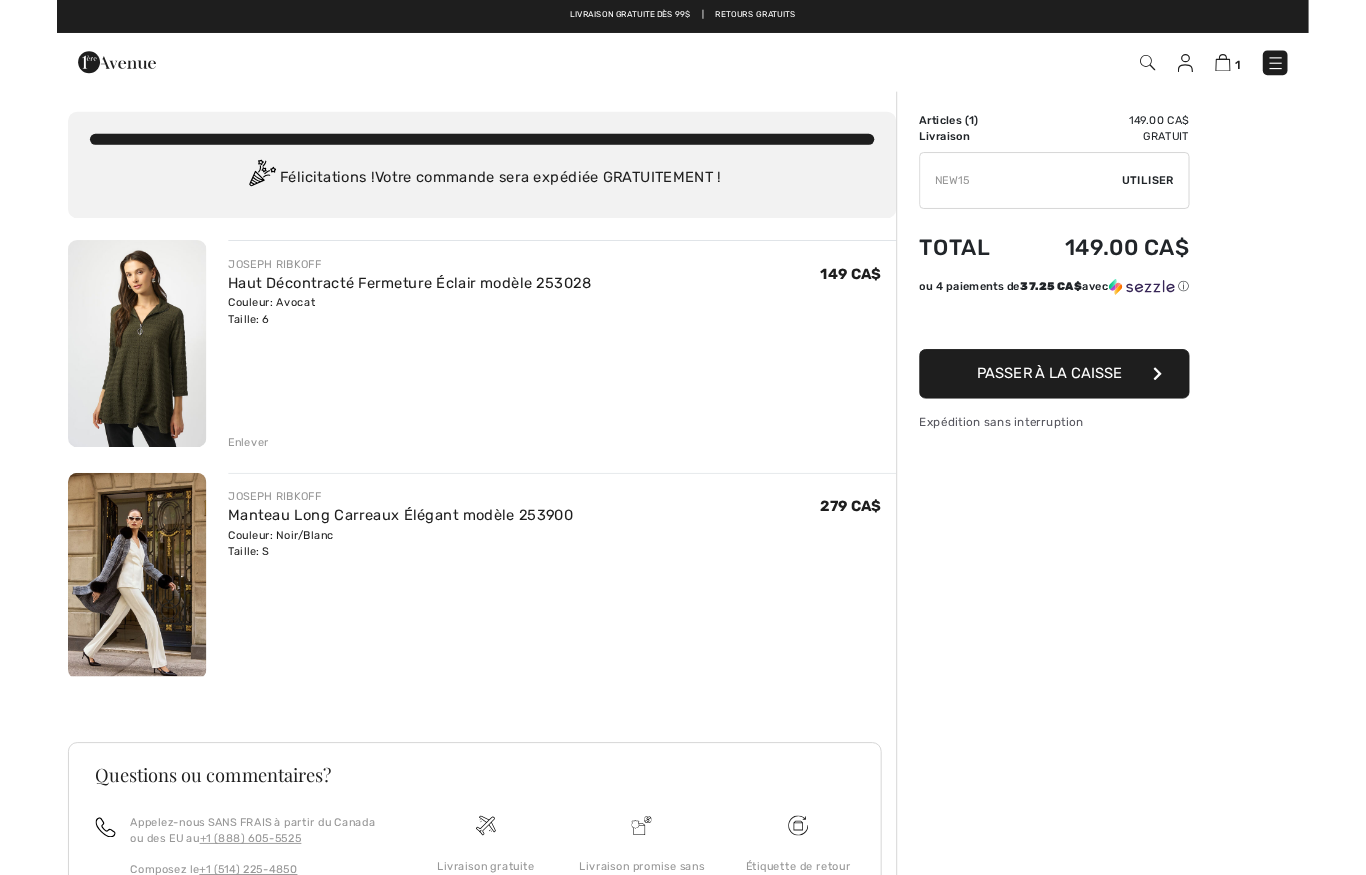 scroll, scrollTop: 68, scrollLeft: 0, axis: vertical 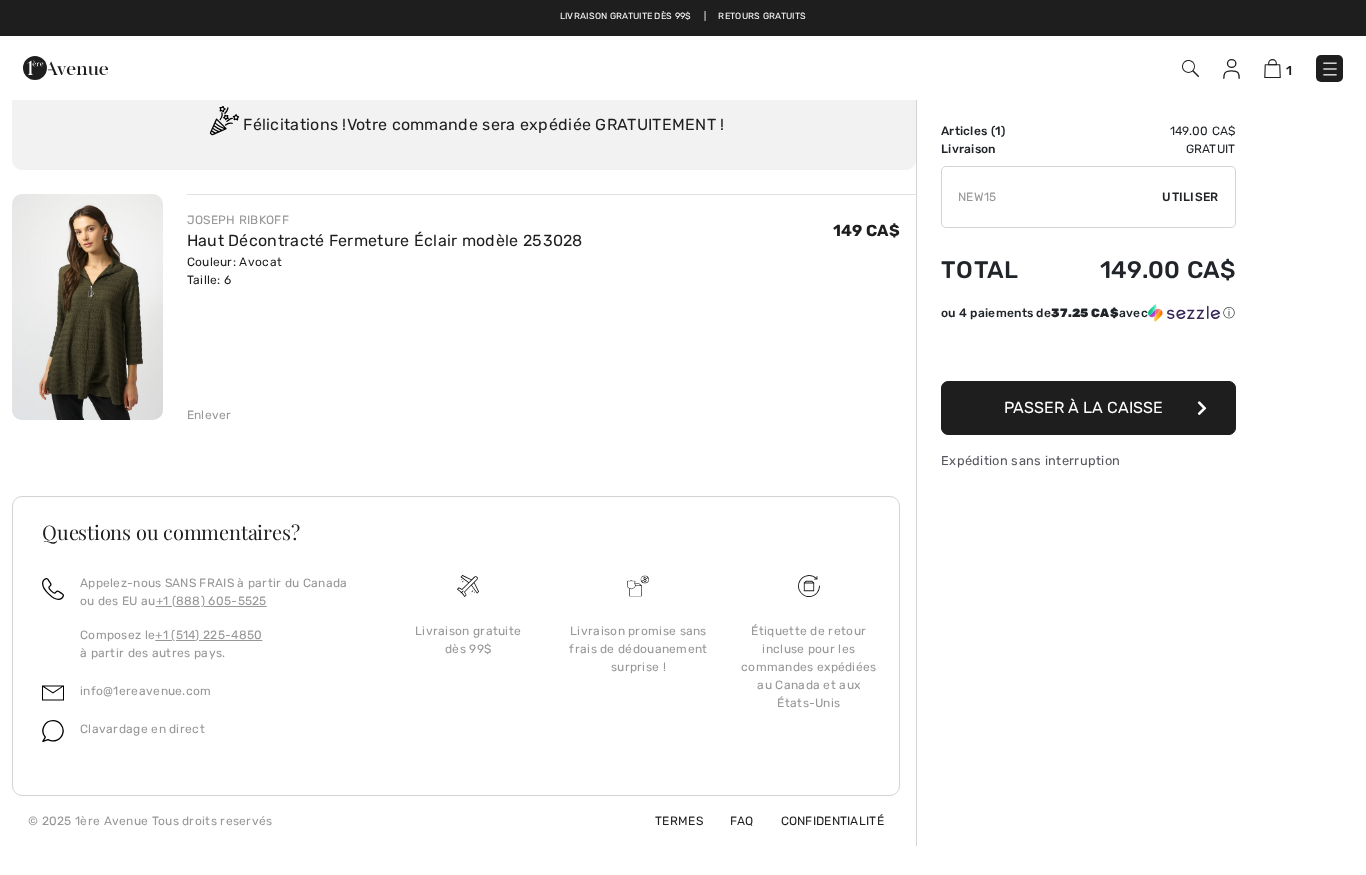 click on "Enlever" at bounding box center (209, 415) 